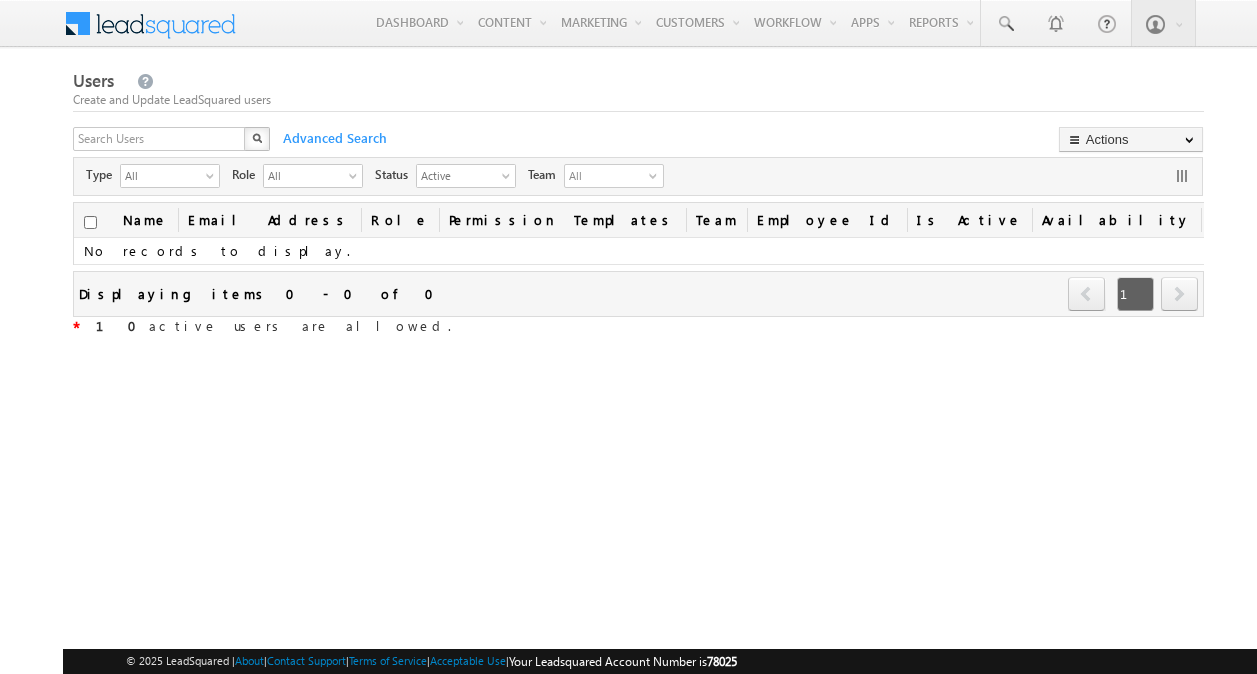 scroll, scrollTop: 0, scrollLeft: 0, axis: both 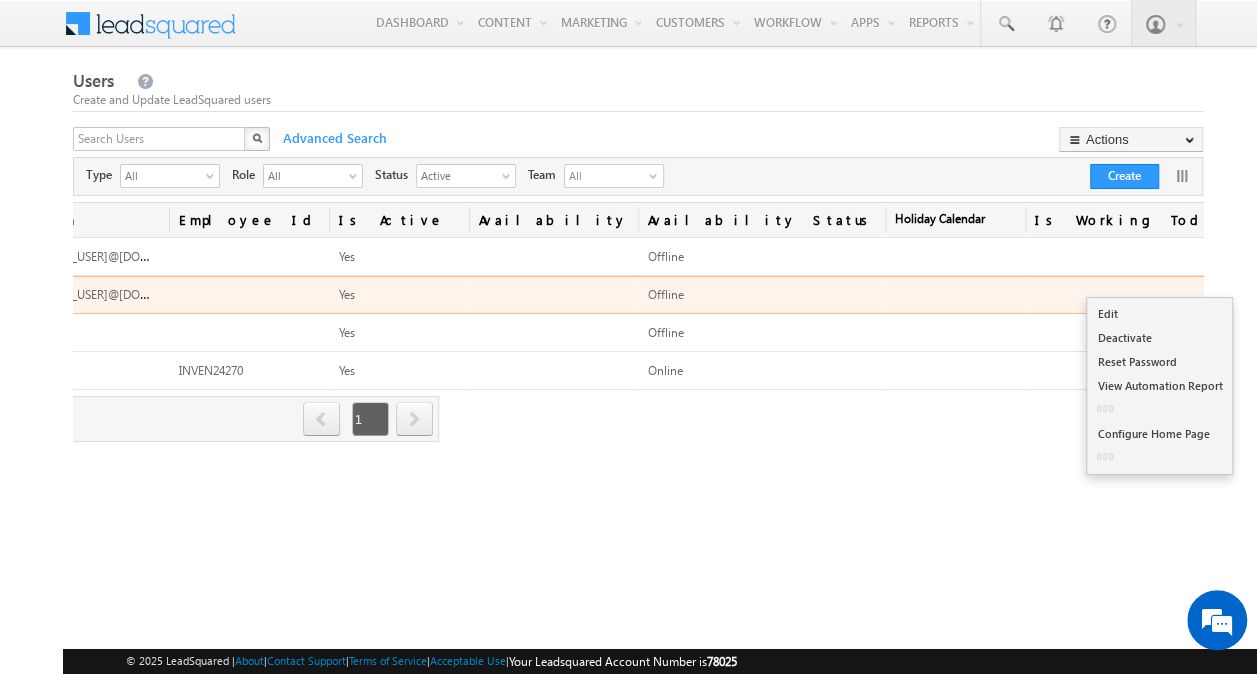 click at bounding box center [1608, 295] 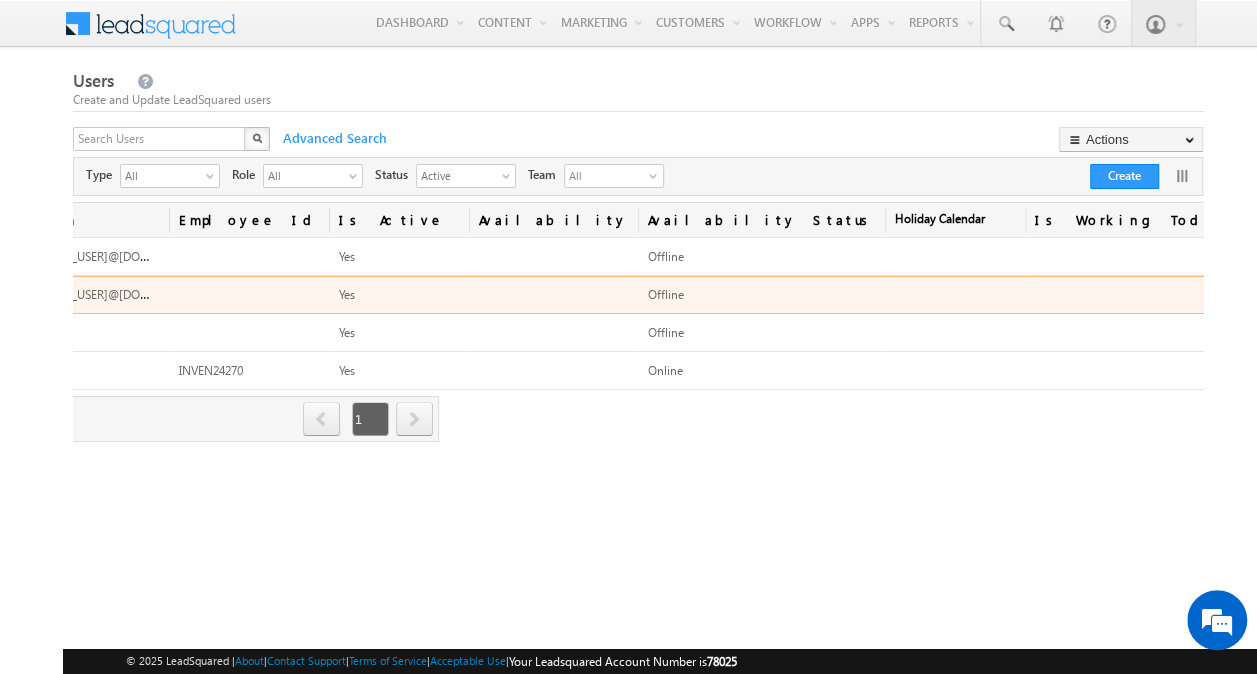 click at bounding box center (1608, 295) 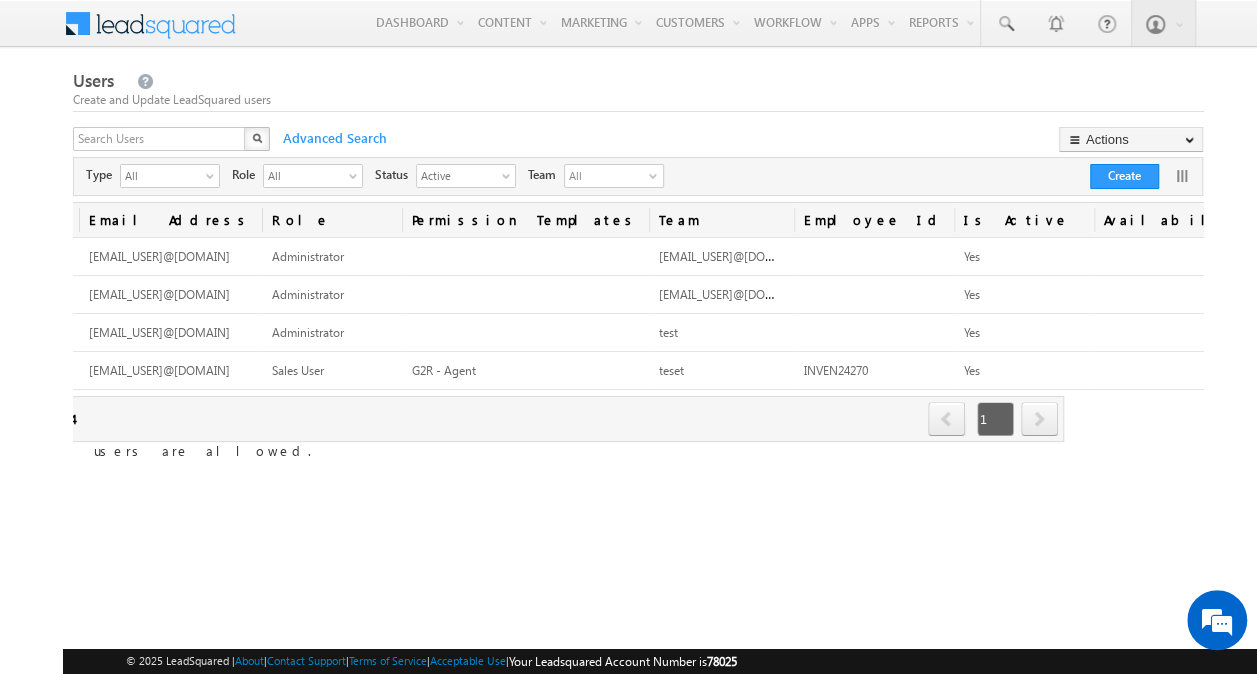 scroll, scrollTop: 0, scrollLeft: 0, axis: both 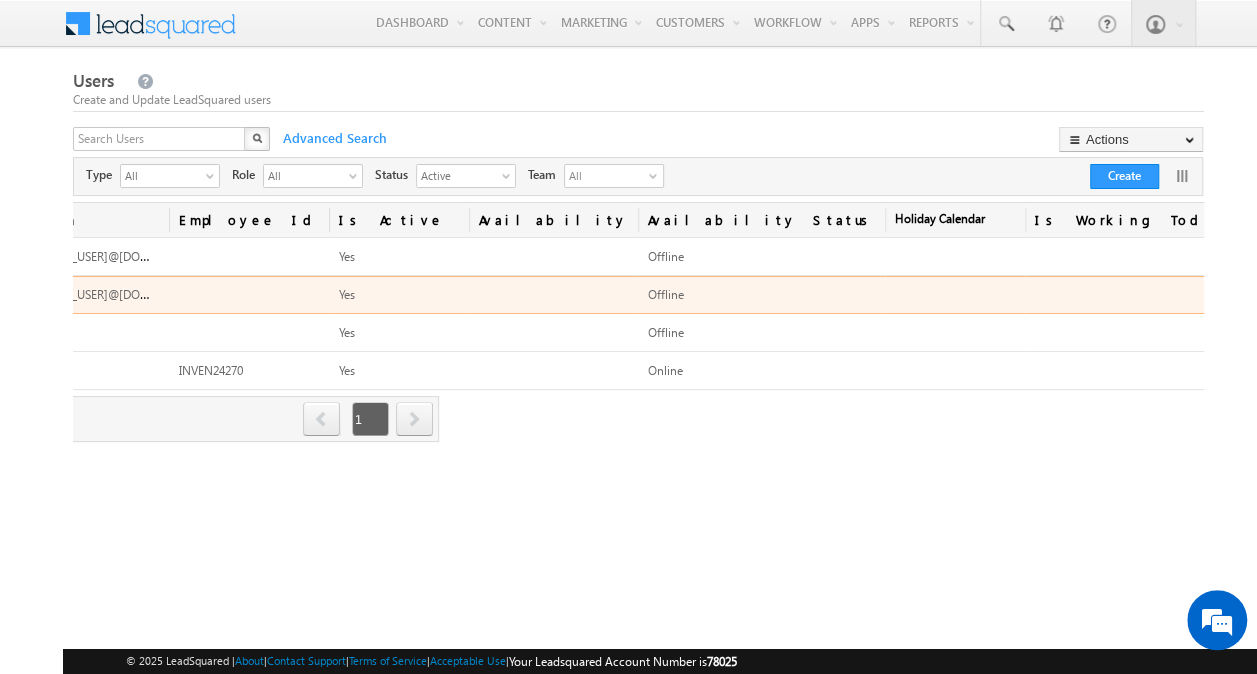 click at bounding box center [1608, 295] 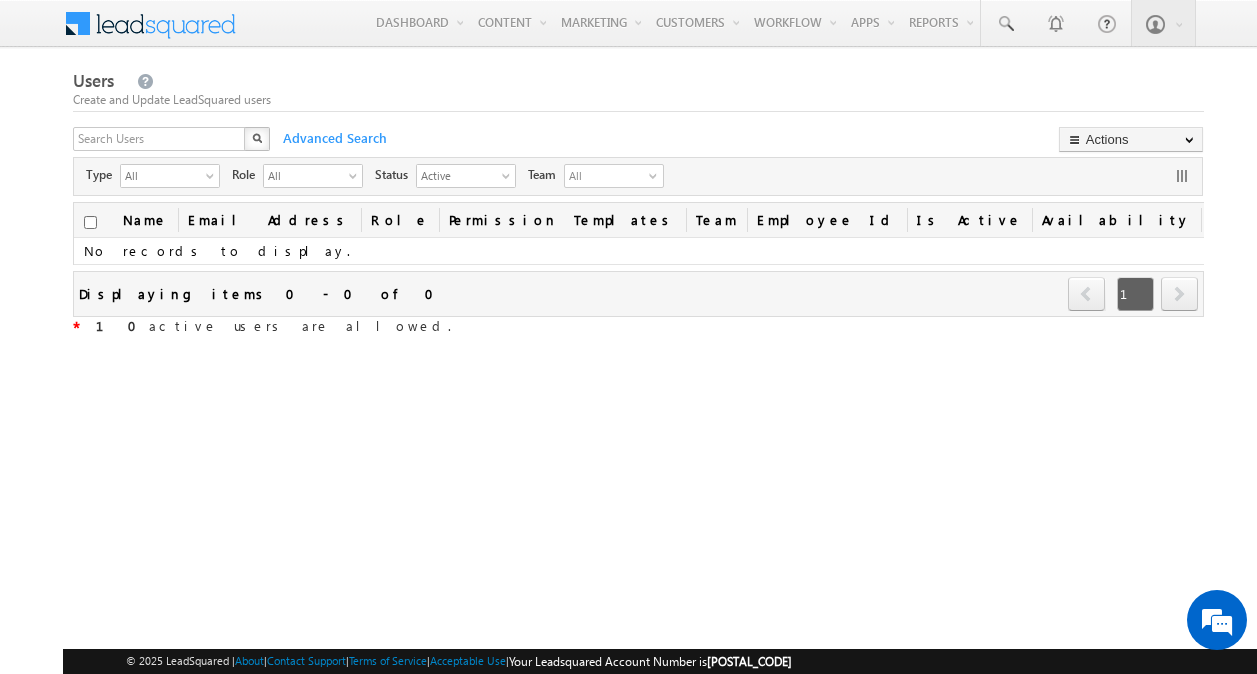 scroll, scrollTop: 0, scrollLeft: 0, axis: both 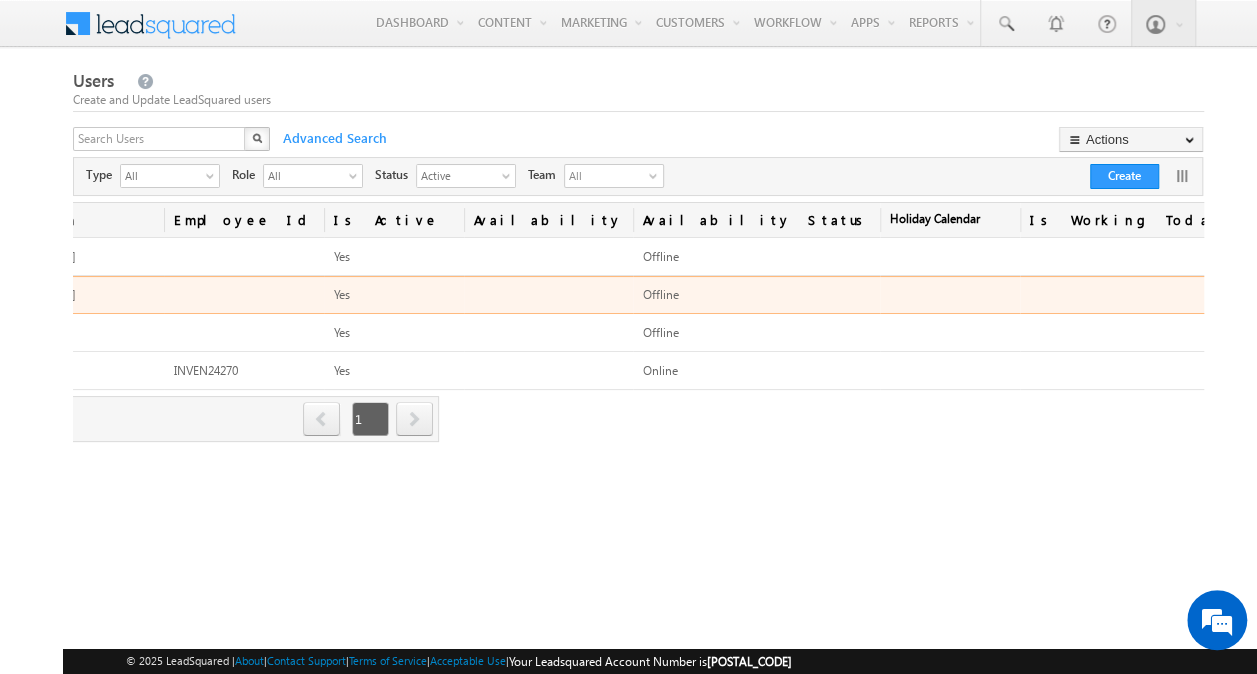 click on "Edit" at bounding box center [1558, 317] 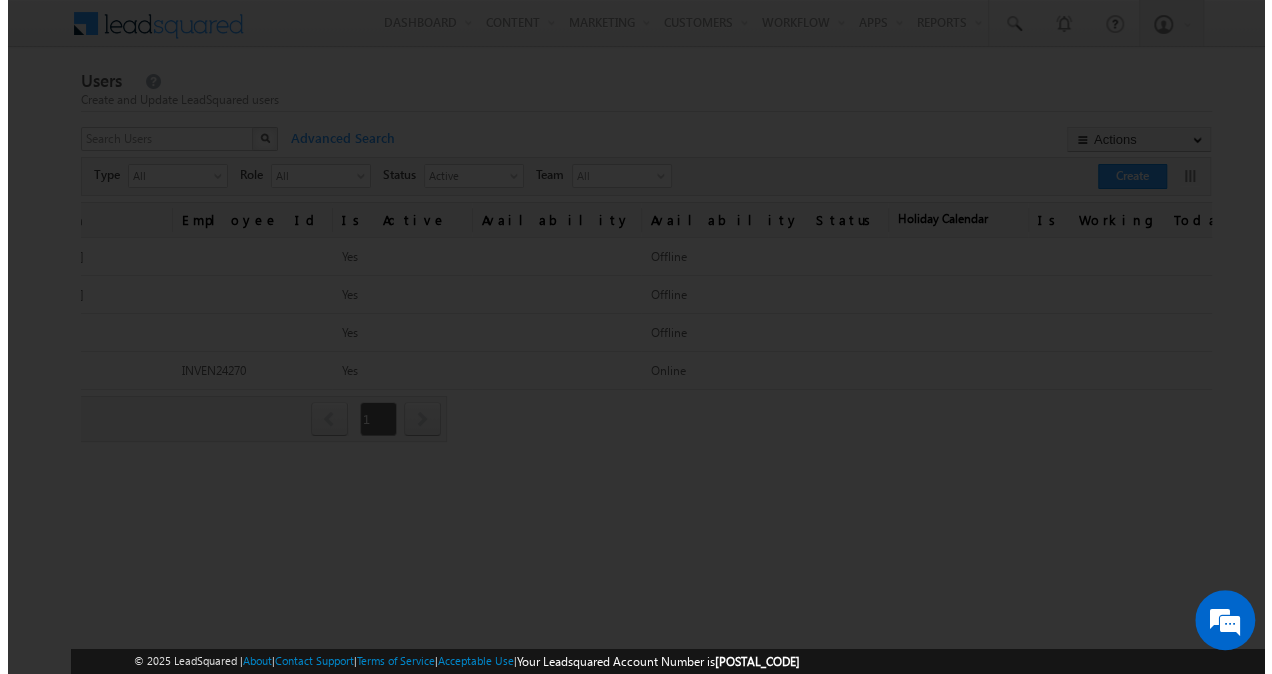 scroll, scrollTop: 0, scrollLeft: 752, axis: horizontal 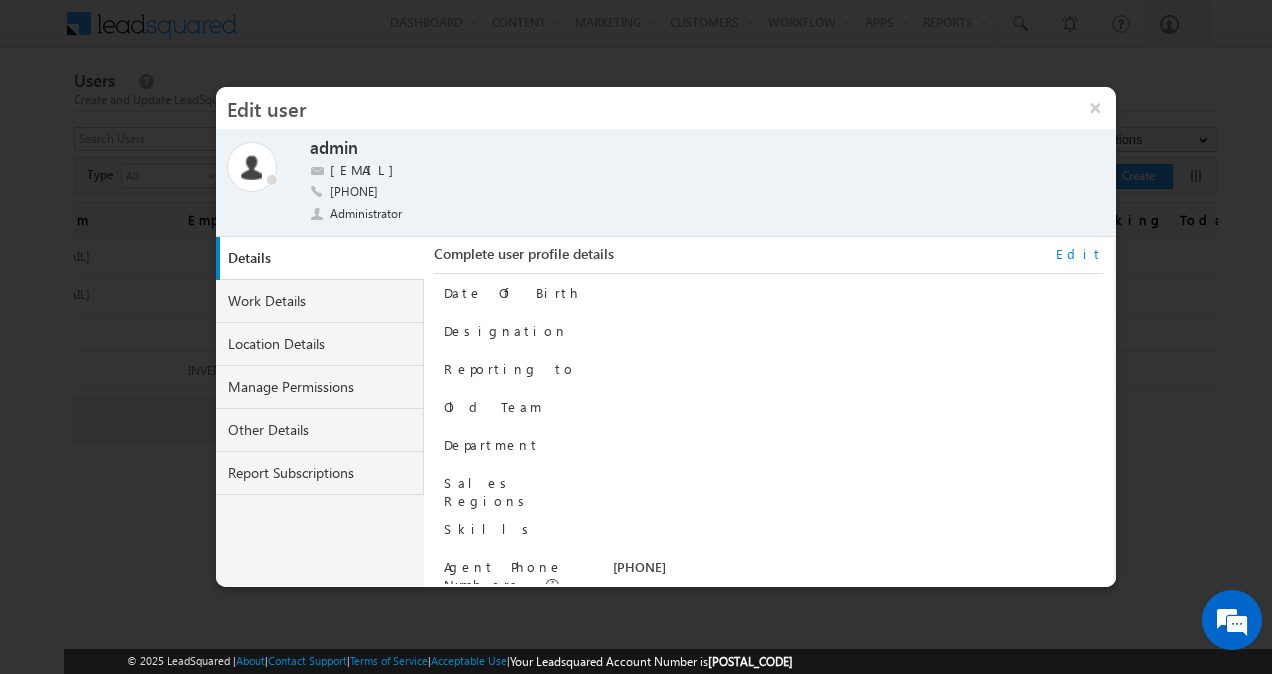 click on "Edit" at bounding box center (1079, 254) 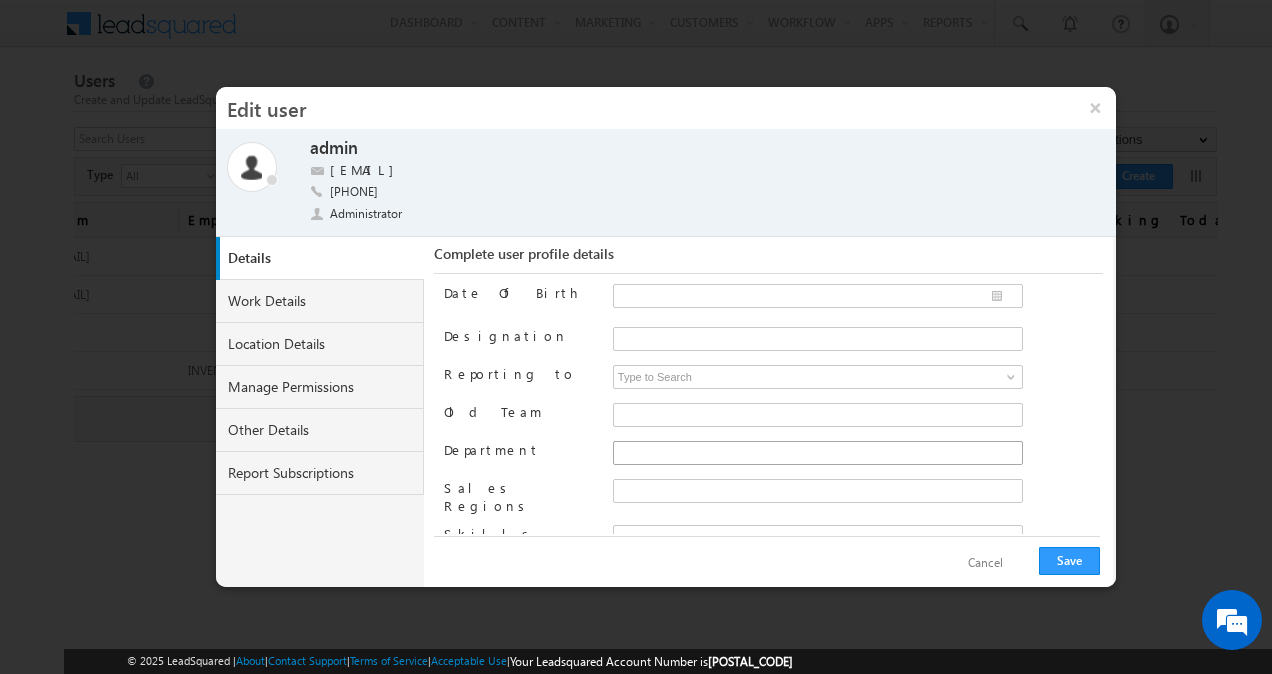 scroll, scrollTop: 302, scrollLeft: 0, axis: vertical 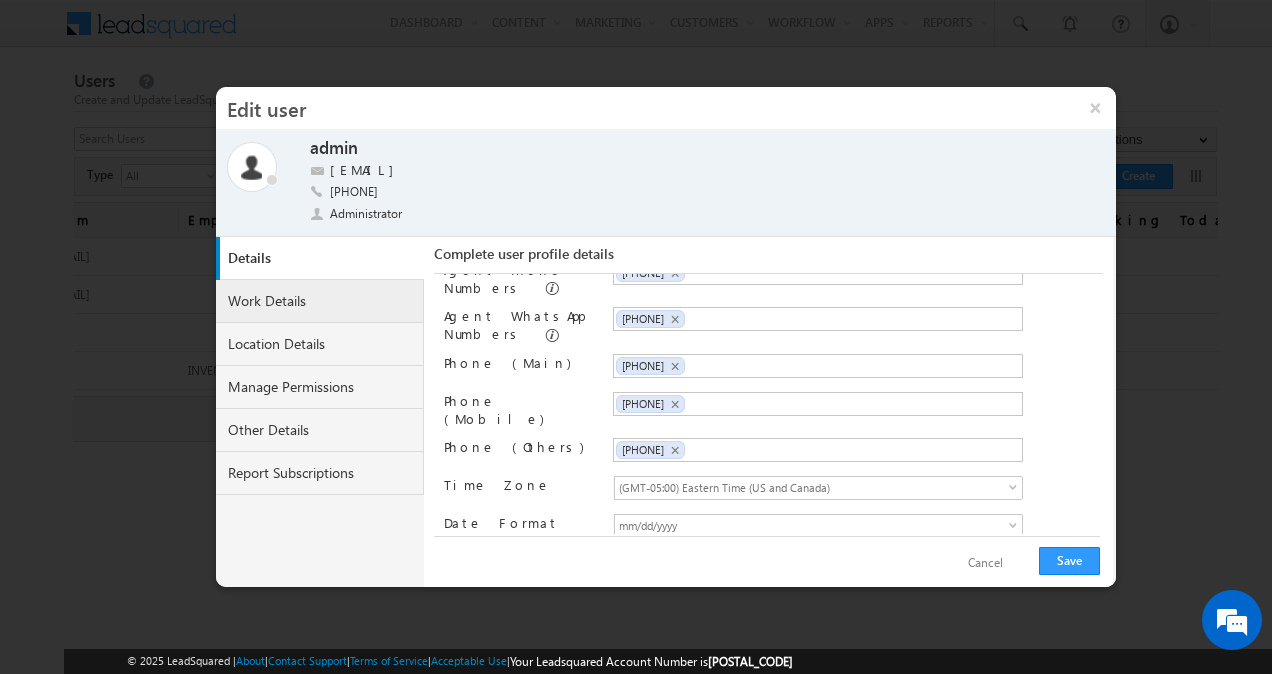 click on "Work Details" at bounding box center (320, 301) 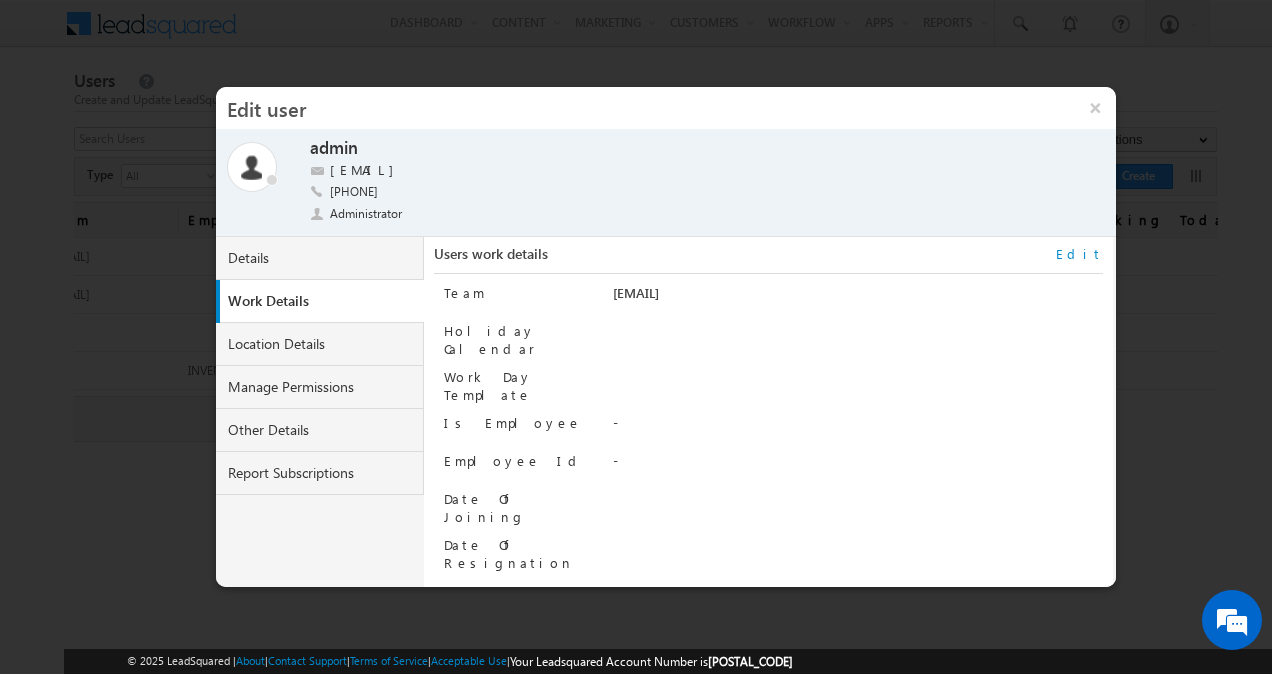 click on "Edit" at bounding box center [1079, 254] 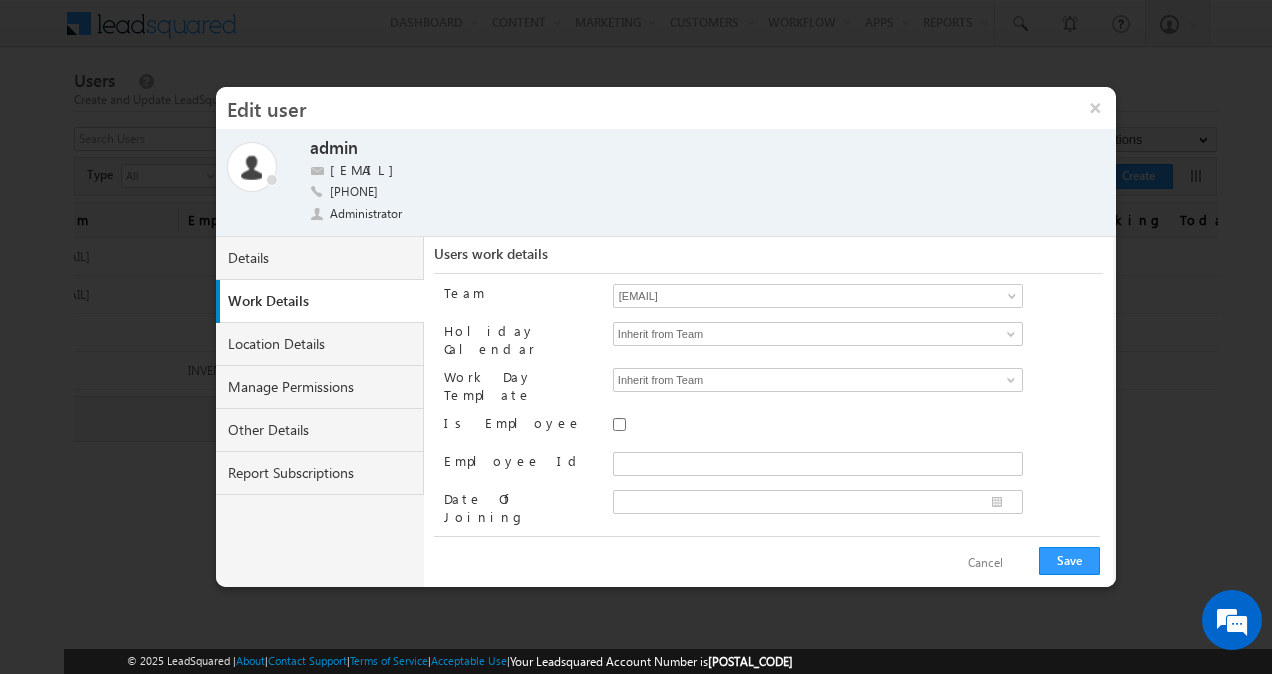 click at bounding box center [858, 428] 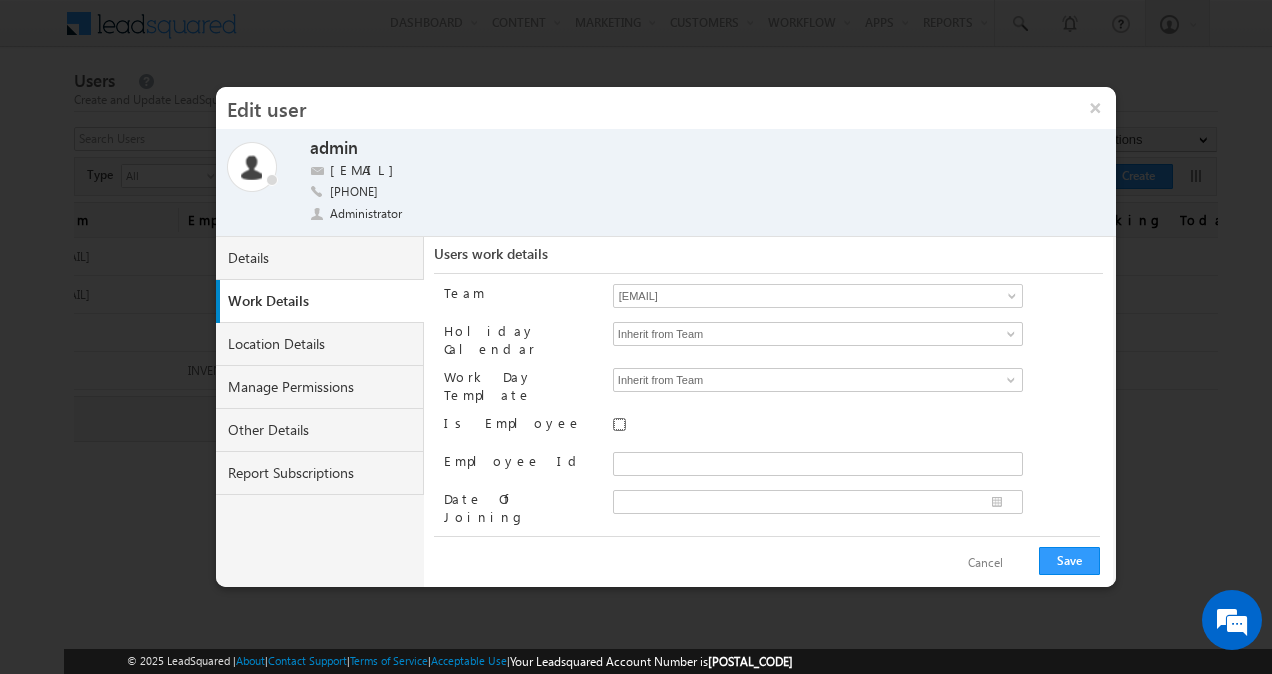 click on "Is Employee" at bounding box center (619, 424) 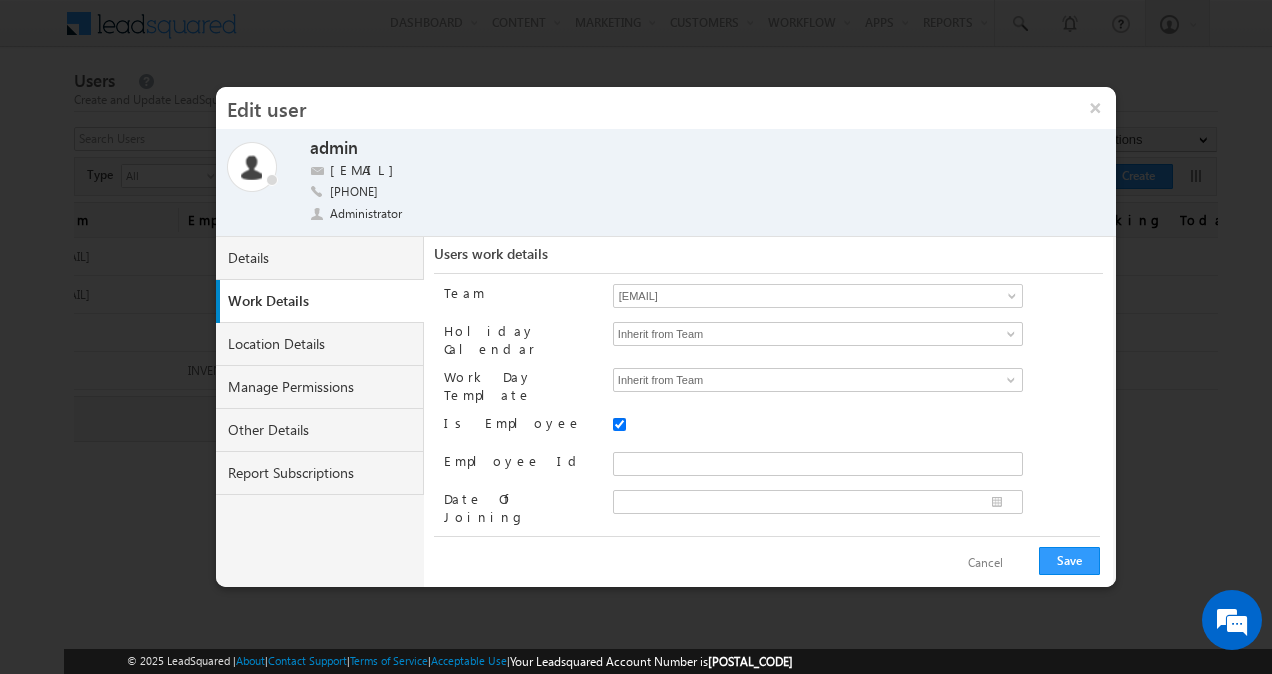 click at bounding box center [1014, 300] 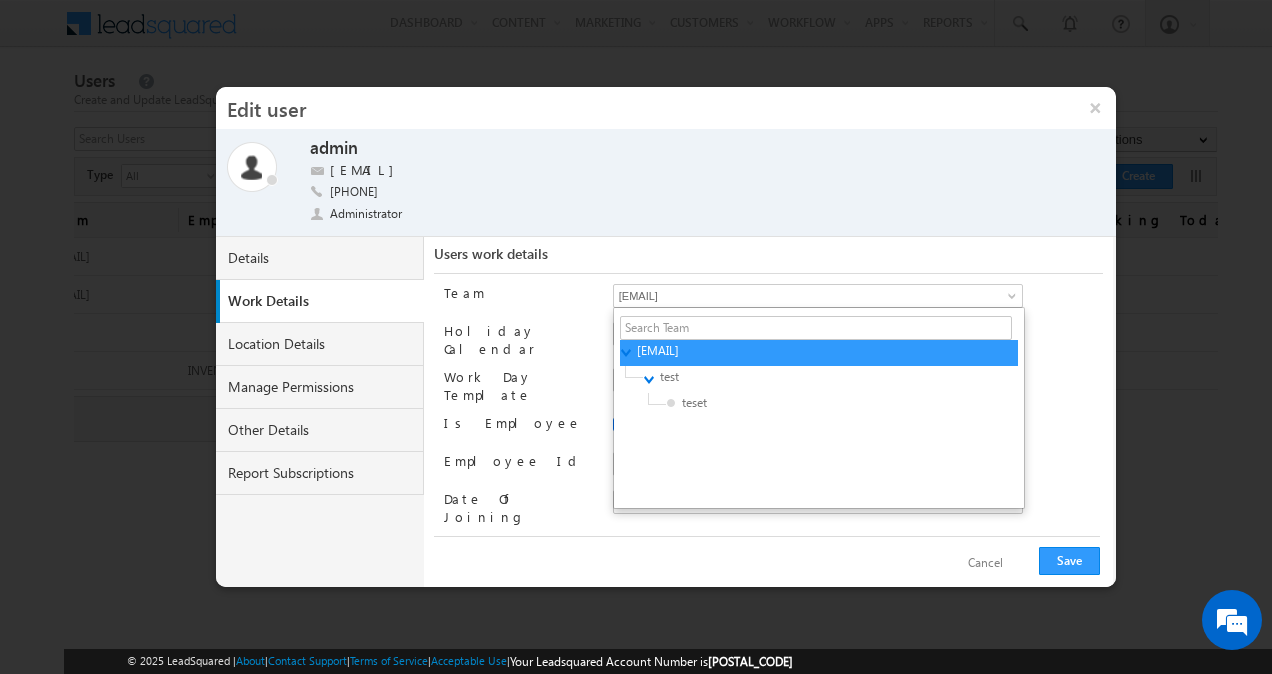 click at bounding box center [1014, 300] 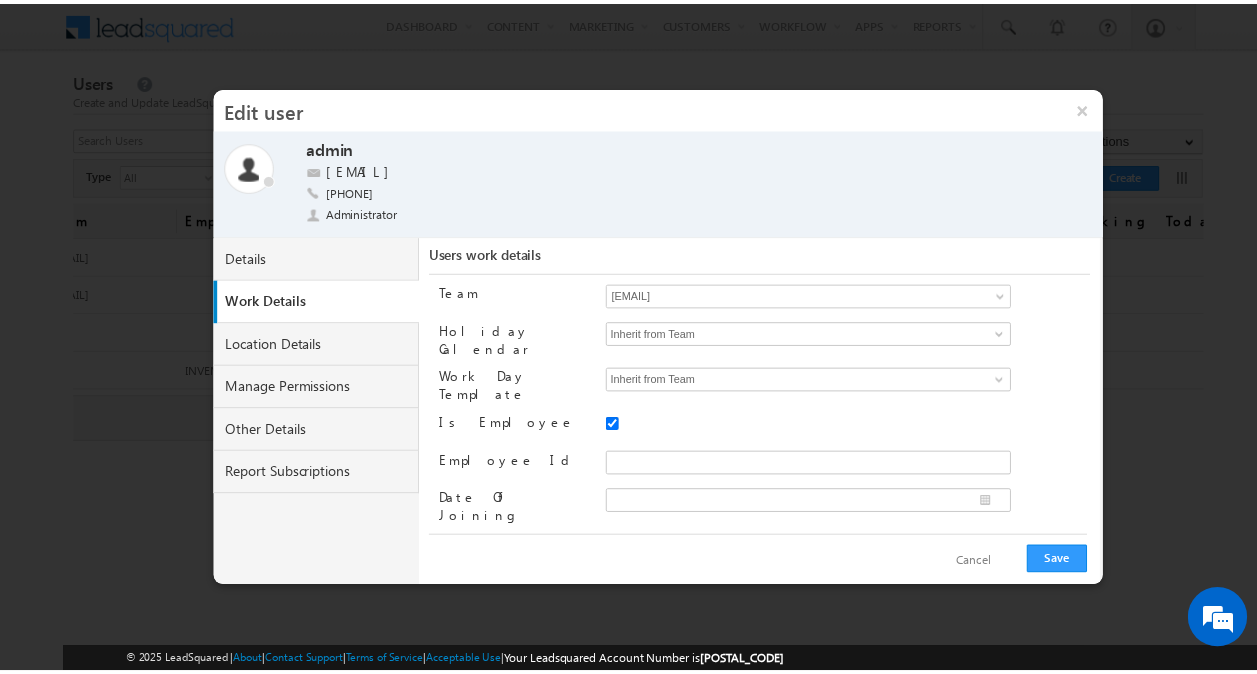 scroll, scrollTop: 24, scrollLeft: 0, axis: vertical 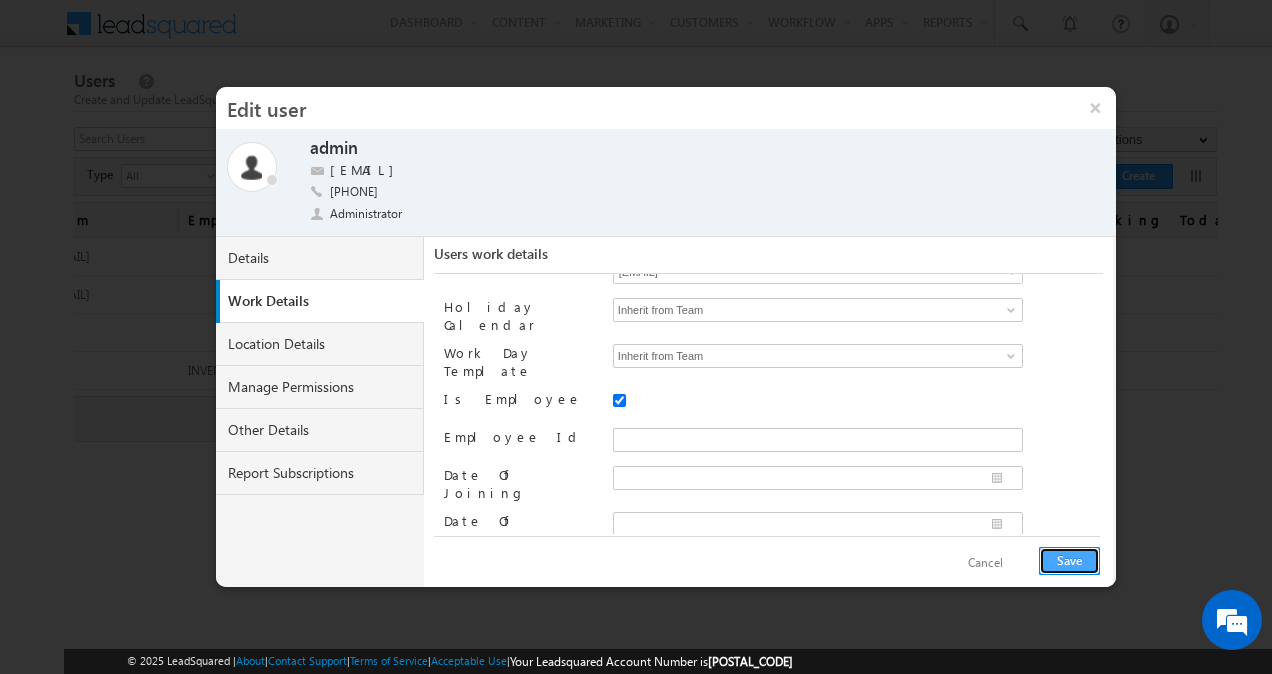 click on "Save" at bounding box center [1069, 561] 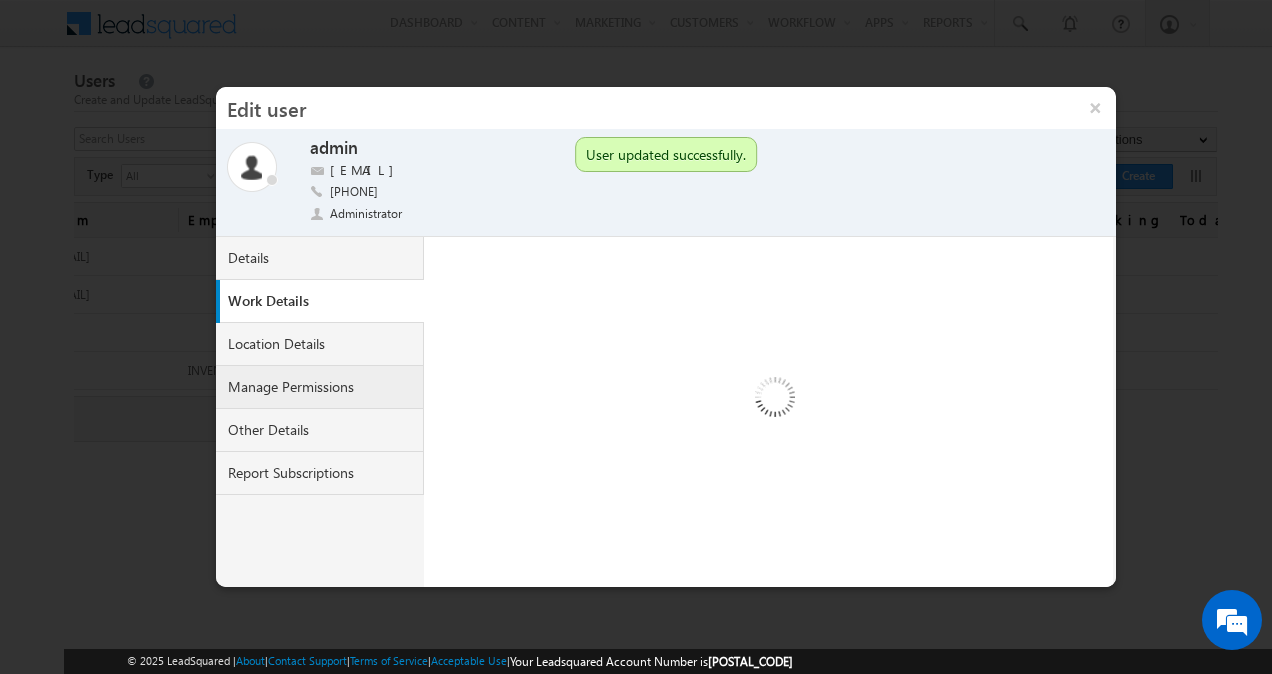 click on "Manage Permissions" at bounding box center [320, 387] 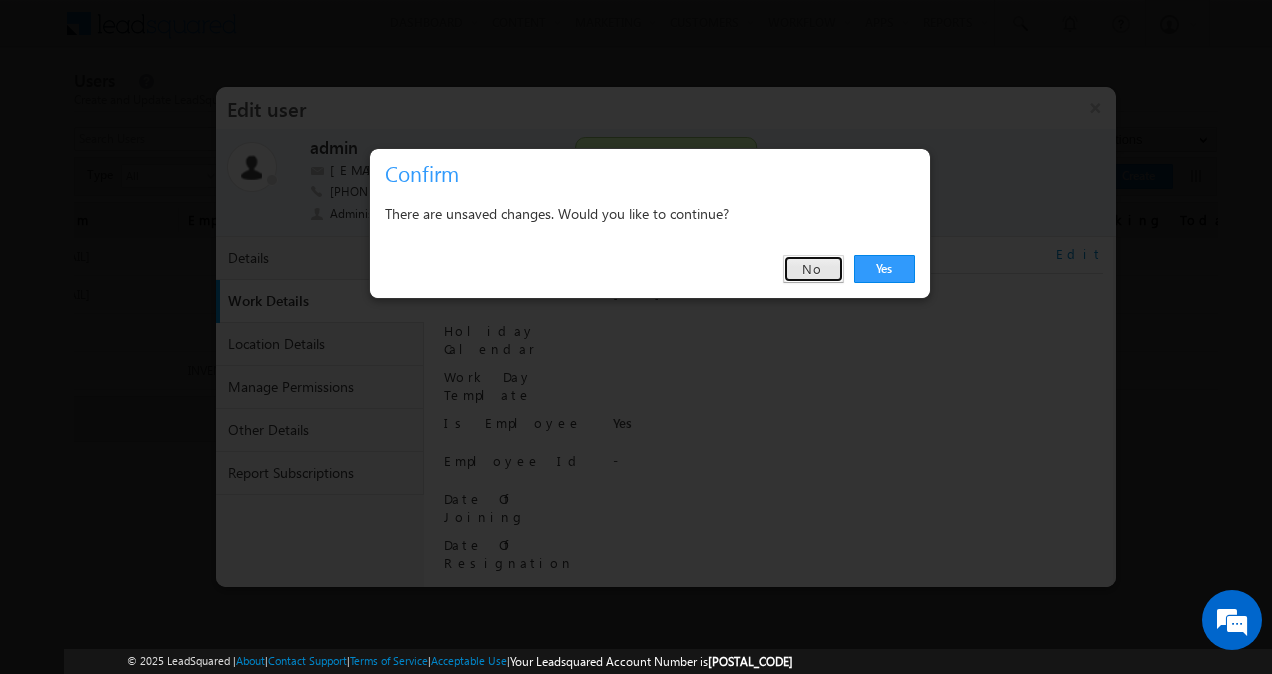 click on "No" at bounding box center [813, 269] 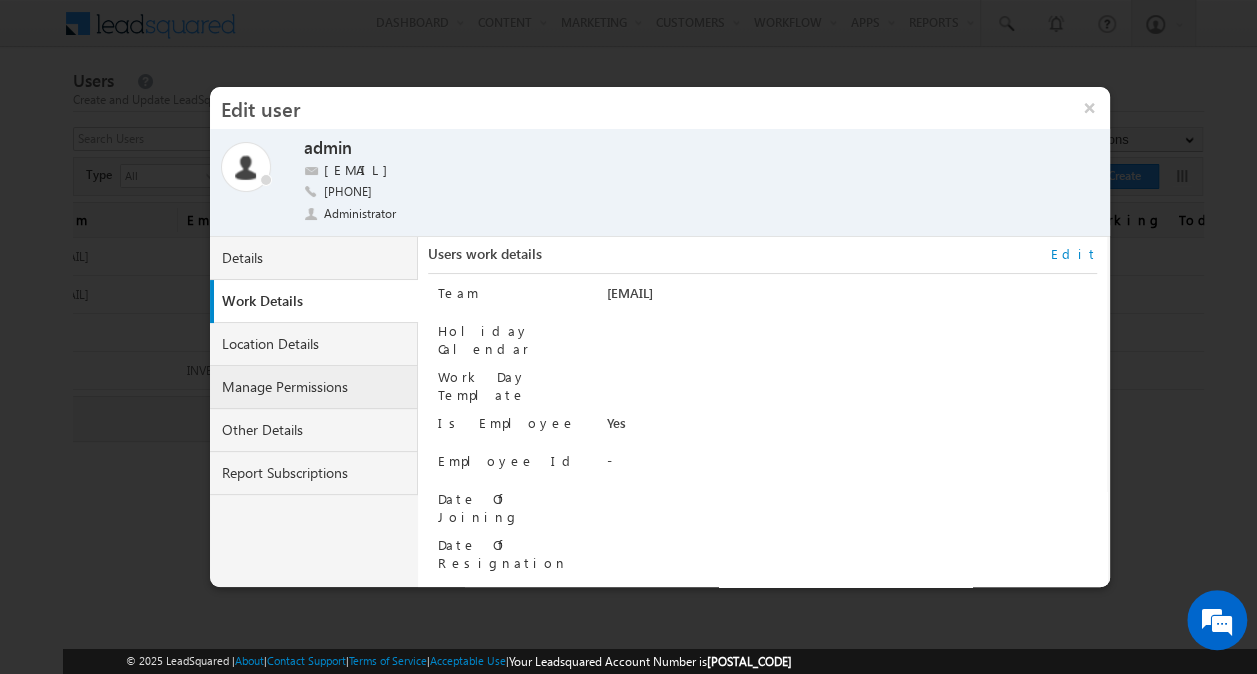 click on "Manage Permissions" at bounding box center (314, 387) 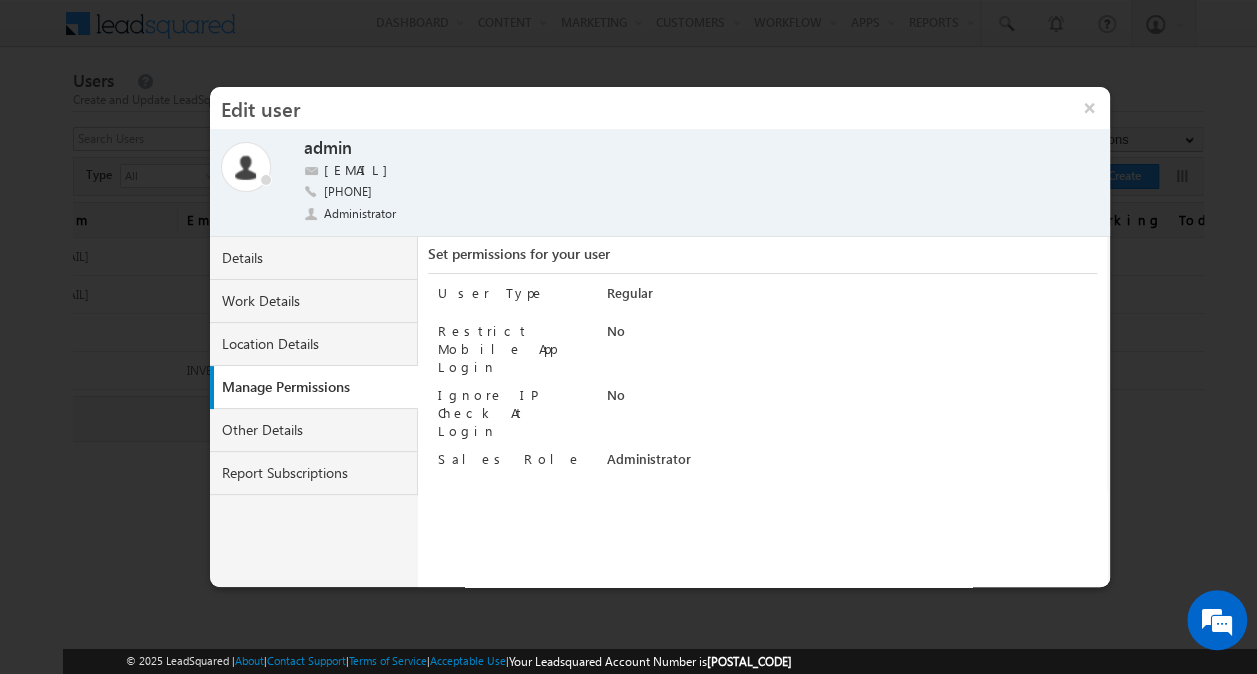 click on "Regular" at bounding box center (852, 298) 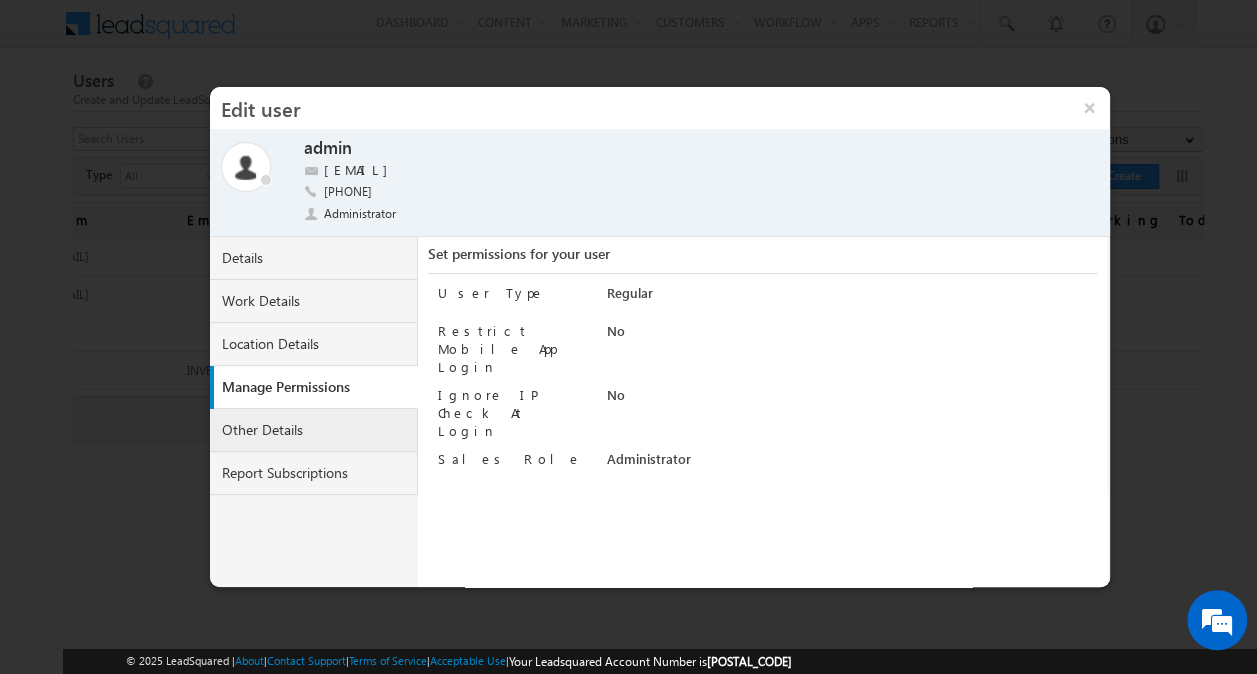 click on "Other Details" at bounding box center (314, 430) 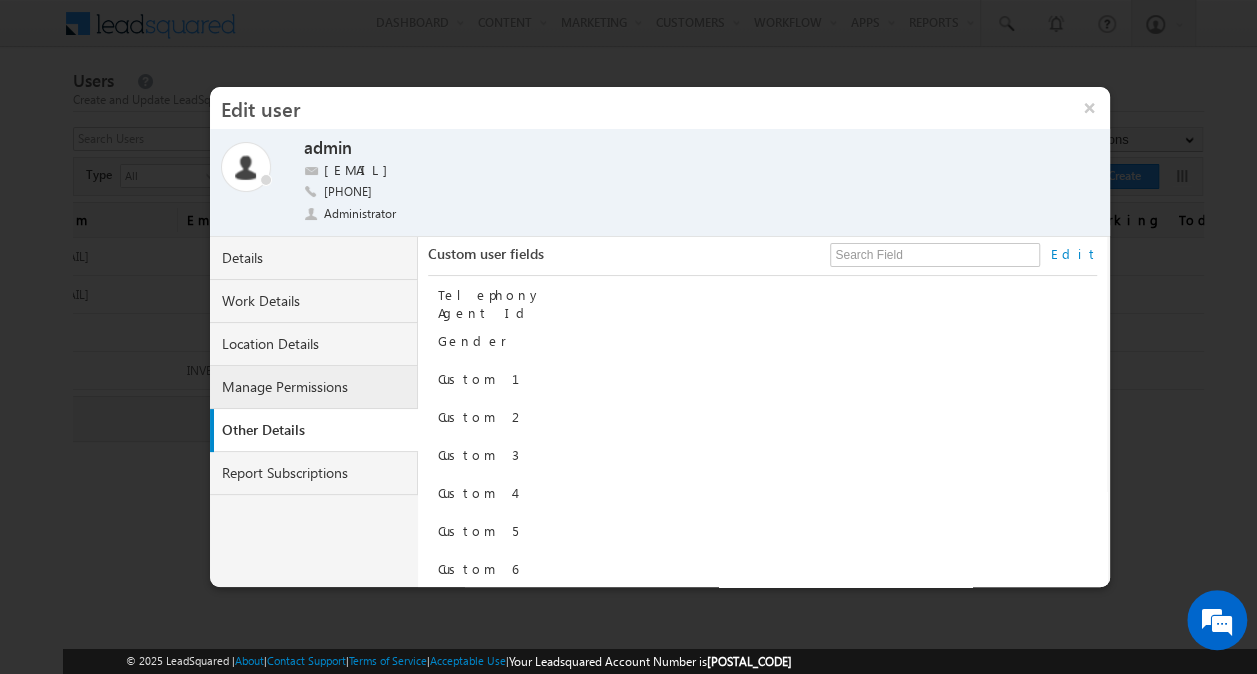 click on "Manage Permissions" at bounding box center [314, 387] 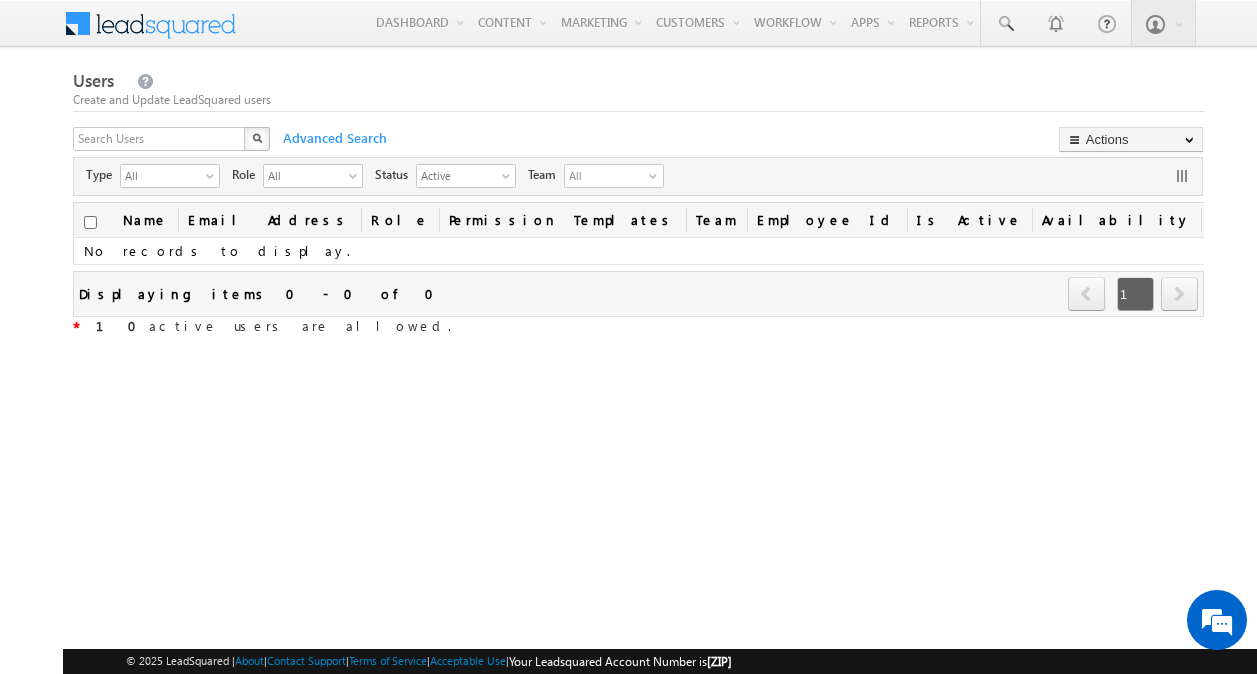 scroll, scrollTop: 0, scrollLeft: 0, axis: both 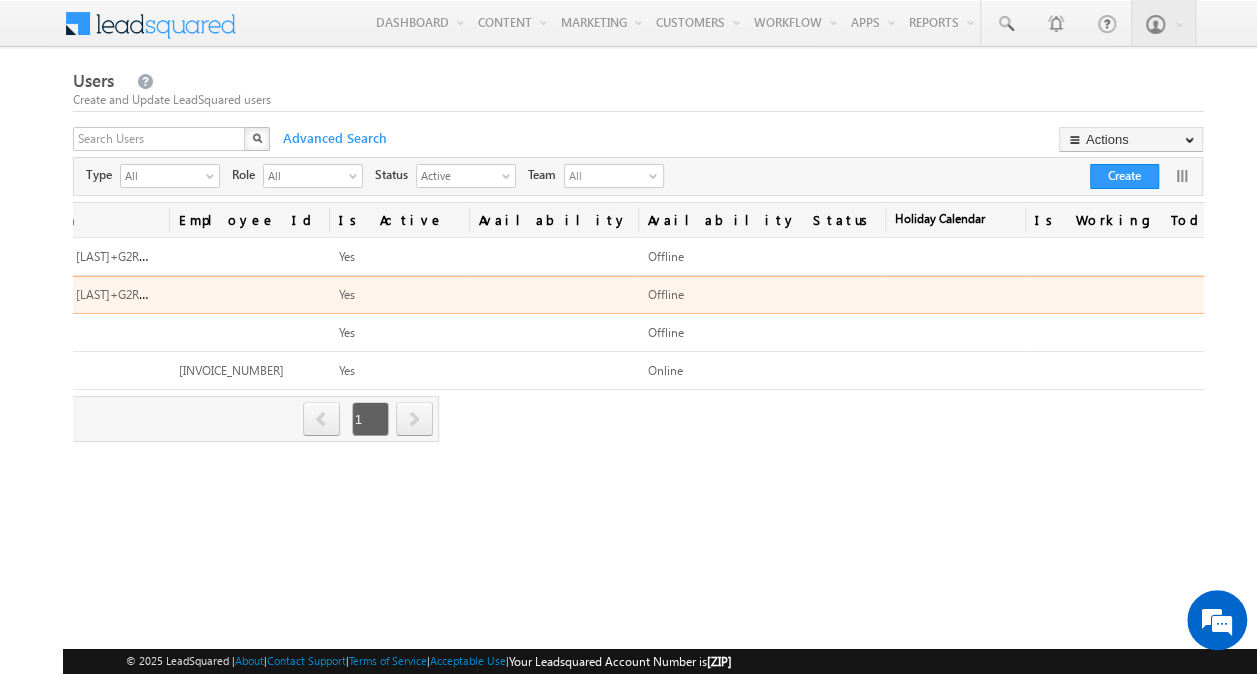 click on "Edit" at bounding box center (1563, 317) 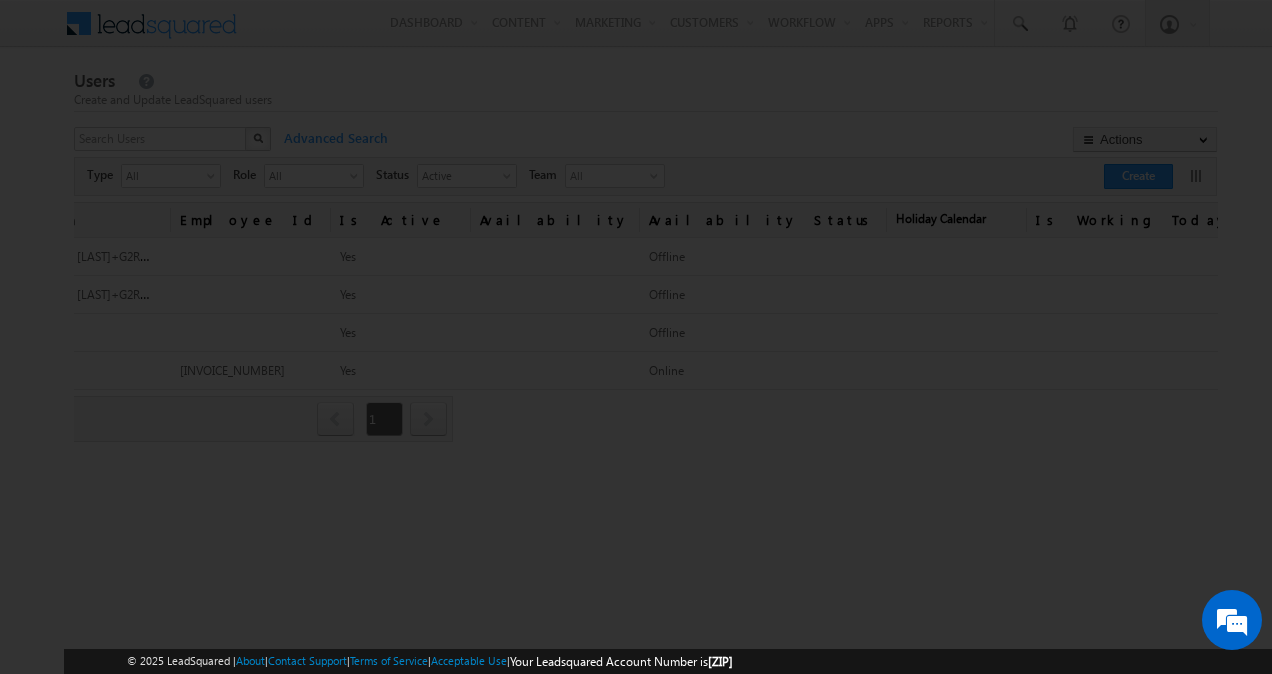 scroll, scrollTop: 0, scrollLeft: 752, axis: horizontal 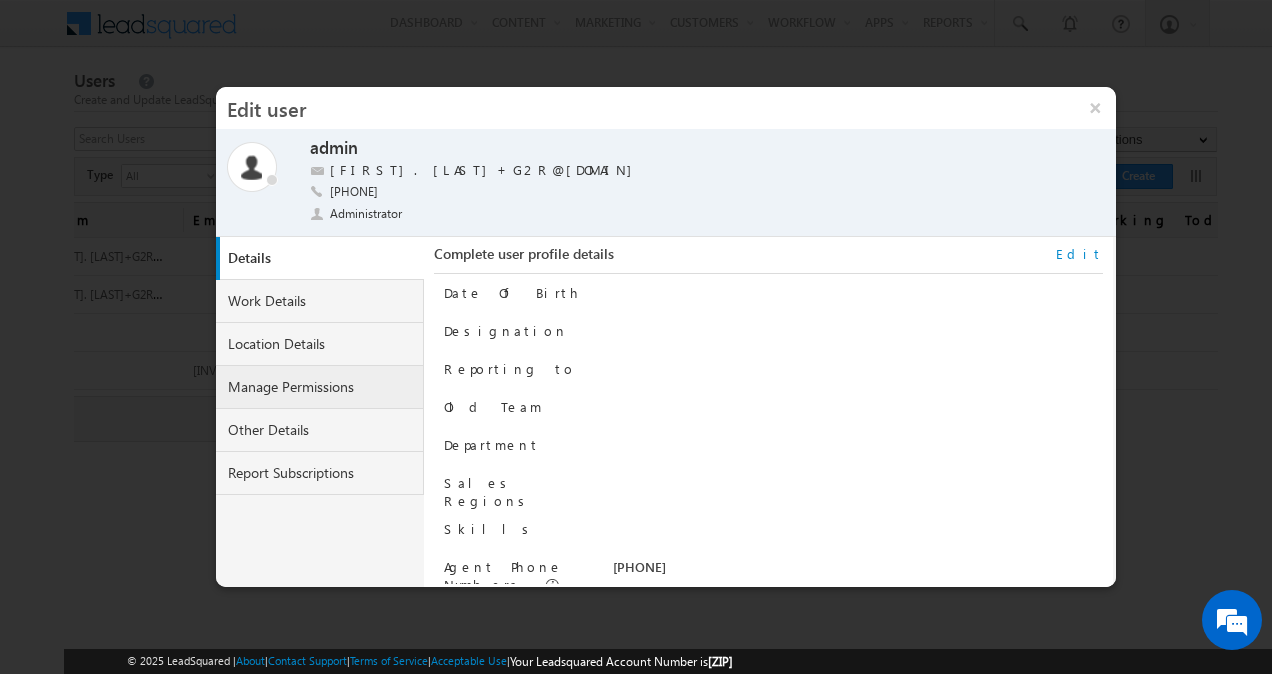 click on "Manage Permissions" at bounding box center (320, 387) 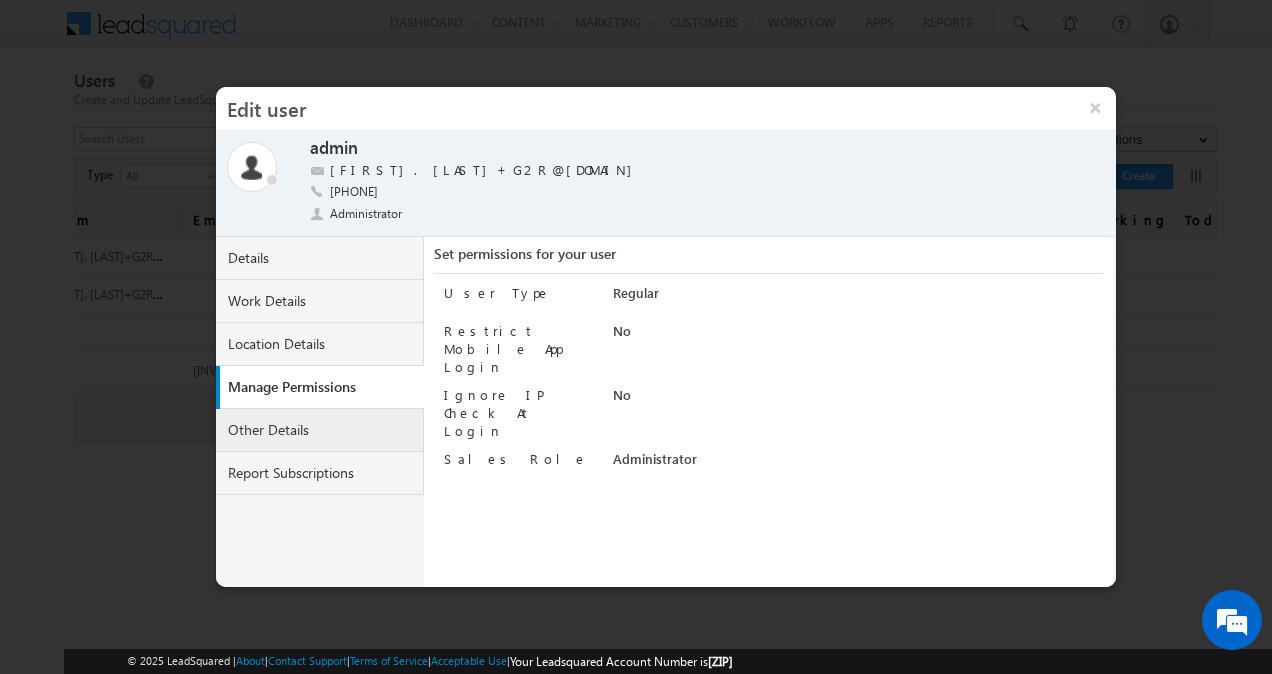 click on "Other Details" at bounding box center [320, 430] 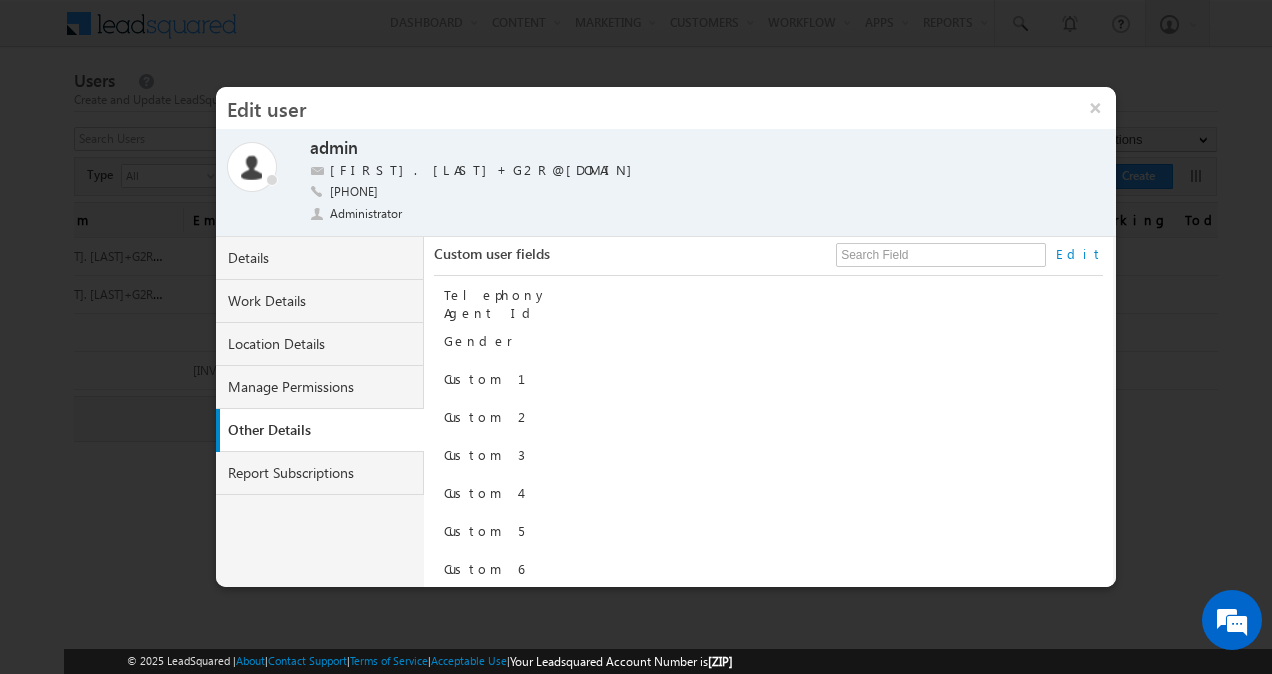 click on "Edit" at bounding box center [1079, 254] 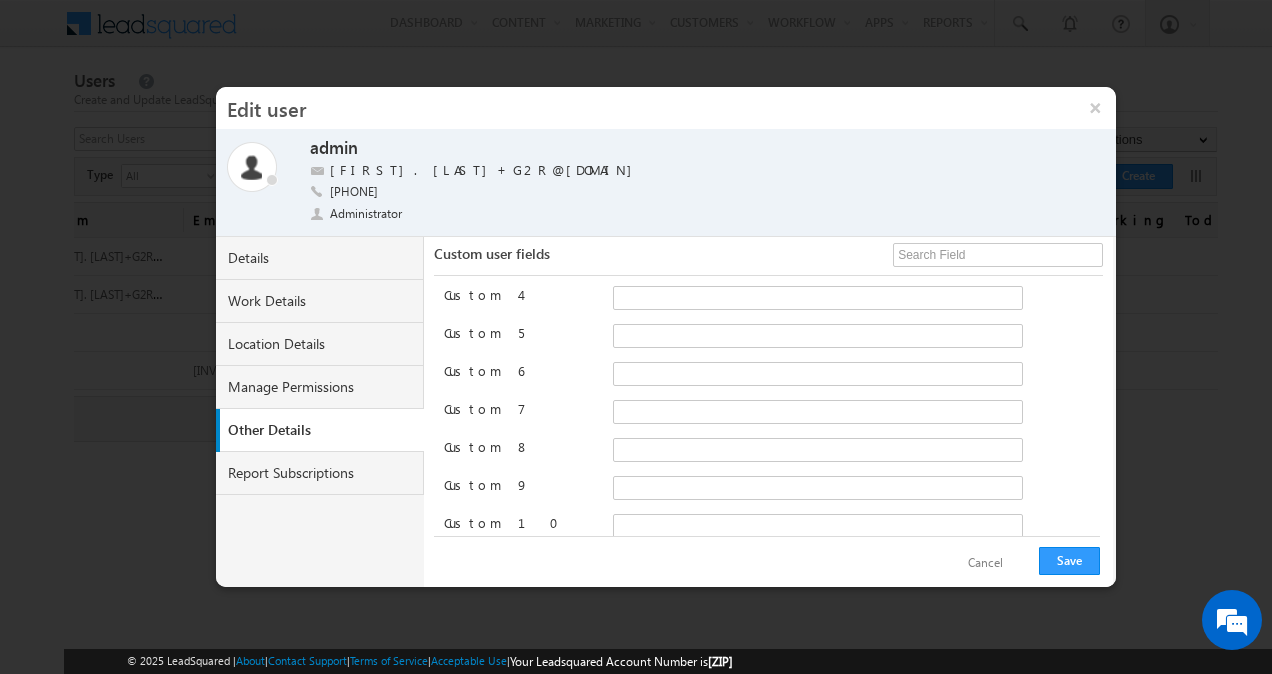 scroll, scrollTop: 0, scrollLeft: 0, axis: both 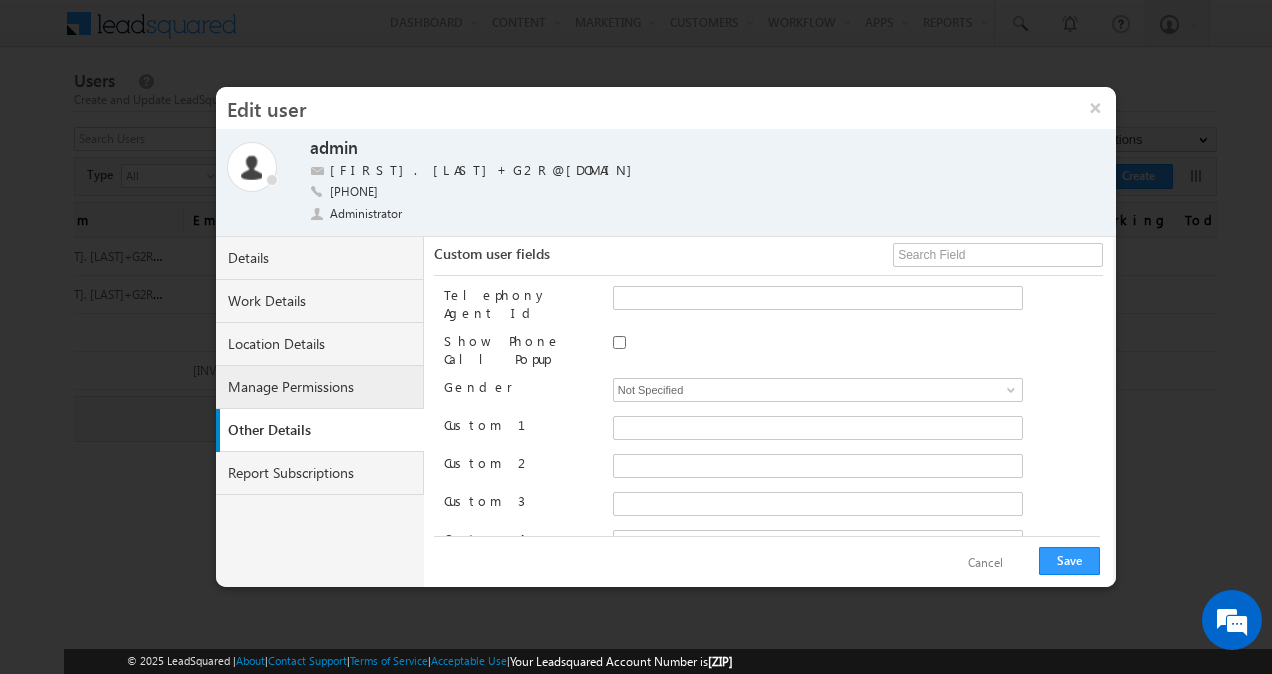click on "Manage Permissions" at bounding box center (320, 387) 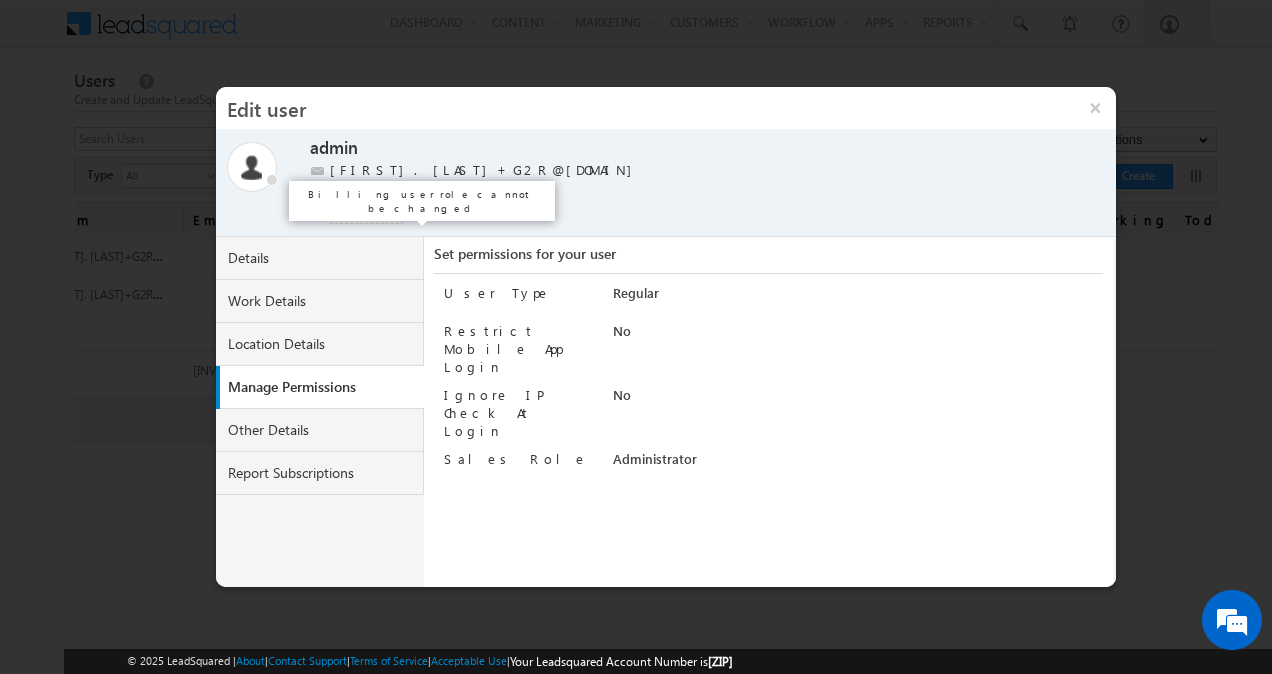 click on "Administrator" at bounding box center [367, 214] 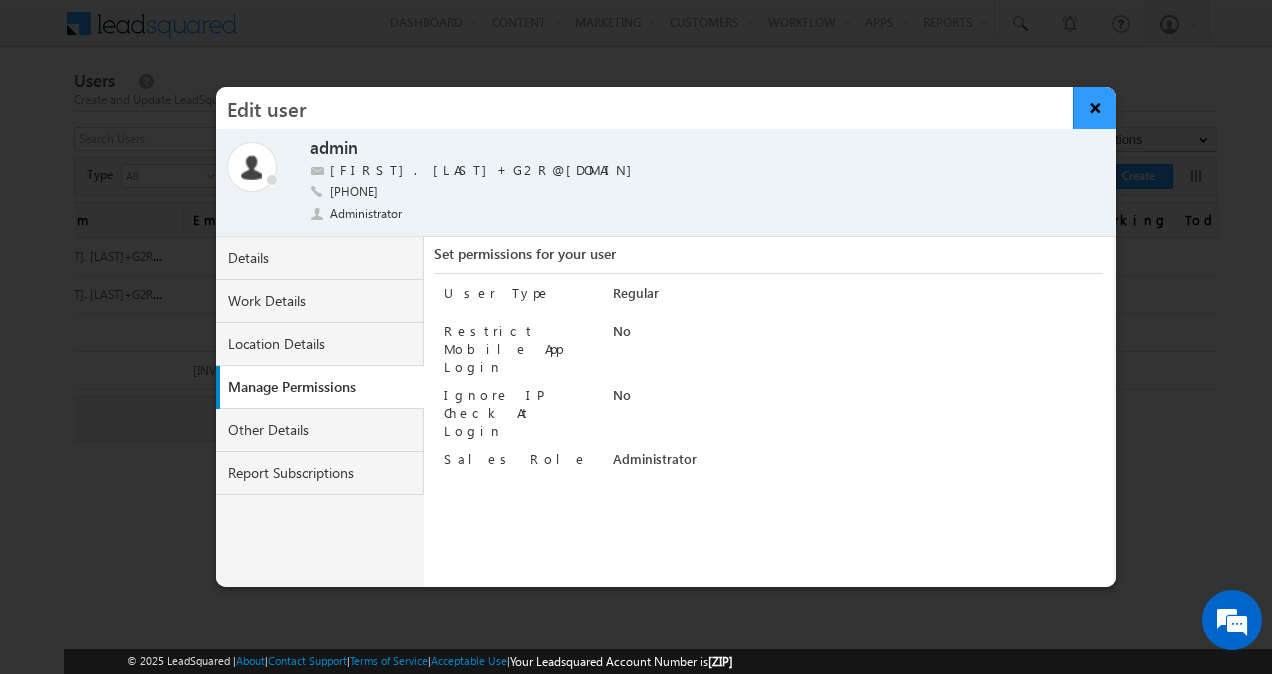 click on "×" at bounding box center [1094, 108] 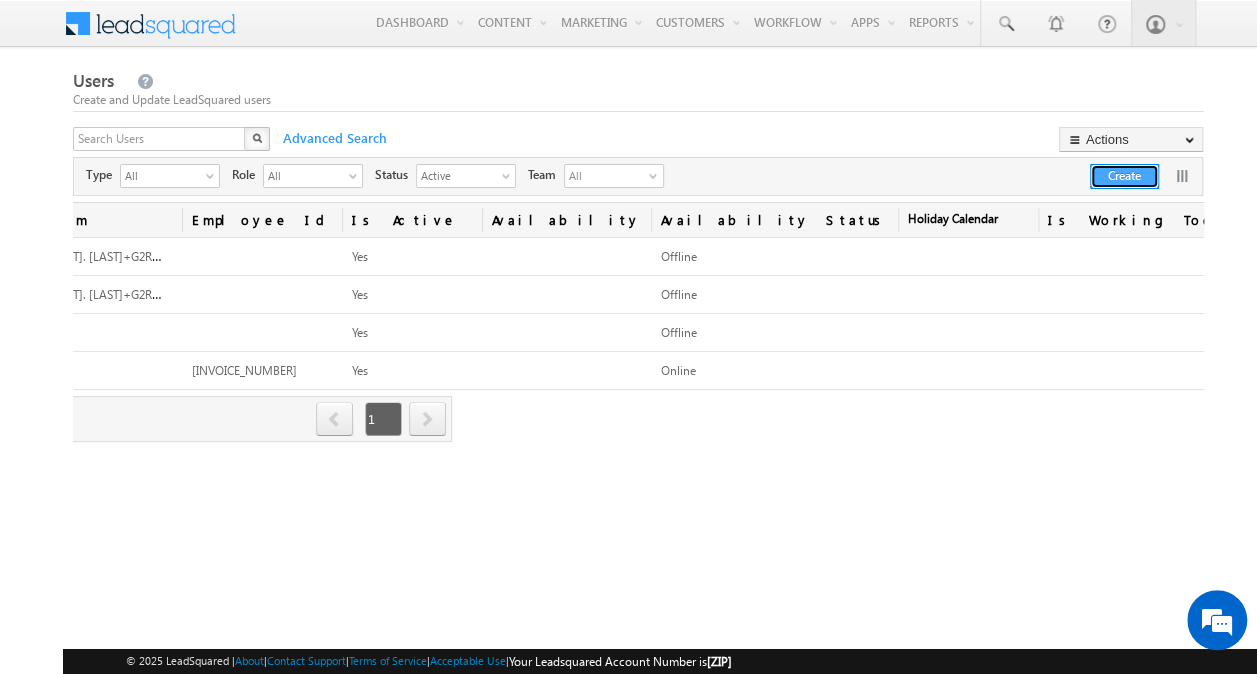 click on "Create" at bounding box center (1124, 176) 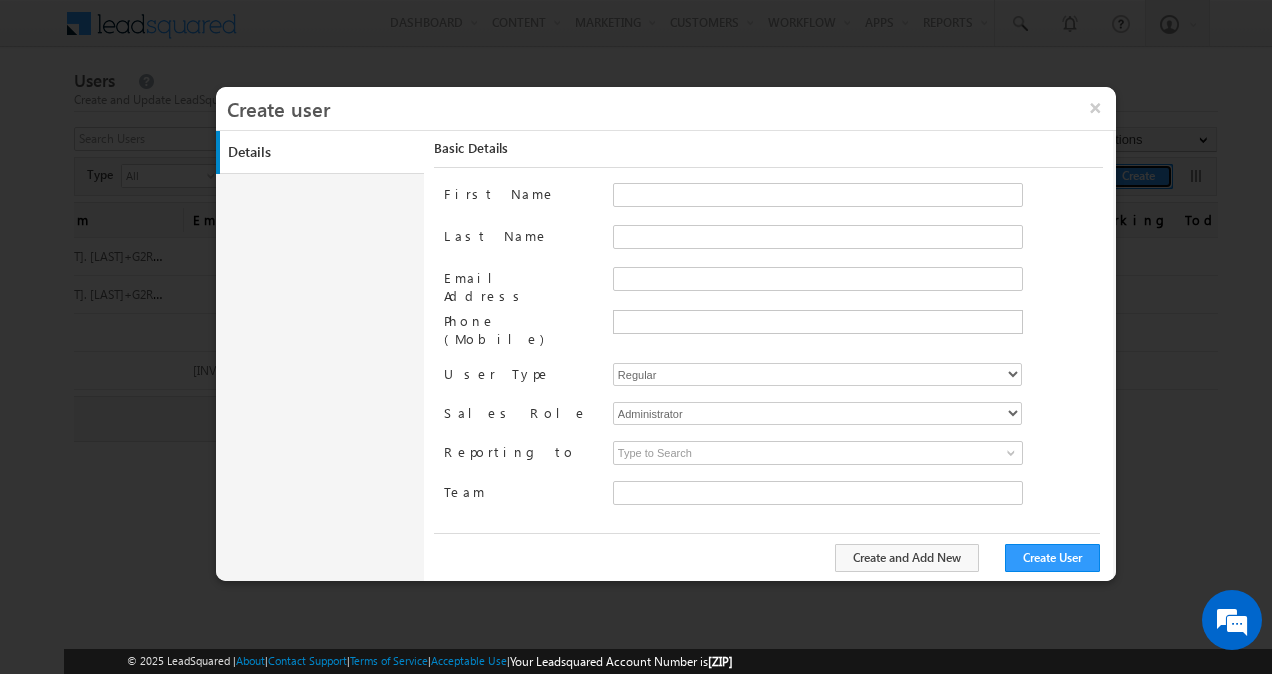 type on "e2d434de-50e2-11f0-91df-068012126923" 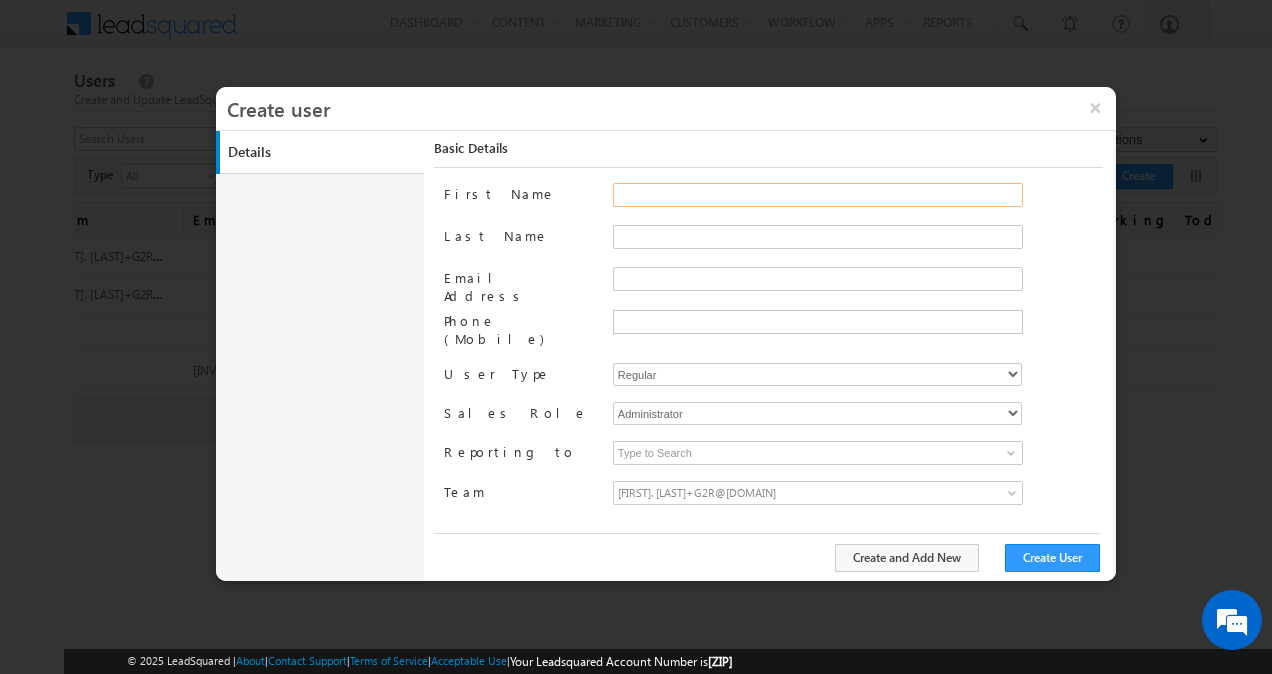 click on "First Name" at bounding box center (818, 195) 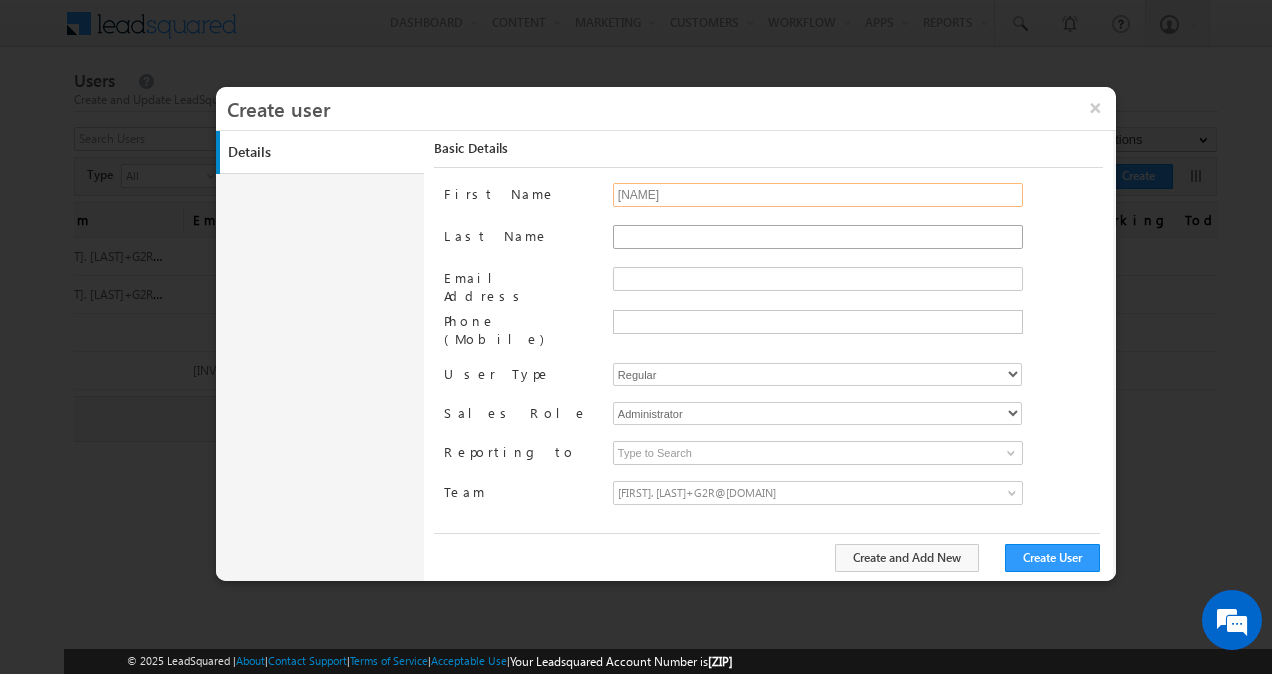 type on "Shivani" 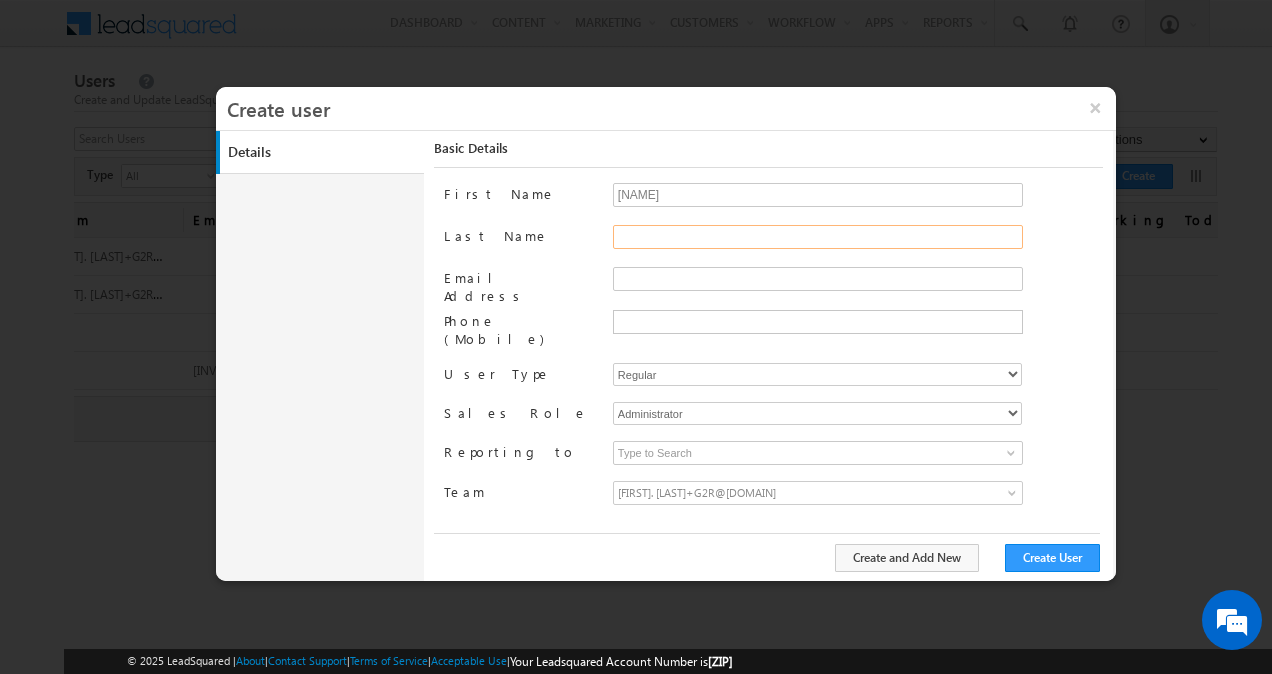 click on "Last Name" at bounding box center (818, 237) 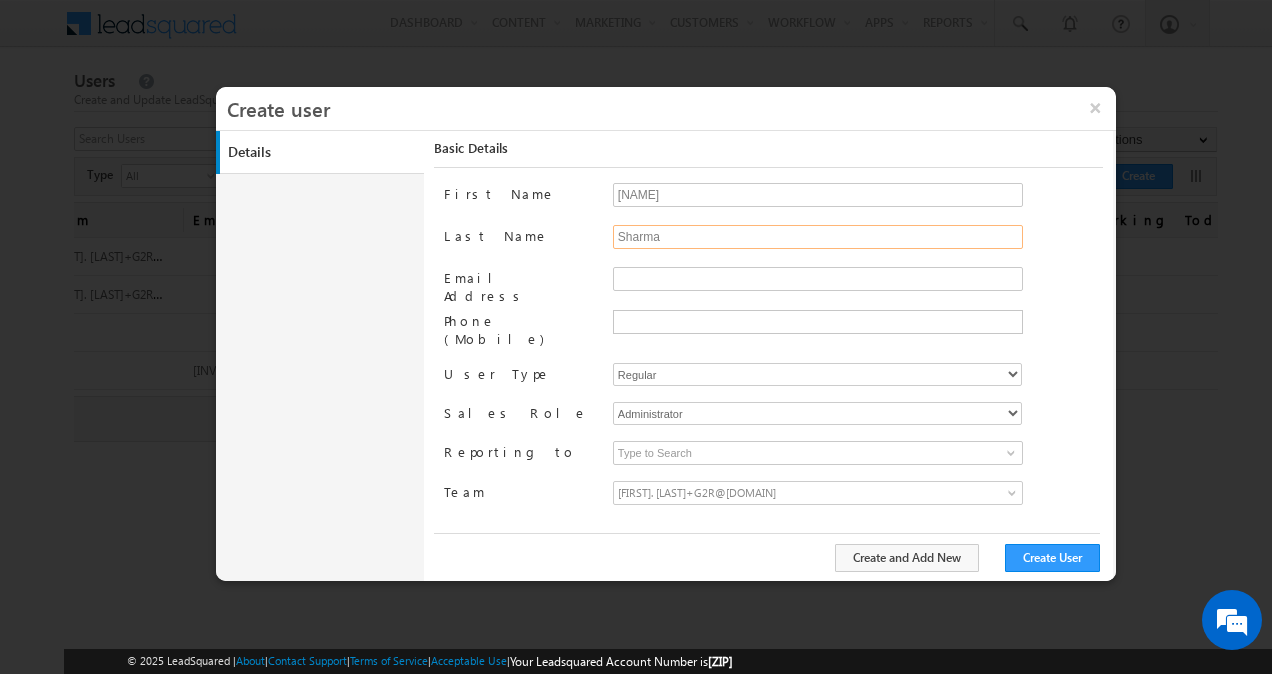 type on "Sharma" 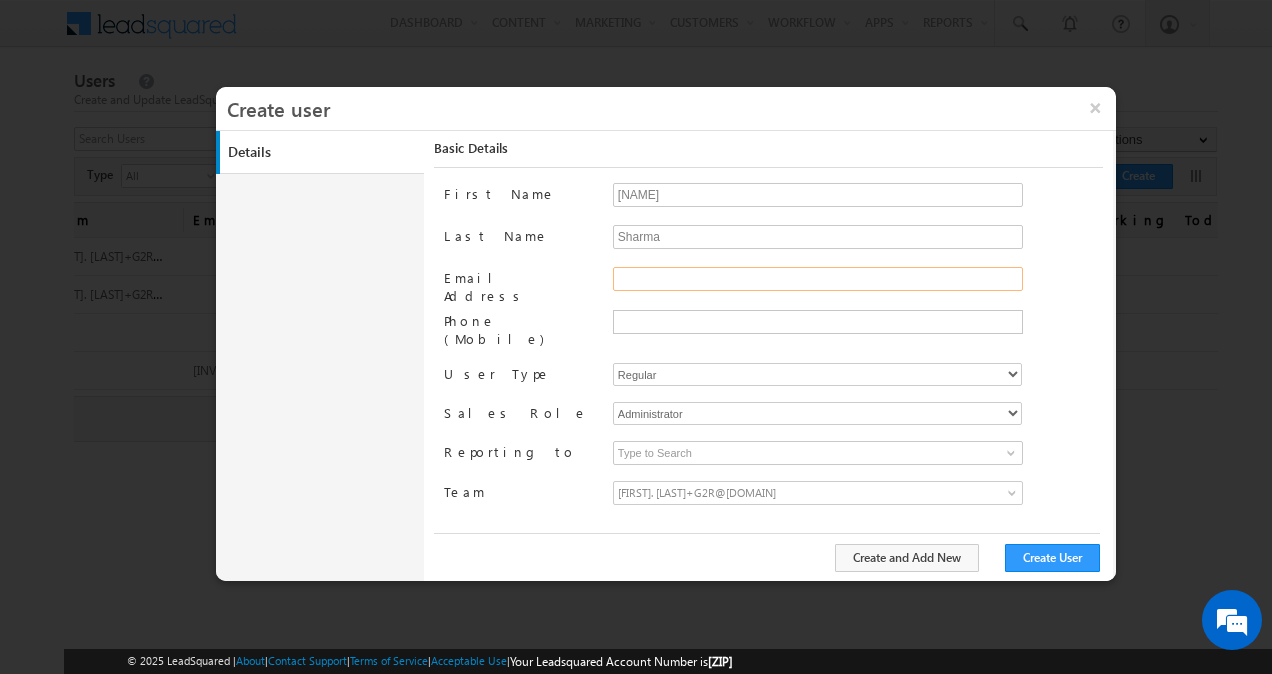 click on "Email Address" at bounding box center [818, 279] 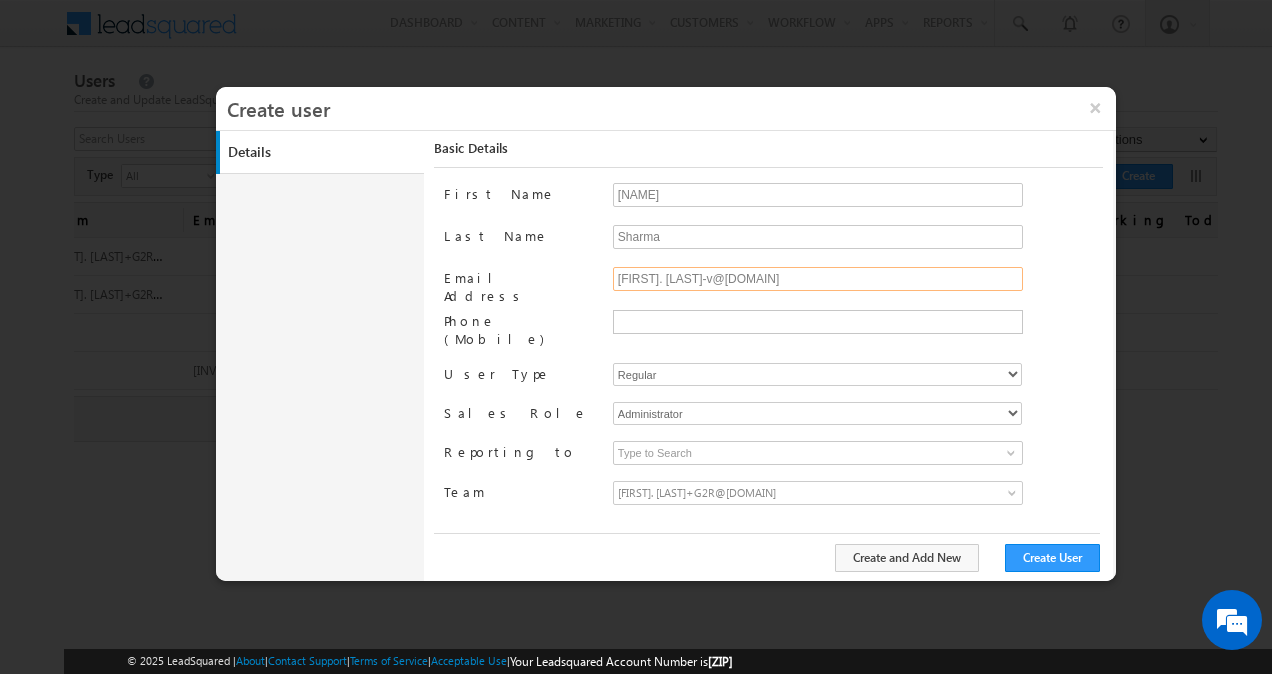 type on "Shivani.Sharma-v@adityabirlacapital.com" 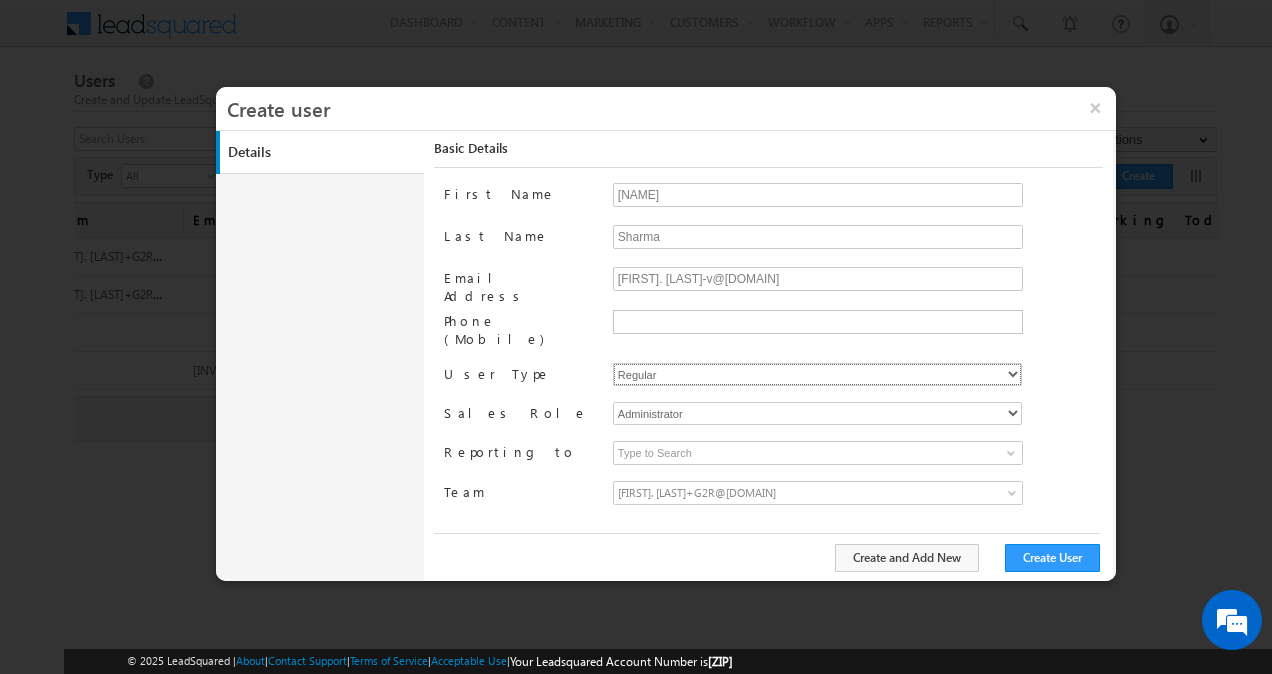 click on "Regular" at bounding box center [817, 374] 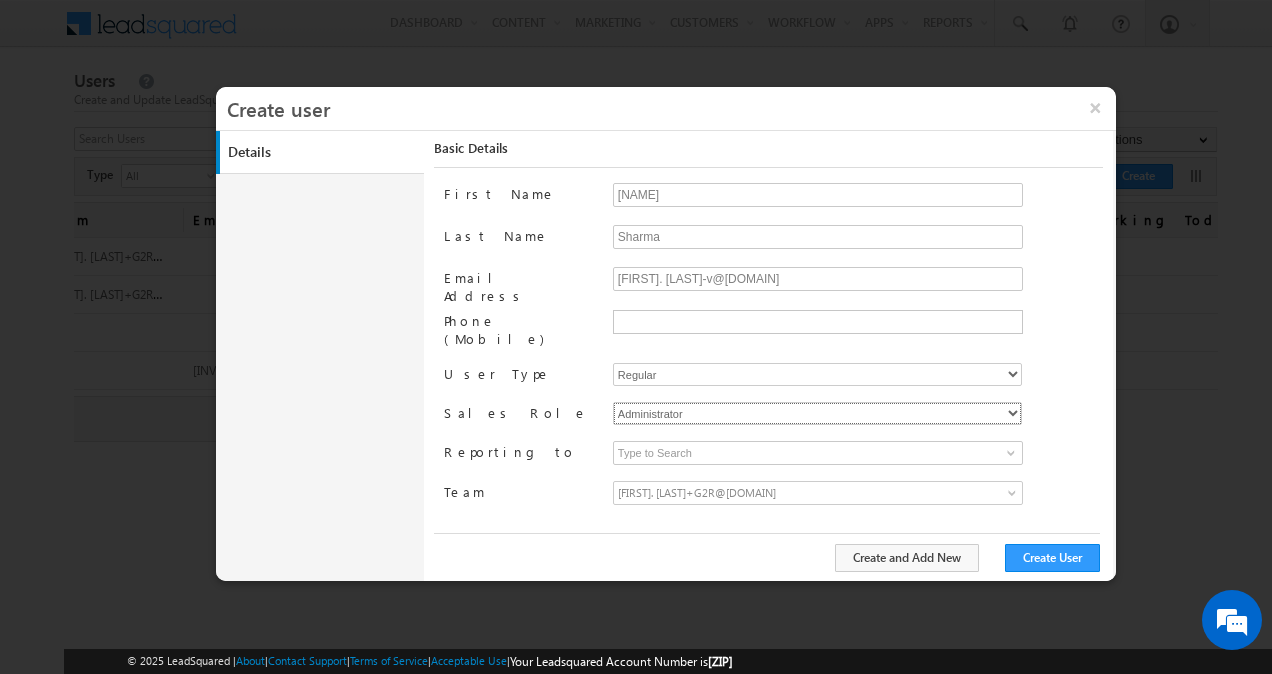 click on "Administrator Marketing User Sales Manager Sales User" at bounding box center (817, 413) 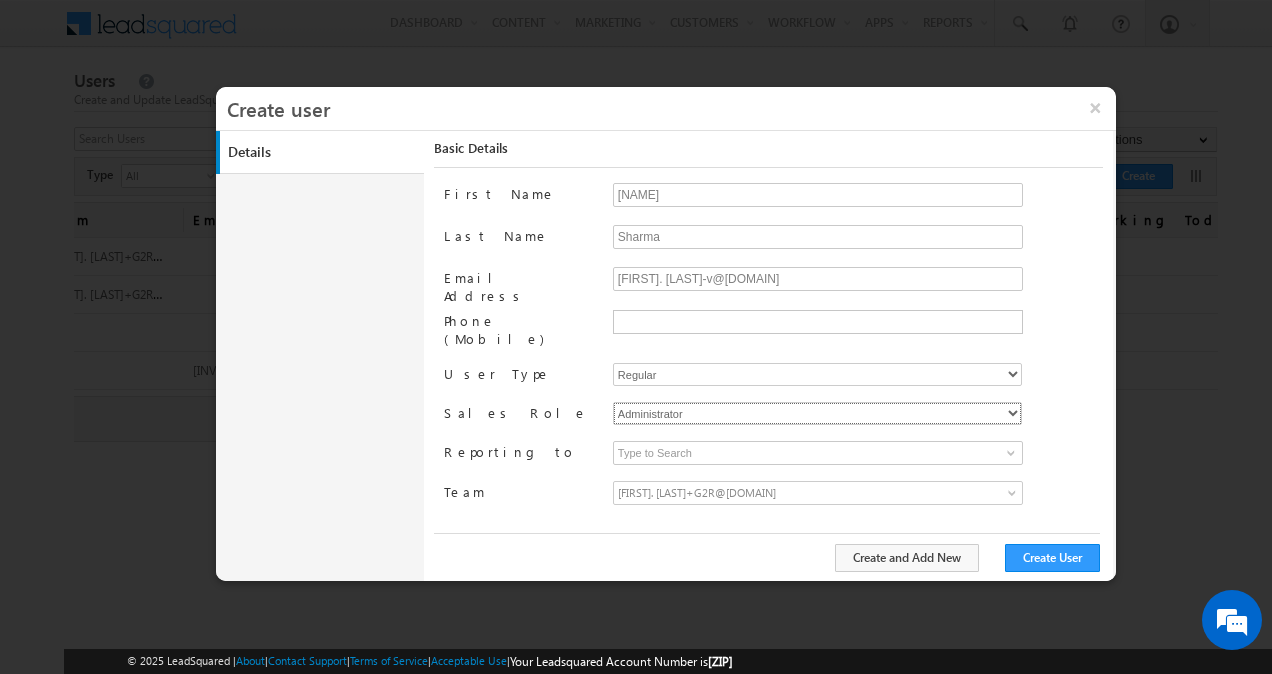 select on "Sales_User" 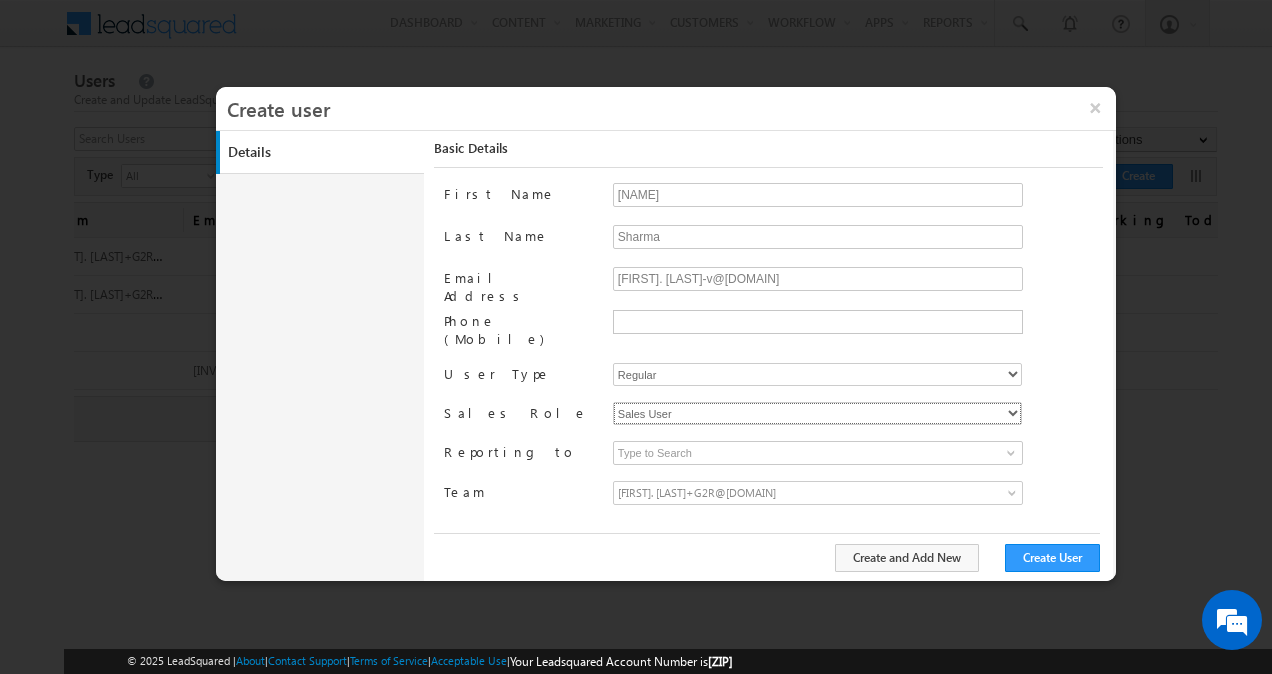 click on "Administrator Marketing User Sales Manager Sales User" at bounding box center (817, 413) 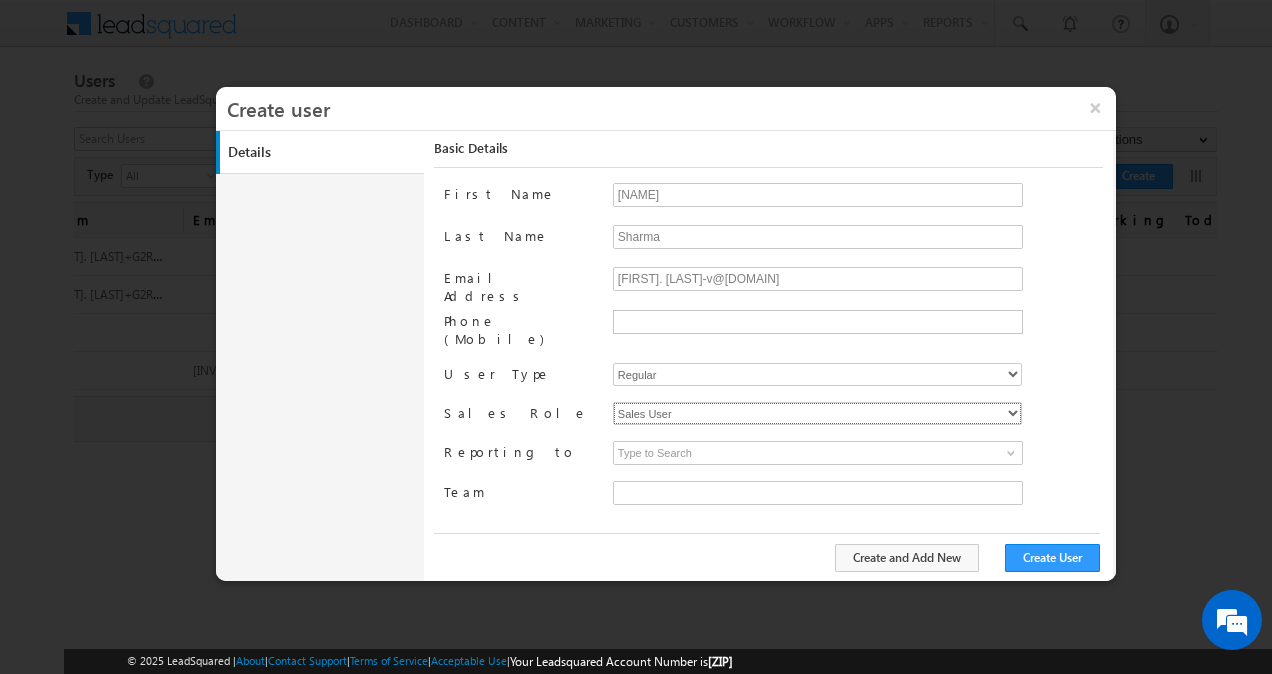 type on "e2d434de-50e2-11f0-91df-068012126923" 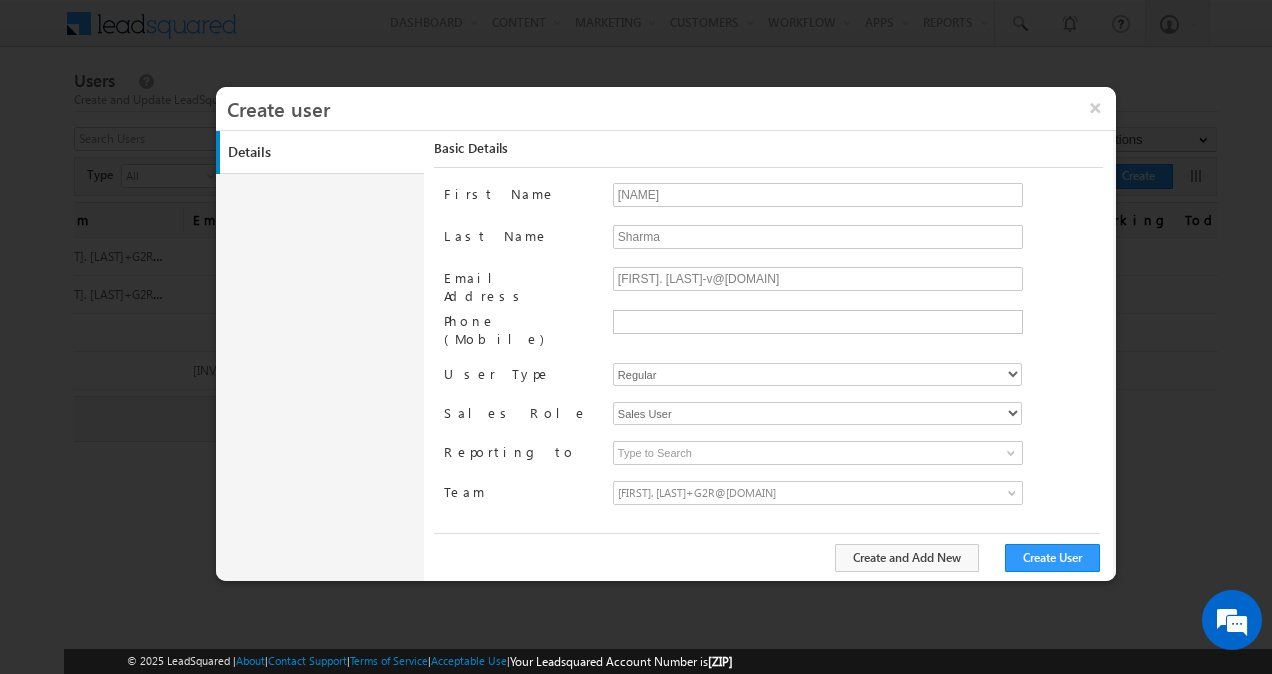 click on "[EMAIL]" at bounding box center [767, 493] 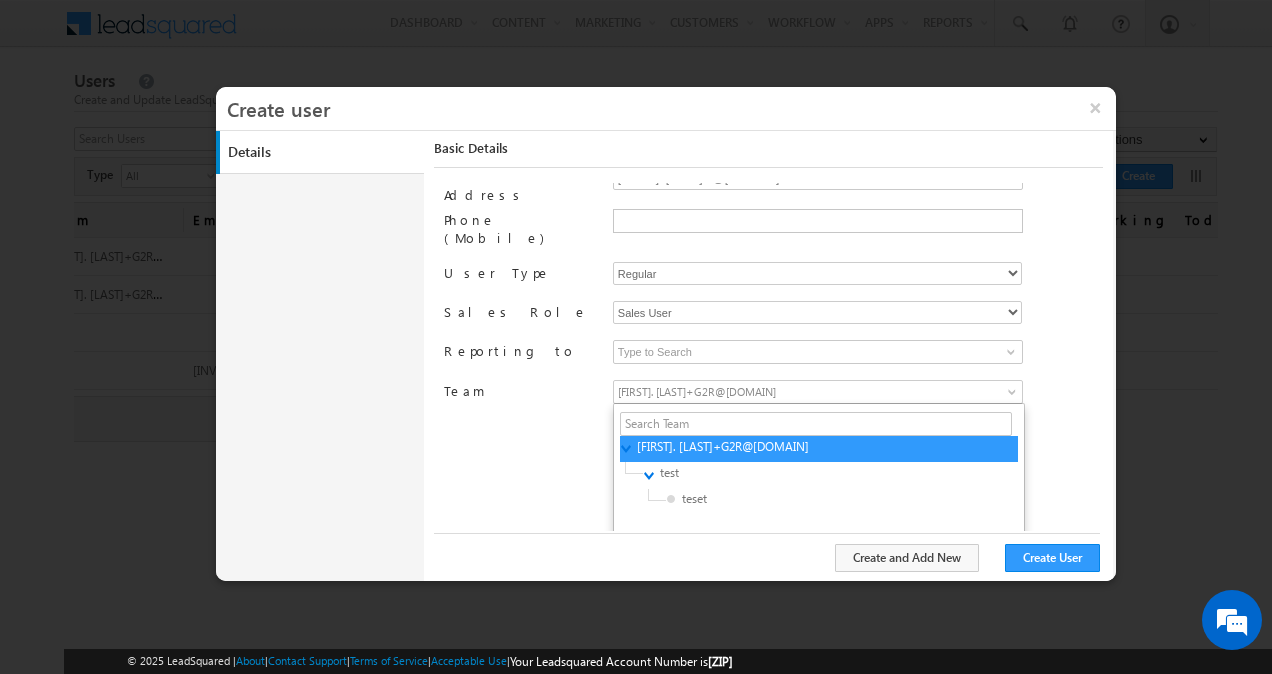 scroll, scrollTop: 126, scrollLeft: 0, axis: vertical 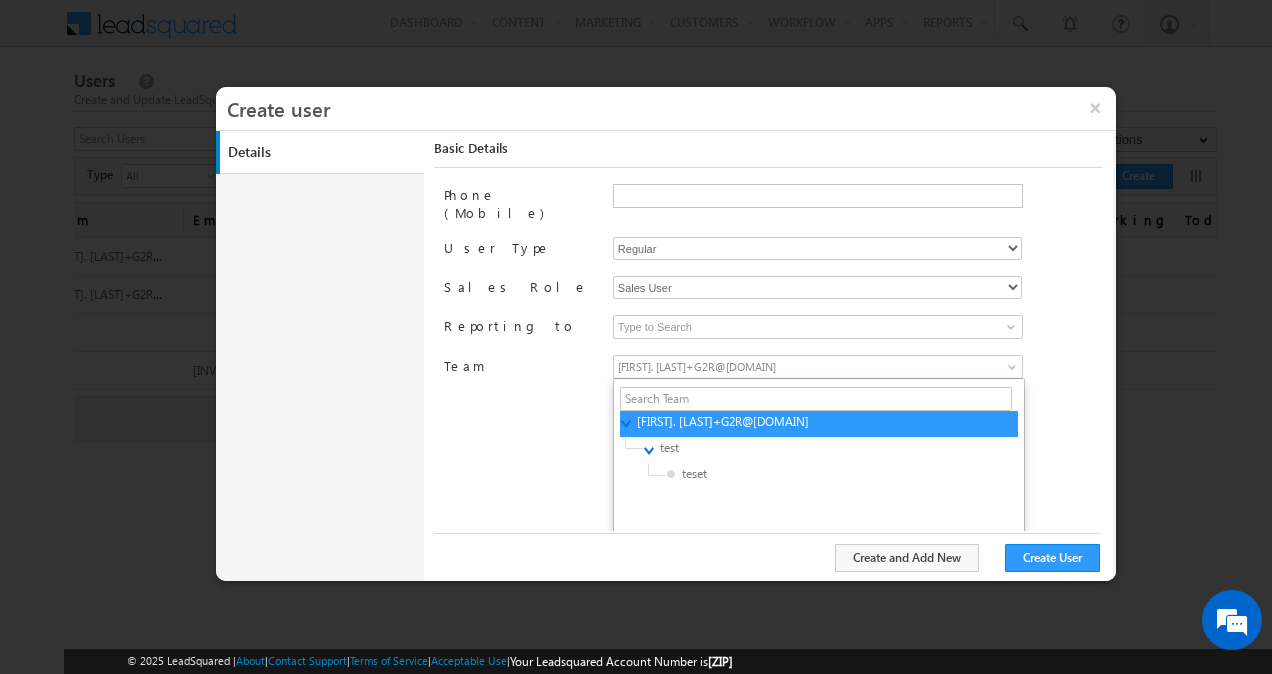 click on "[EMAIL]" at bounding box center [818, 367] 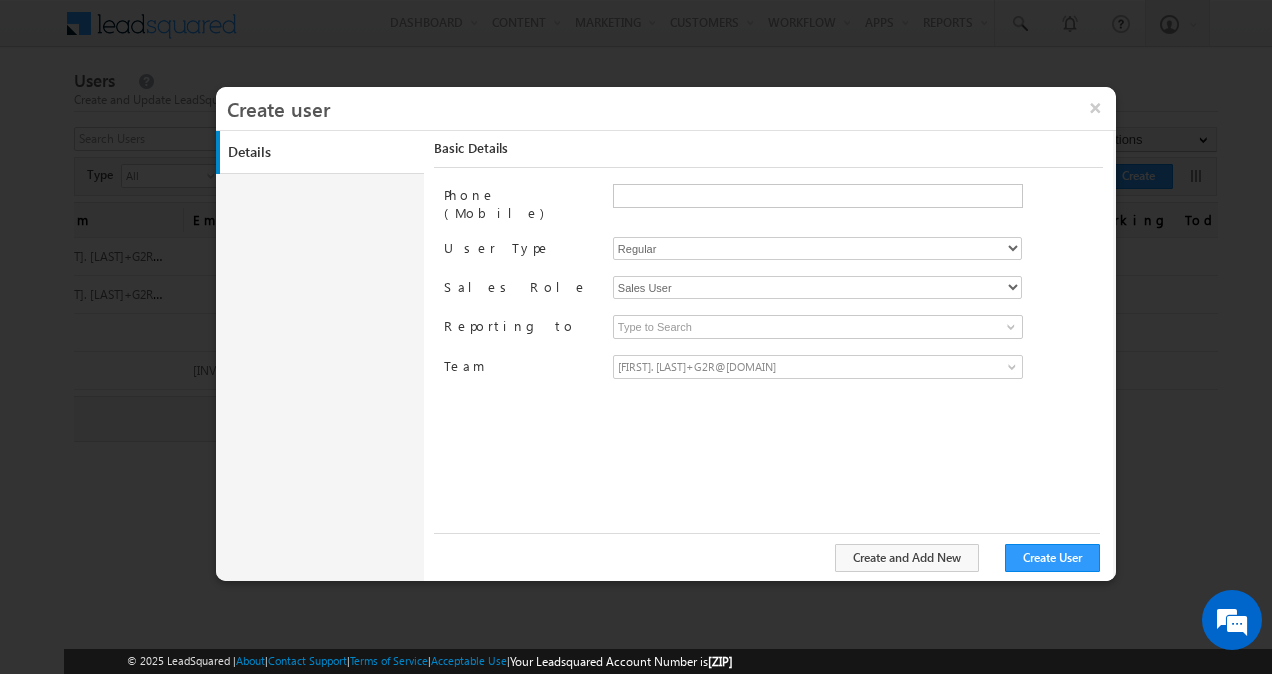 scroll, scrollTop: 0, scrollLeft: 0, axis: both 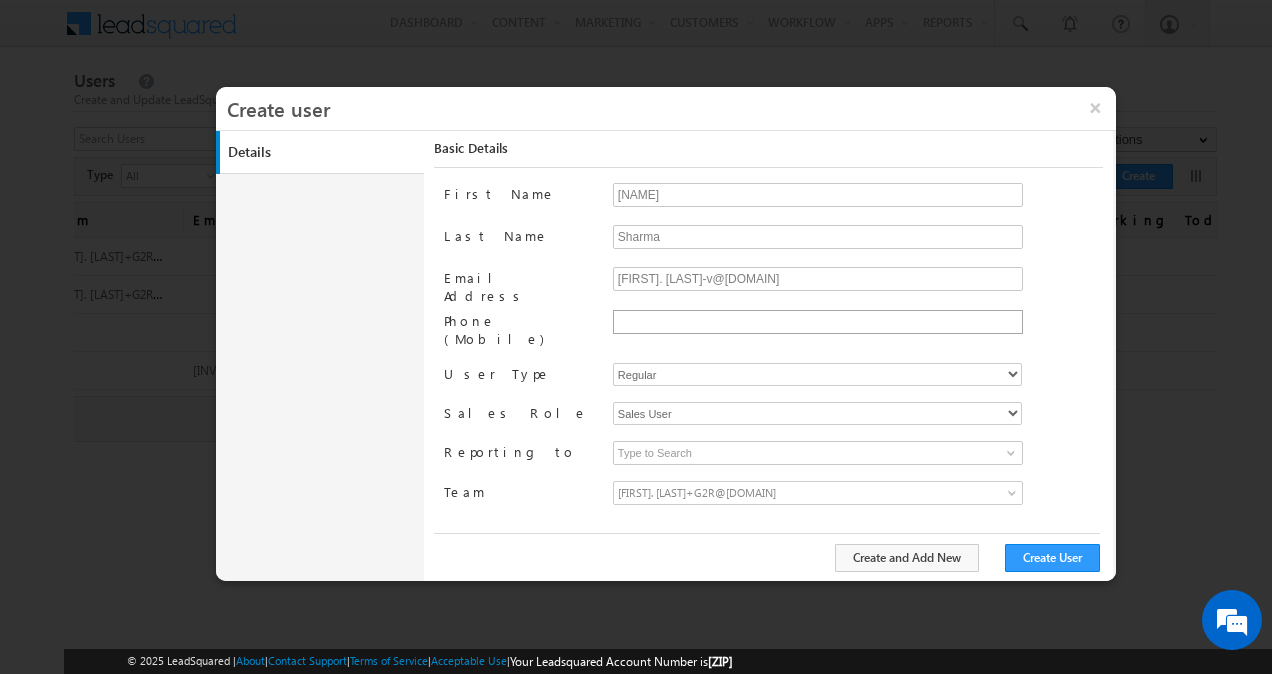 click at bounding box center [818, 322] 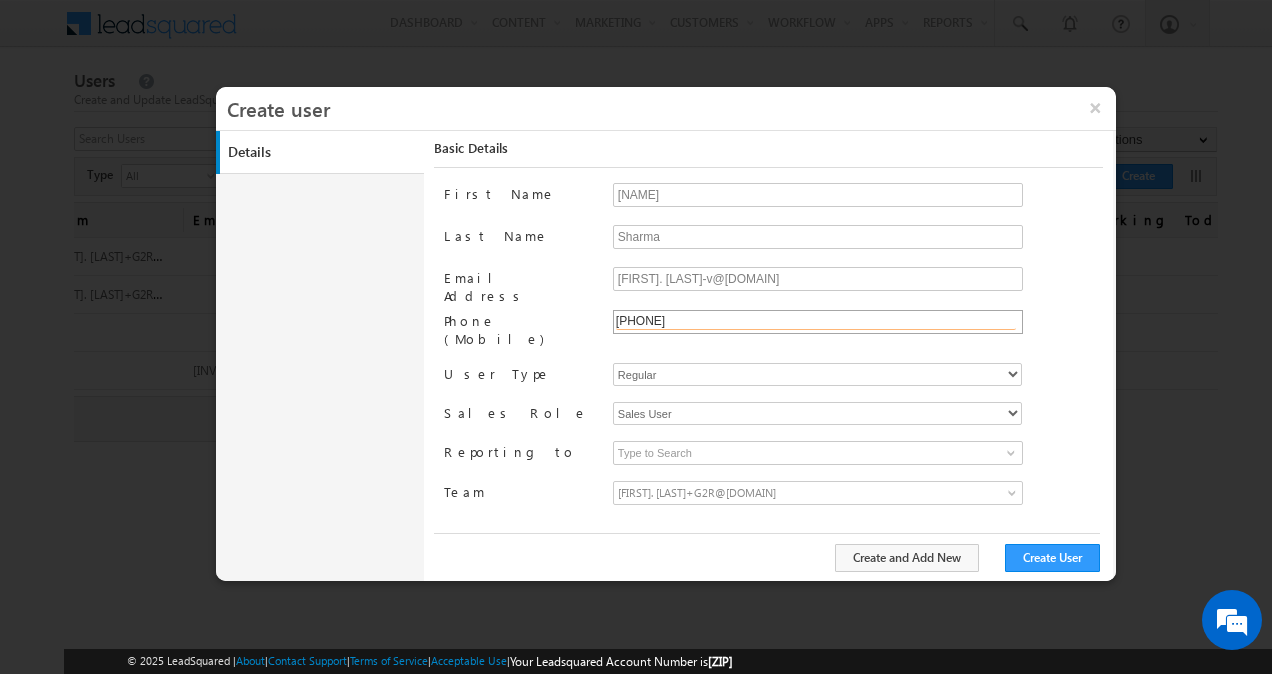 paste on "9782889534" 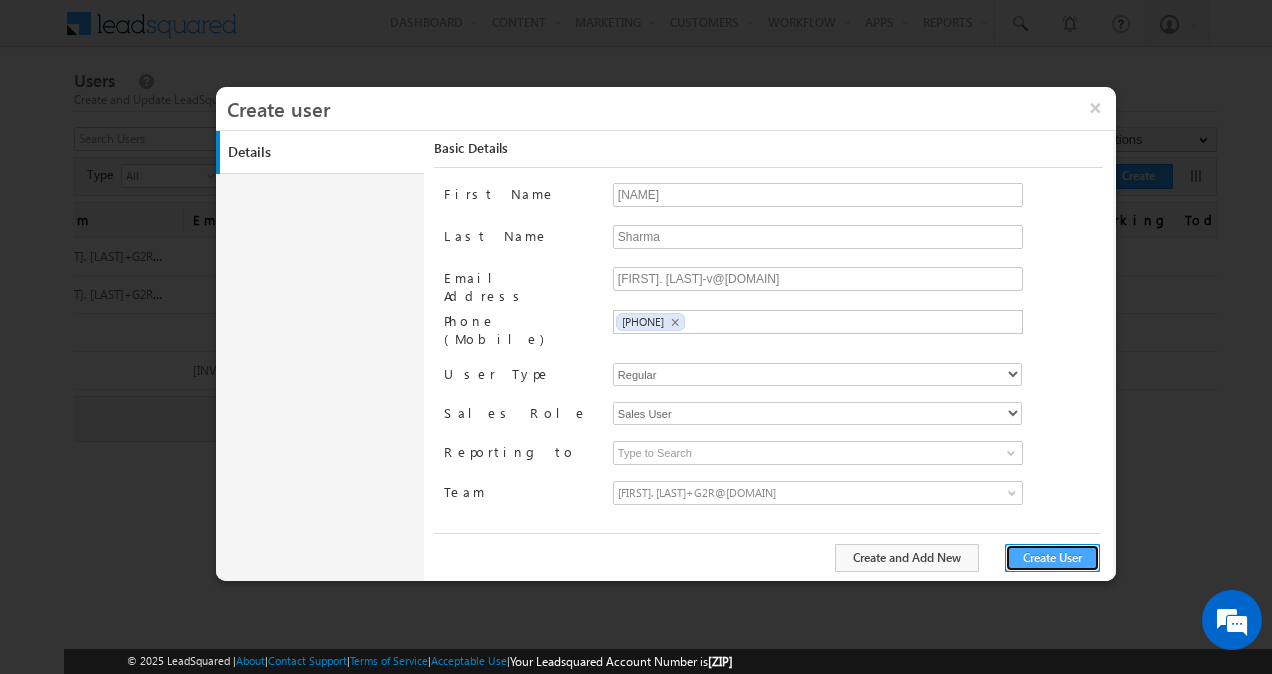 click on "Create User" at bounding box center [1052, 558] 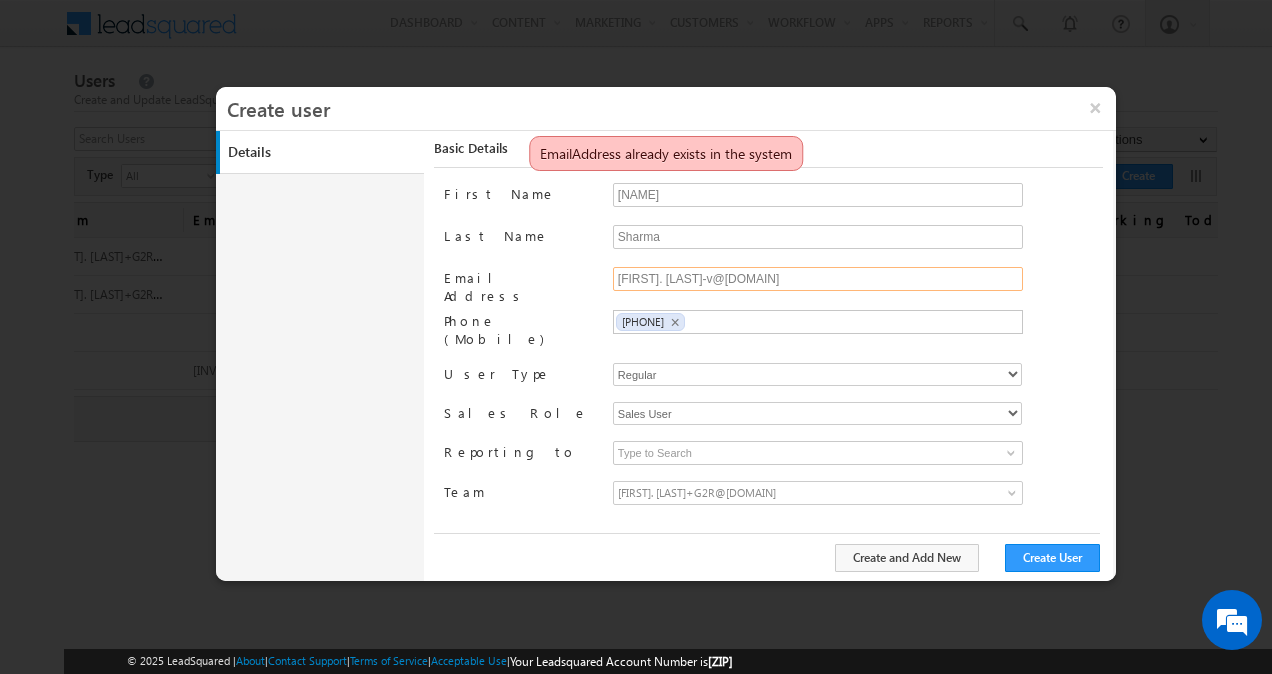 click on "Shivani.Sharma-v@adityabirlacapital.com" at bounding box center [818, 279] 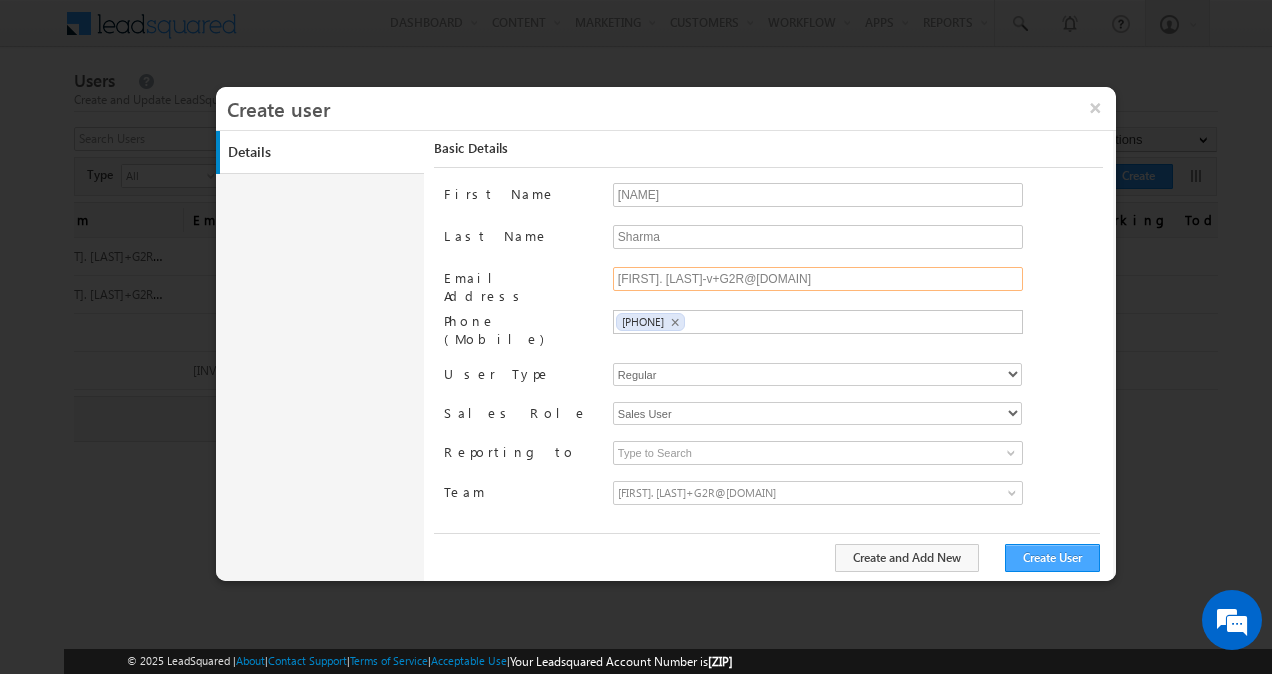 type on "Shivani.Sharma-v+G2R@adityabirlacapital.com" 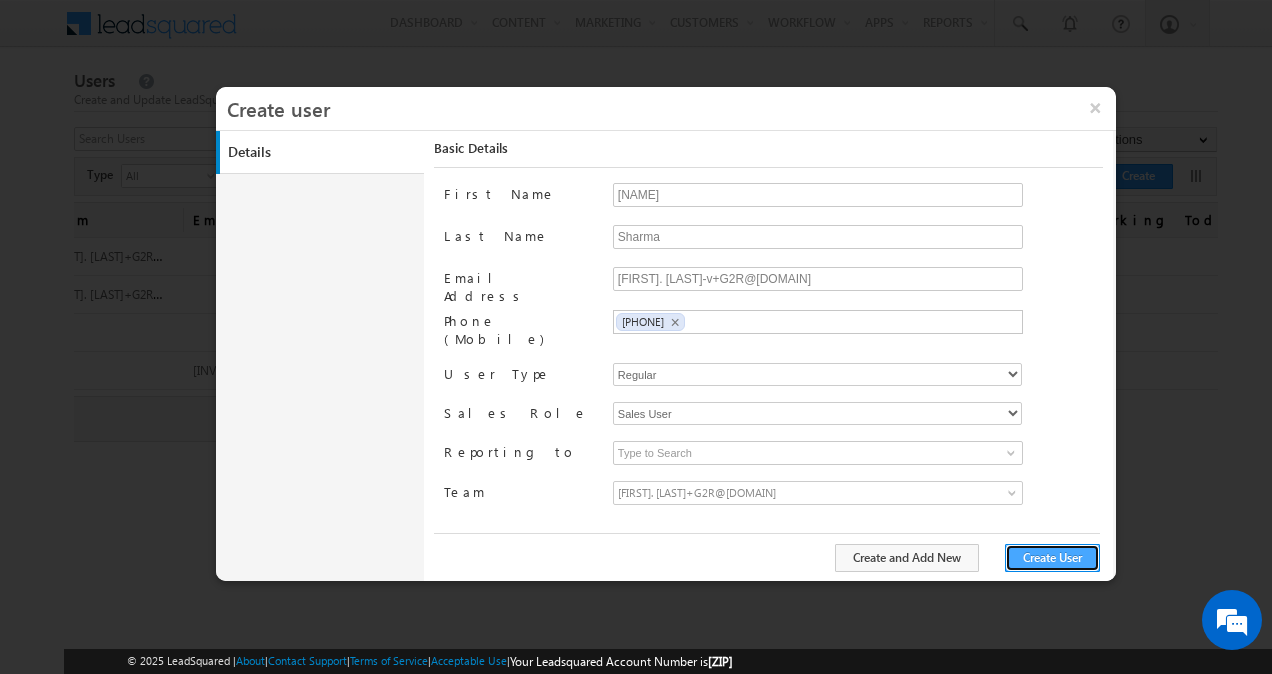 click on "Create User" at bounding box center [1052, 558] 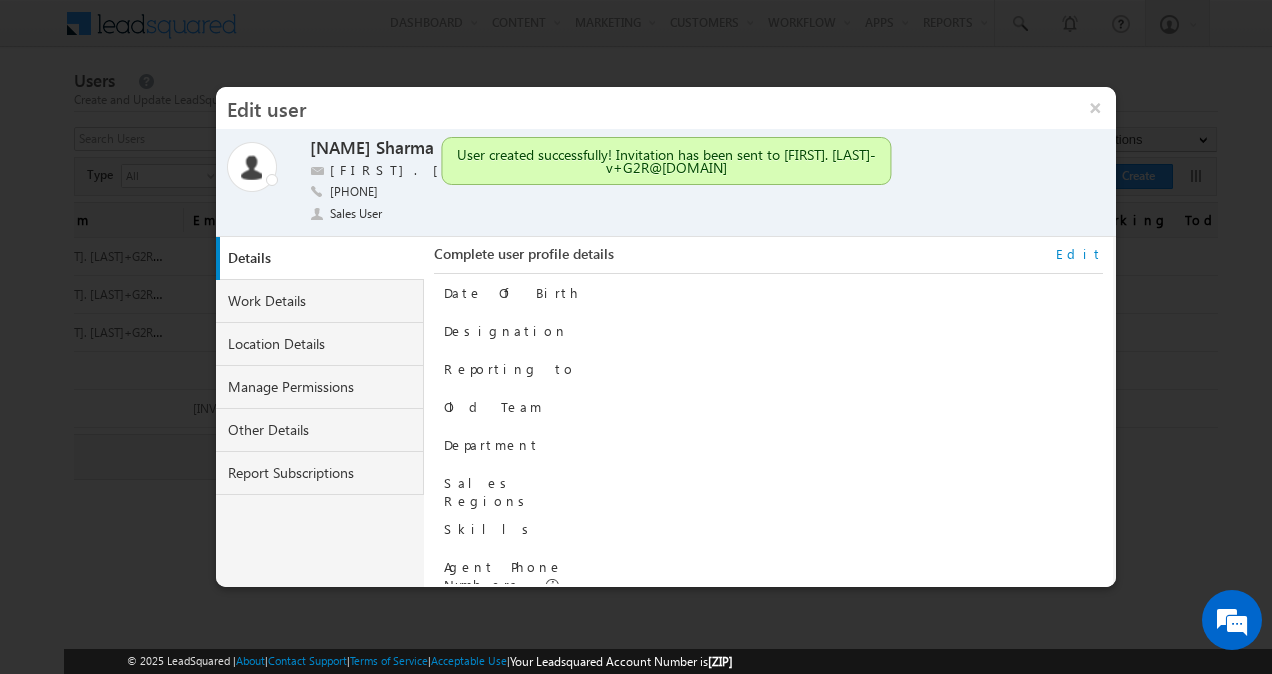 click on "Edit" at bounding box center (1079, 254) 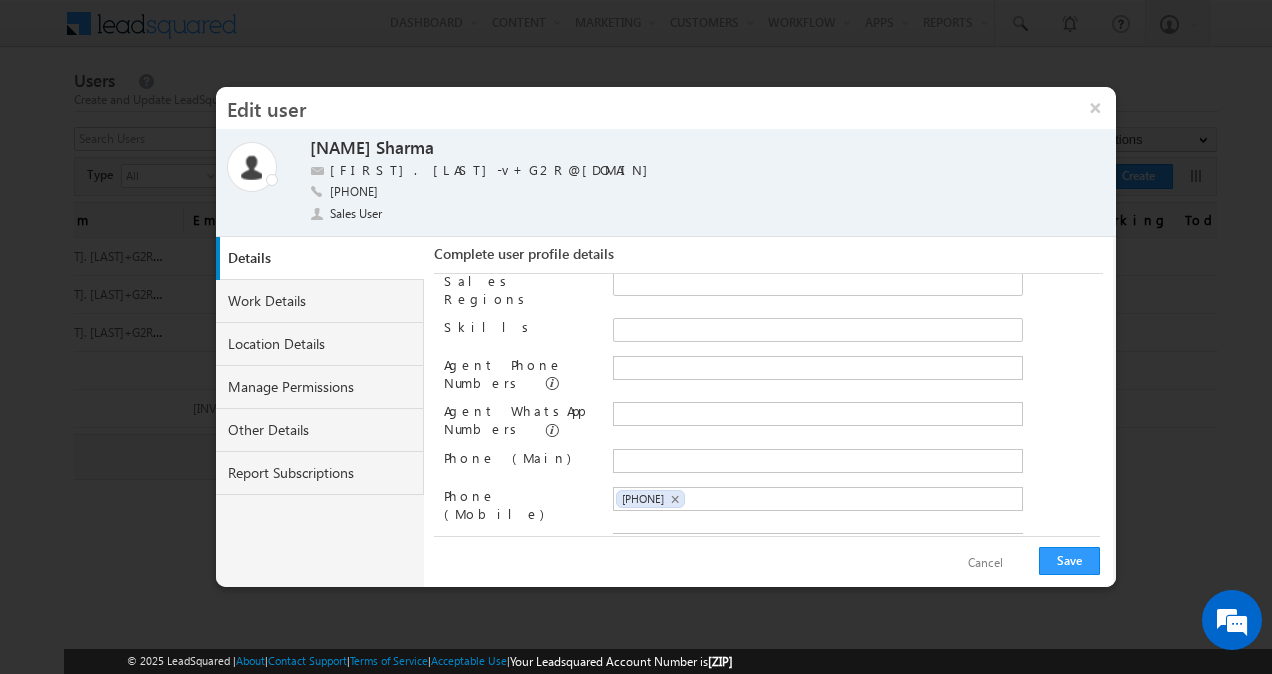scroll, scrollTop: 29, scrollLeft: 0, axis: vertical 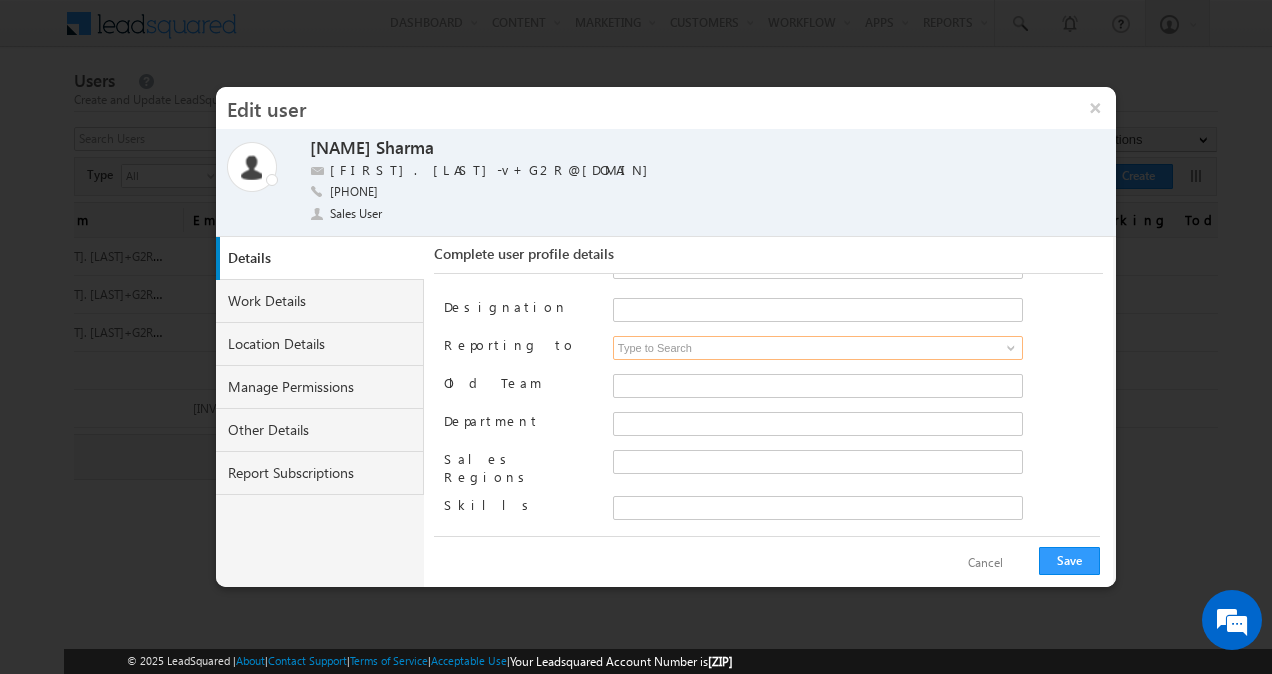 click at bounding box center [818, 348] 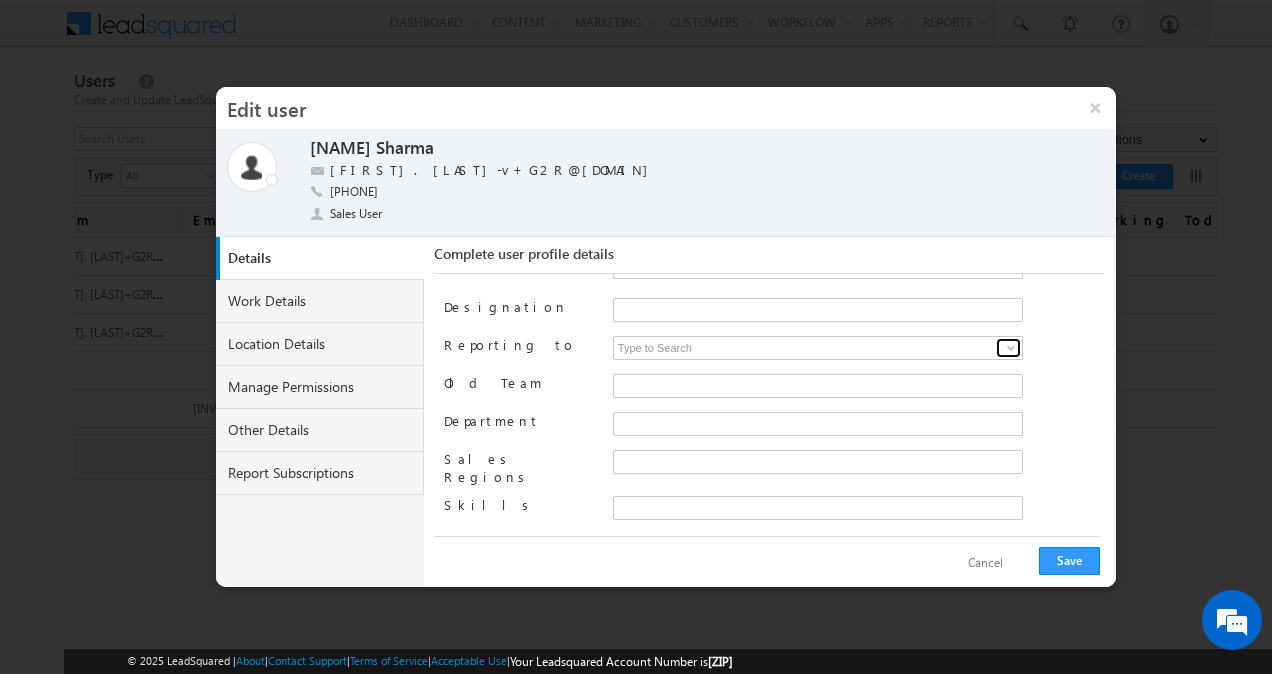 click at bounding box center (1008, 348) 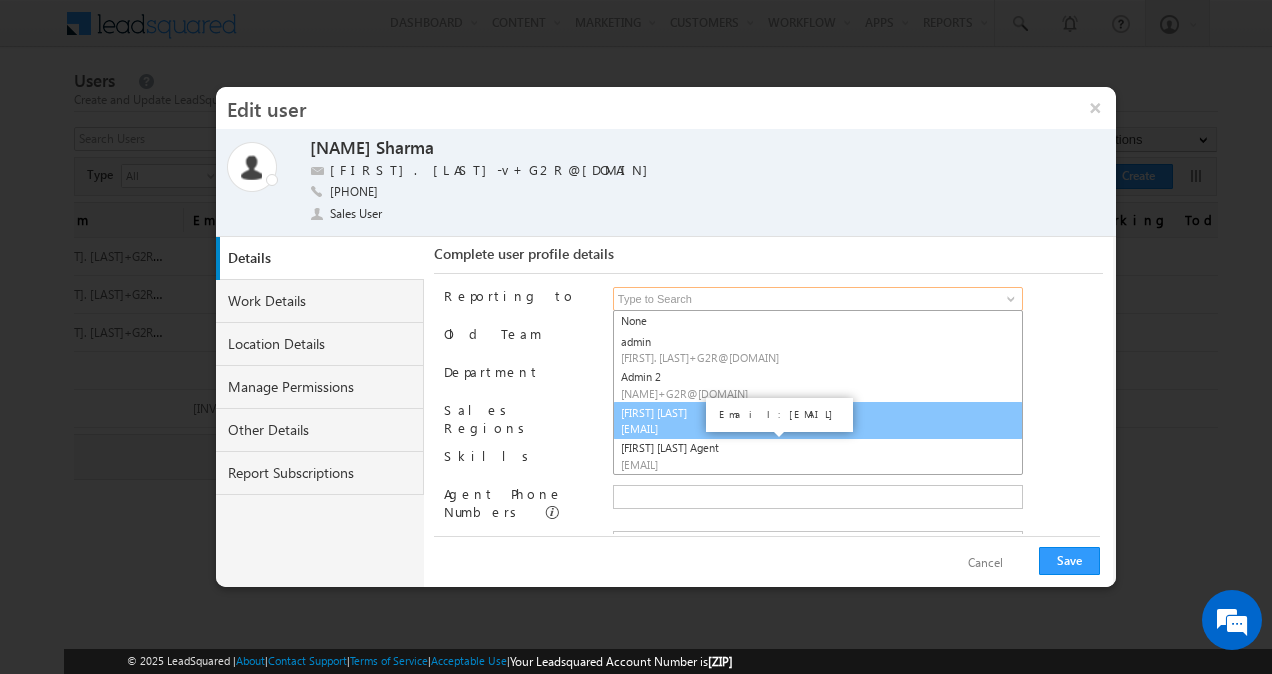 scroll, scrollTop: 79, scrollLeft: 0, axis: vertical 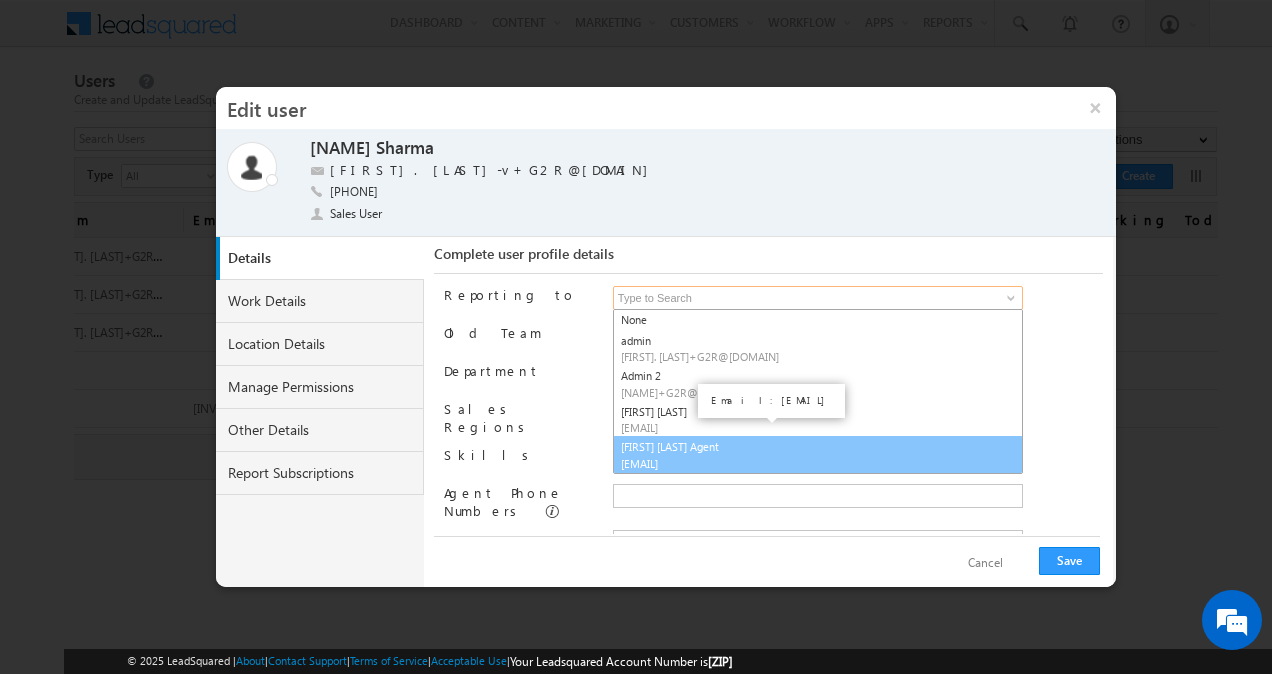 click on "Vikas G2R Agent   vikas.nerkar-v@adityabirlacapital.com" at bounding box center (818, 455) 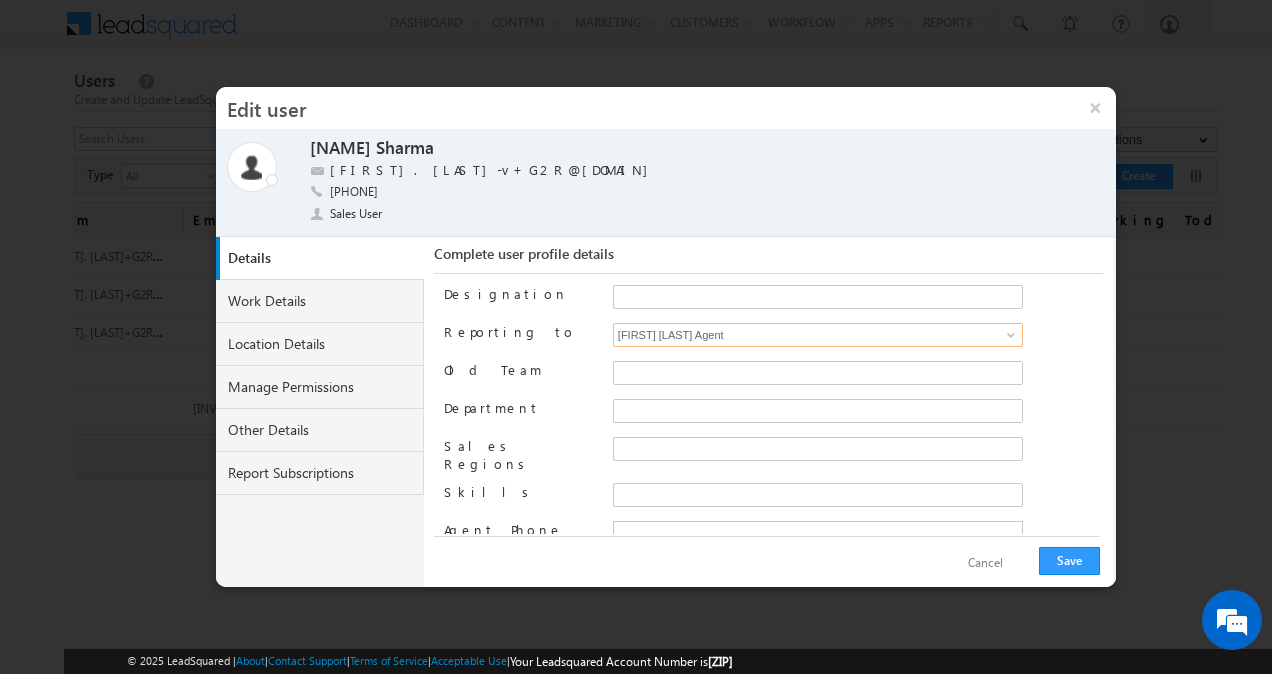 scroll, scrollTop: 0, scrollLeft: 0, axis: both 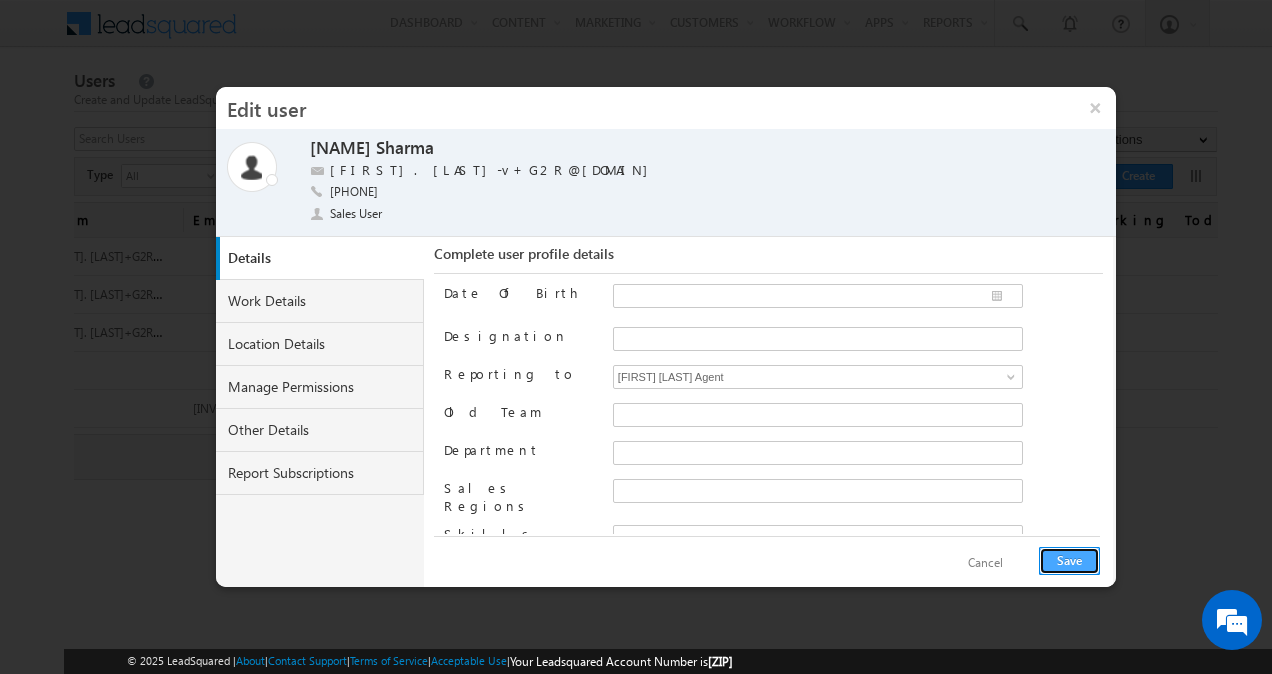 click on "Save" at bounding box center [1069, 561] 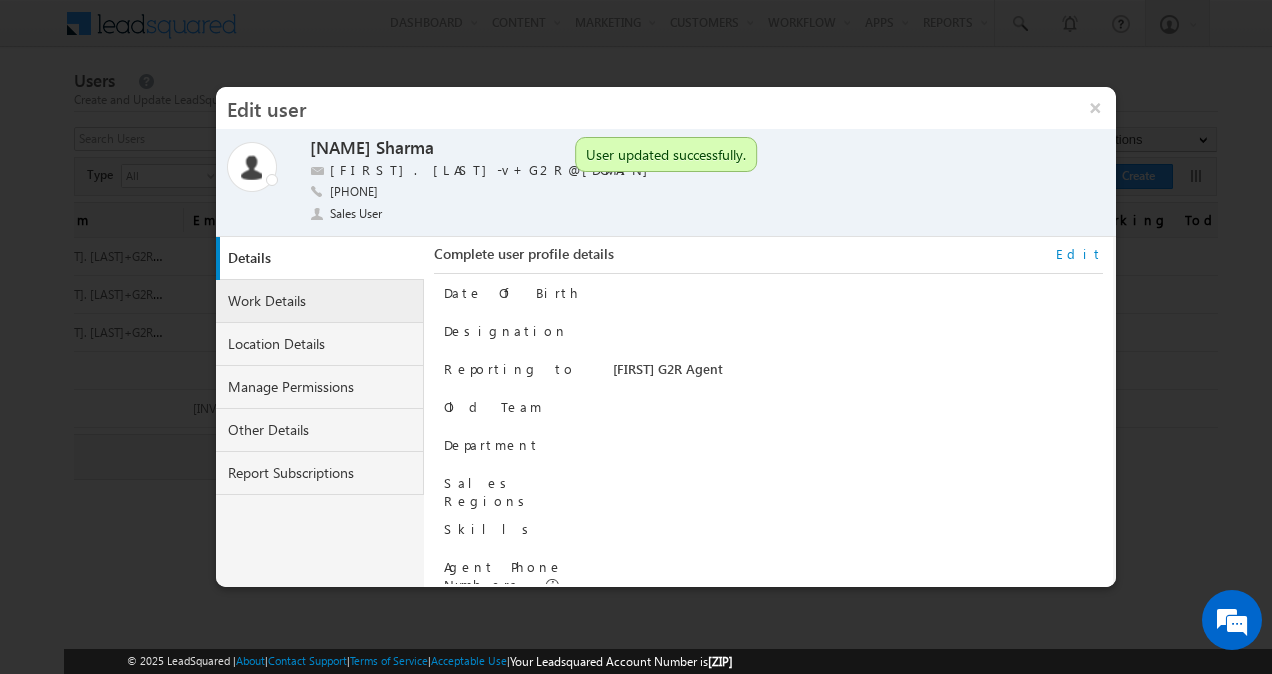 click on "Work Details" at bounding box center [320, 301] 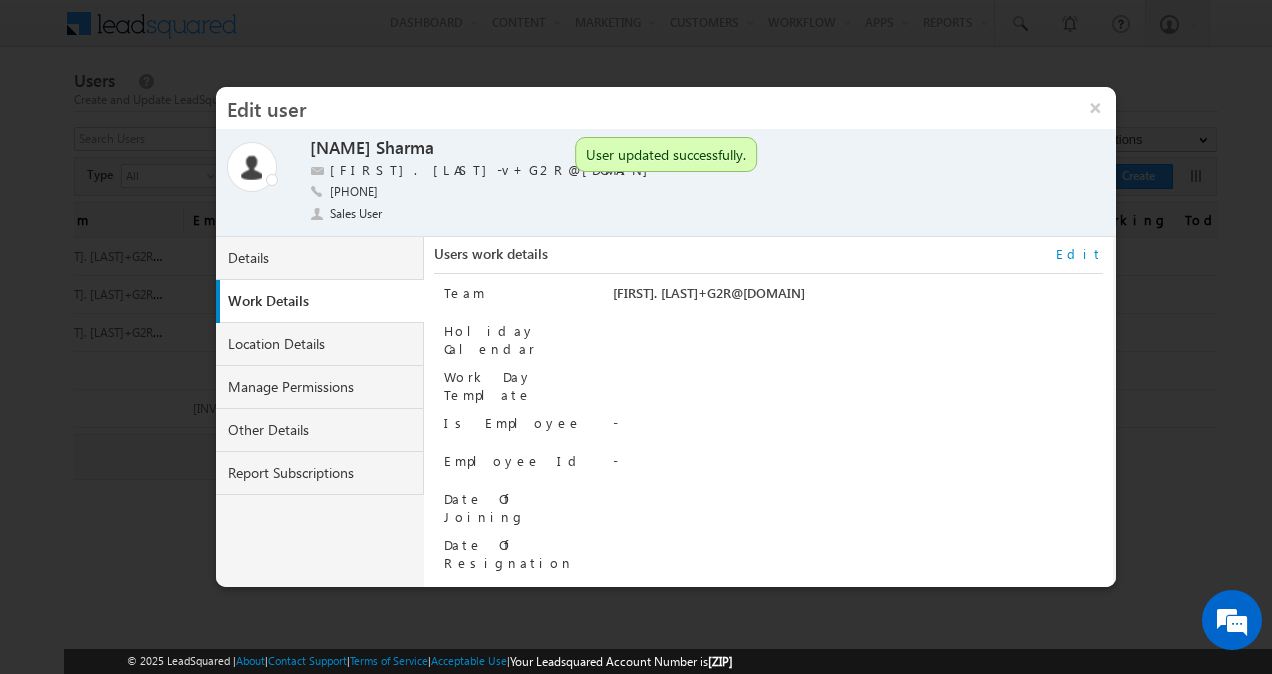 click on "Edit" at bounding box center (1079, 254) 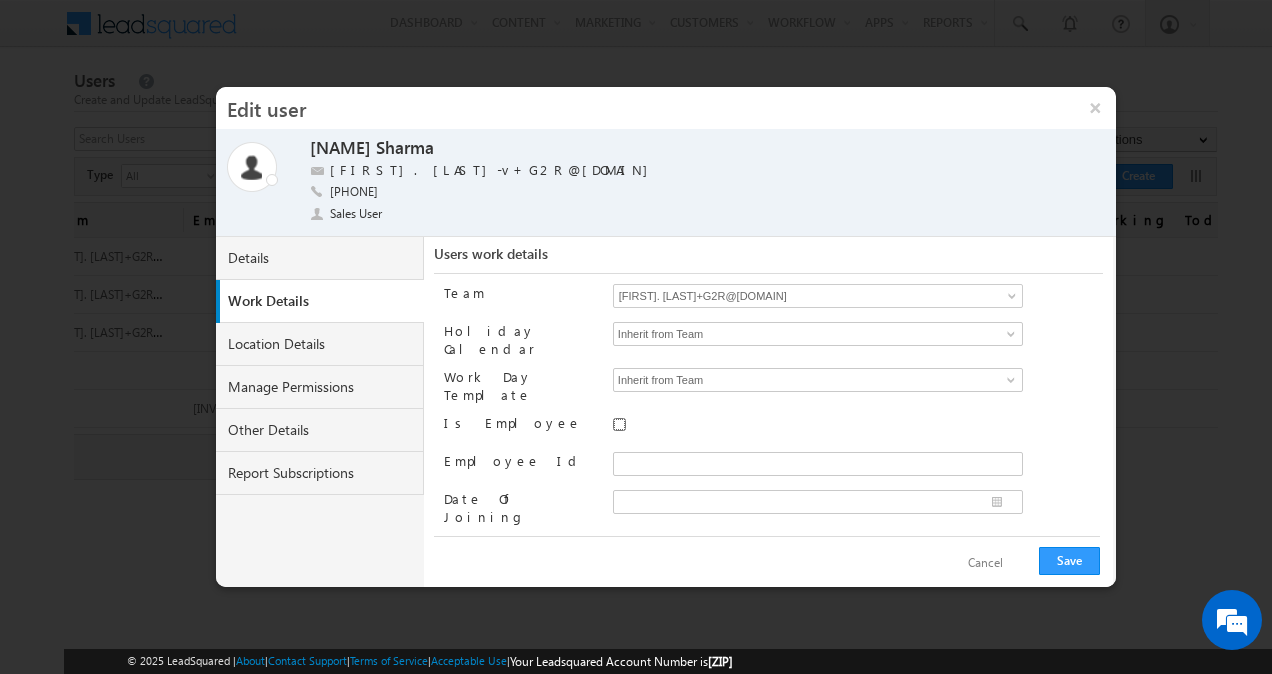 click on "Is Employee" at bounding box center (619, 424) 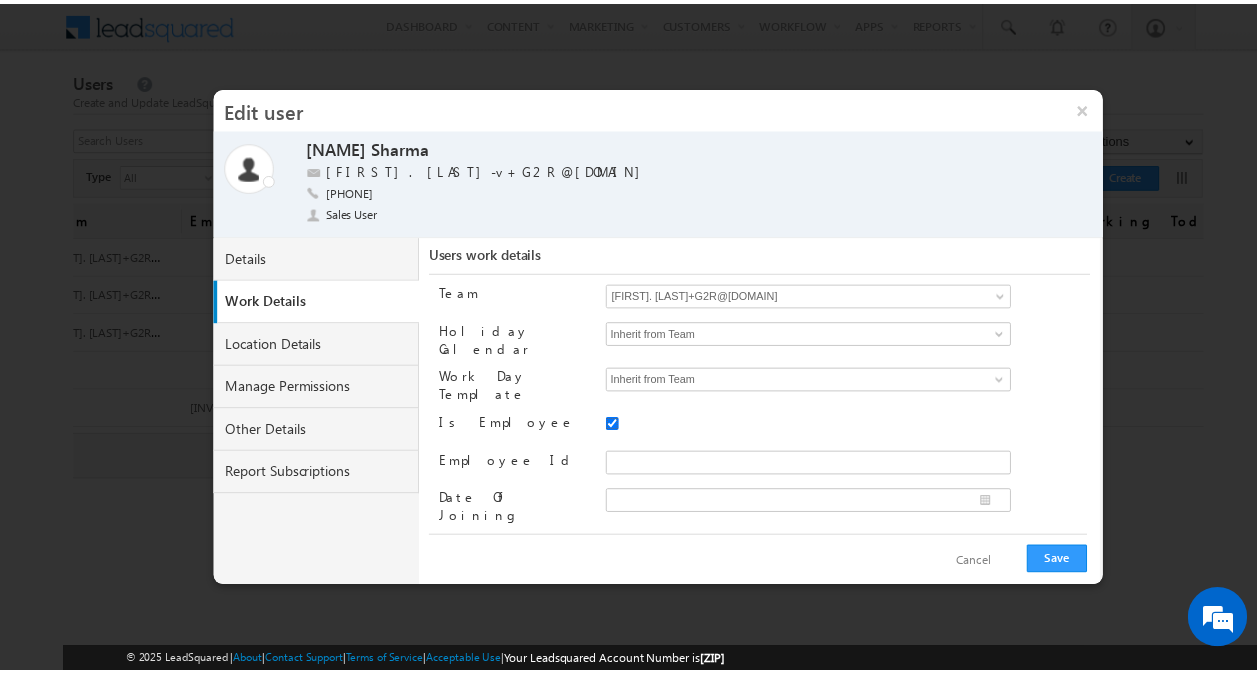 scroll, scrollTop: 24, scrollLeft: 0, axis: vertical 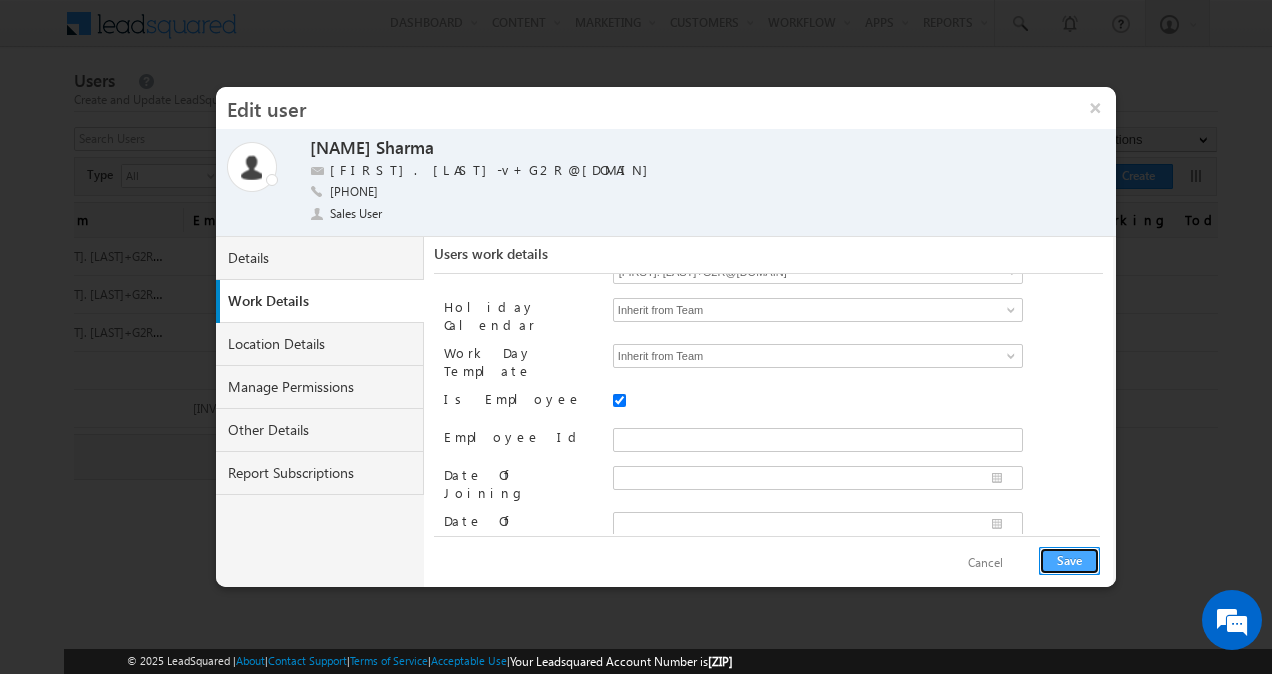 click on "Save" at bounding box center [1069, 561] 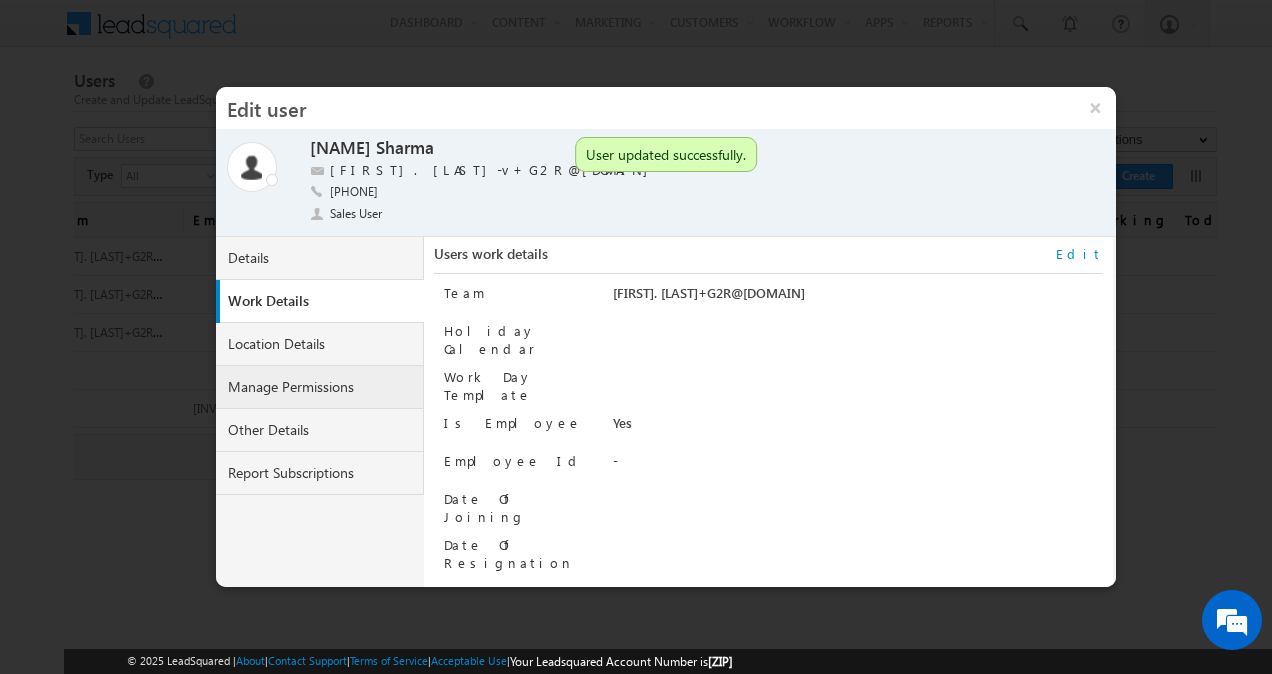 click on "Manage Permissions" at bounding box center [320, 387] 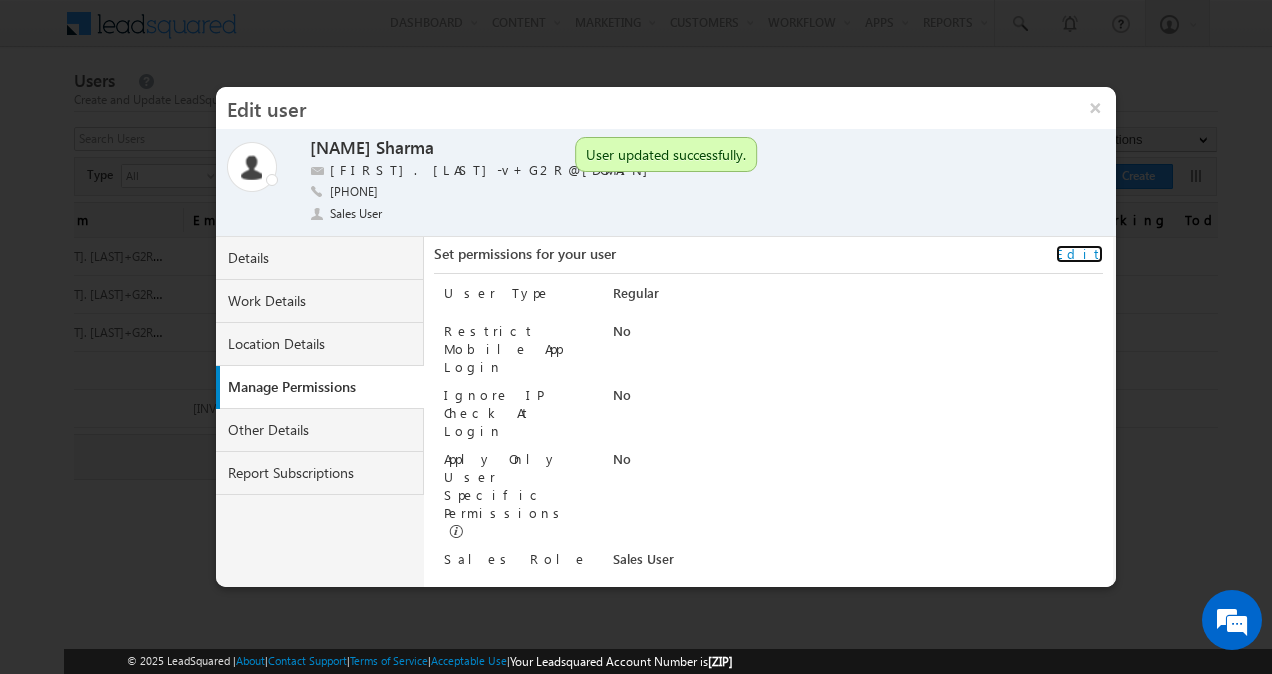 click on "Edit" at bounding box center (1079, 254) 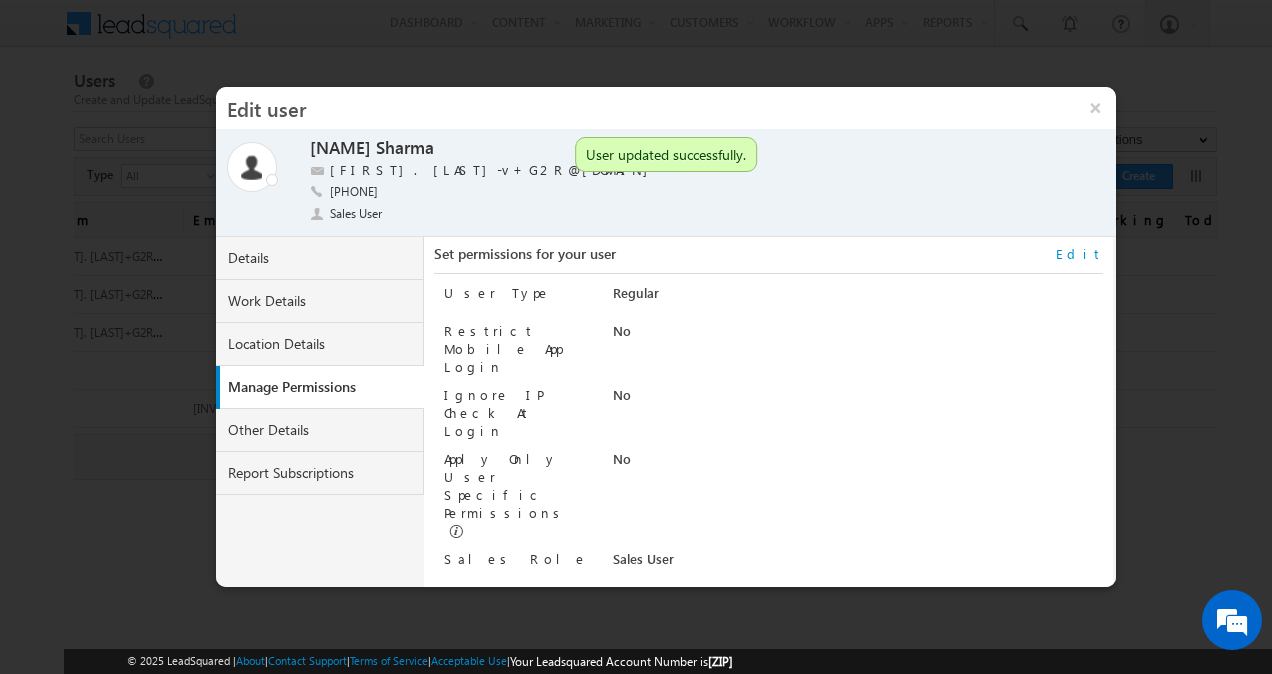 select on "Sales_User" 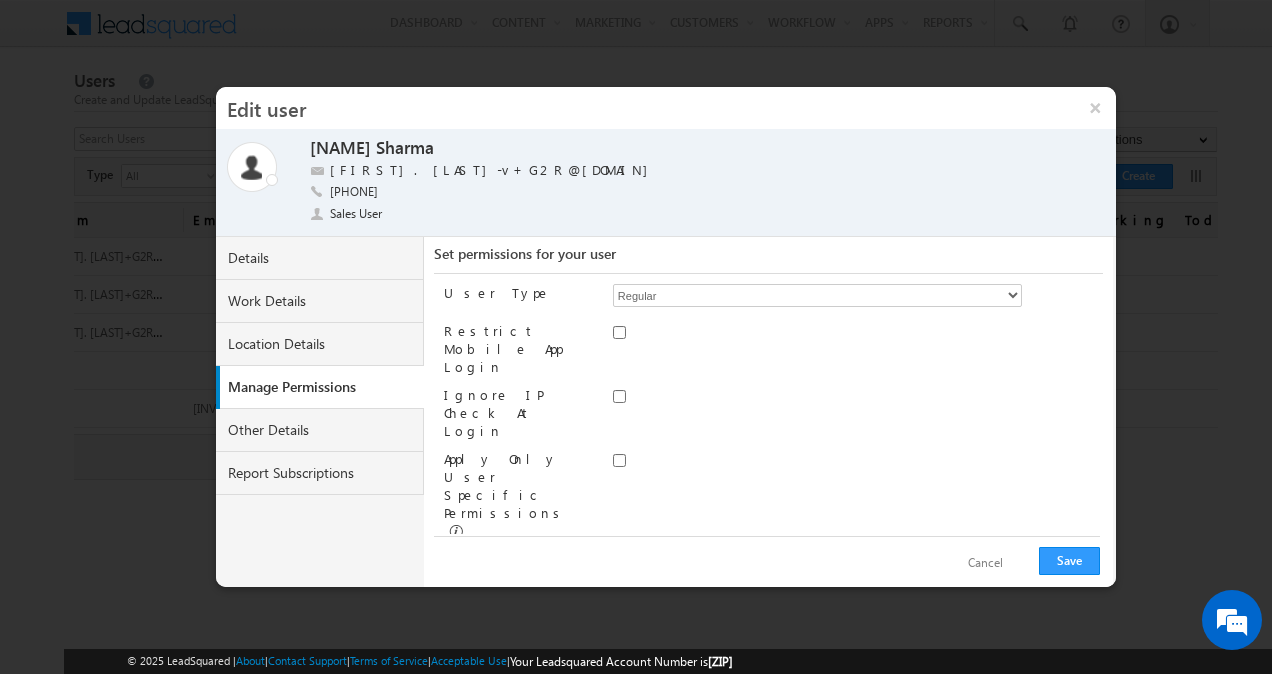click on "Administrator Marketing User Sales Manager Sales User" at bounding box center [817, 561] 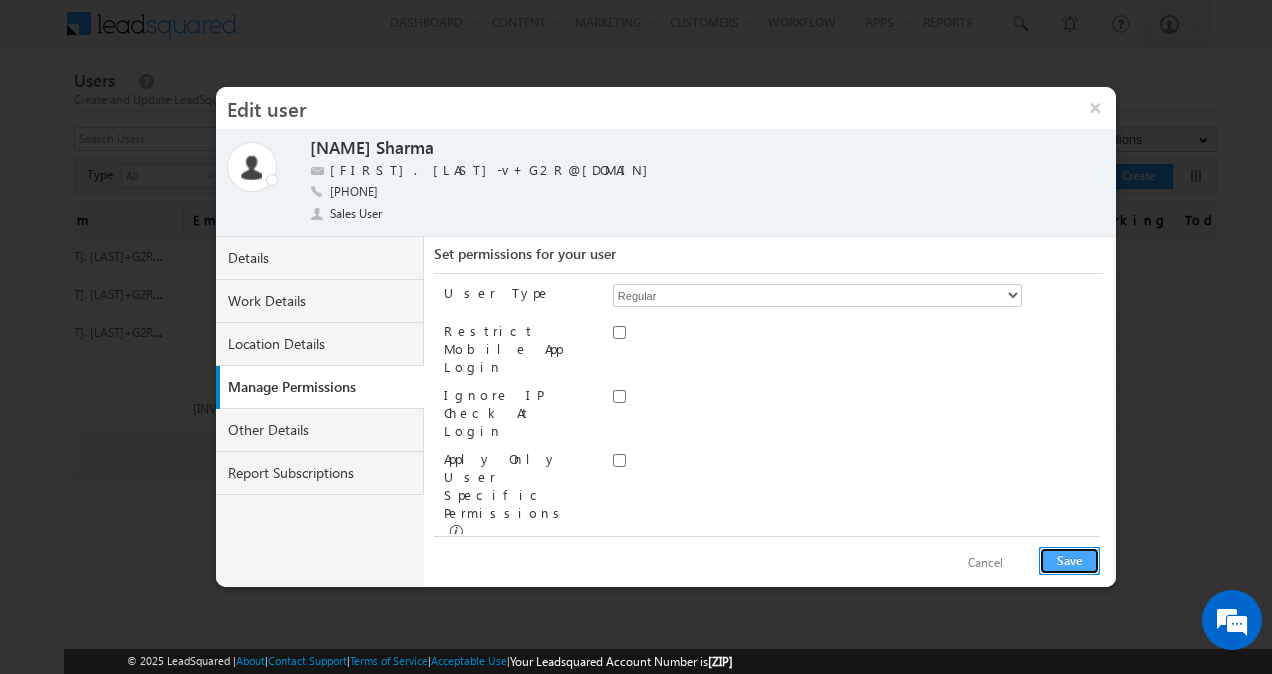 click on "Save" at bounding box center (1069, 561) 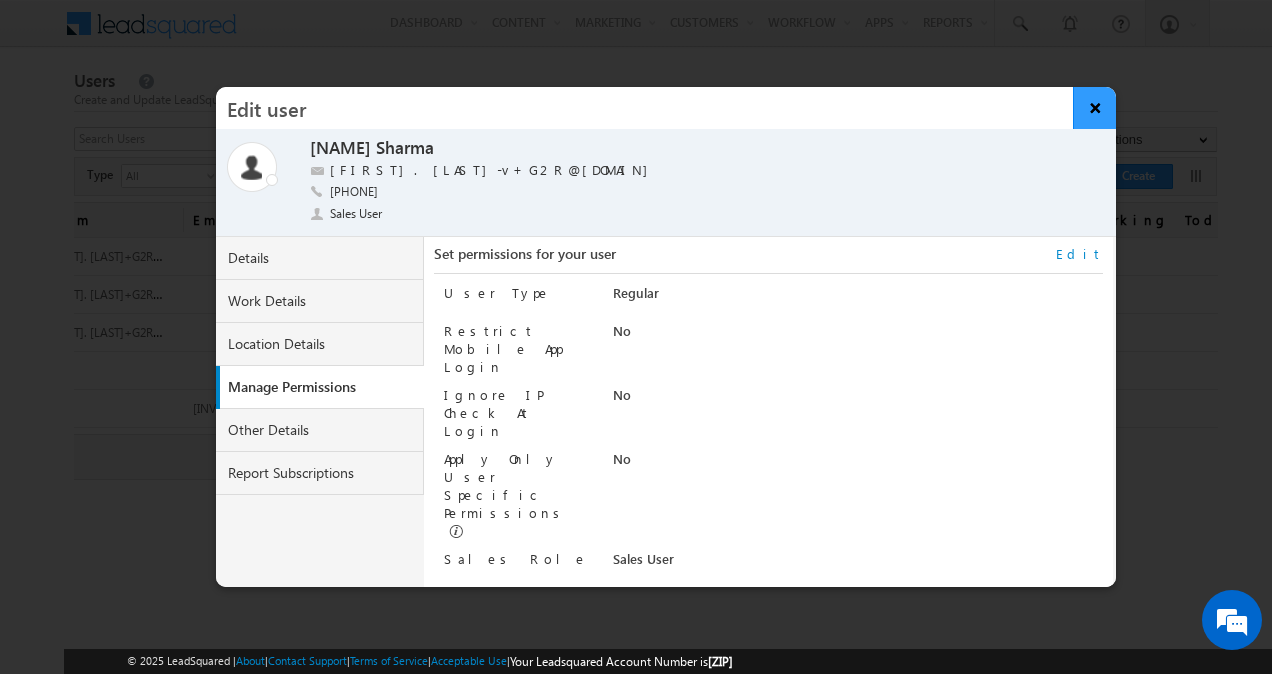 click on "×" at bounding box center (1094, 108) 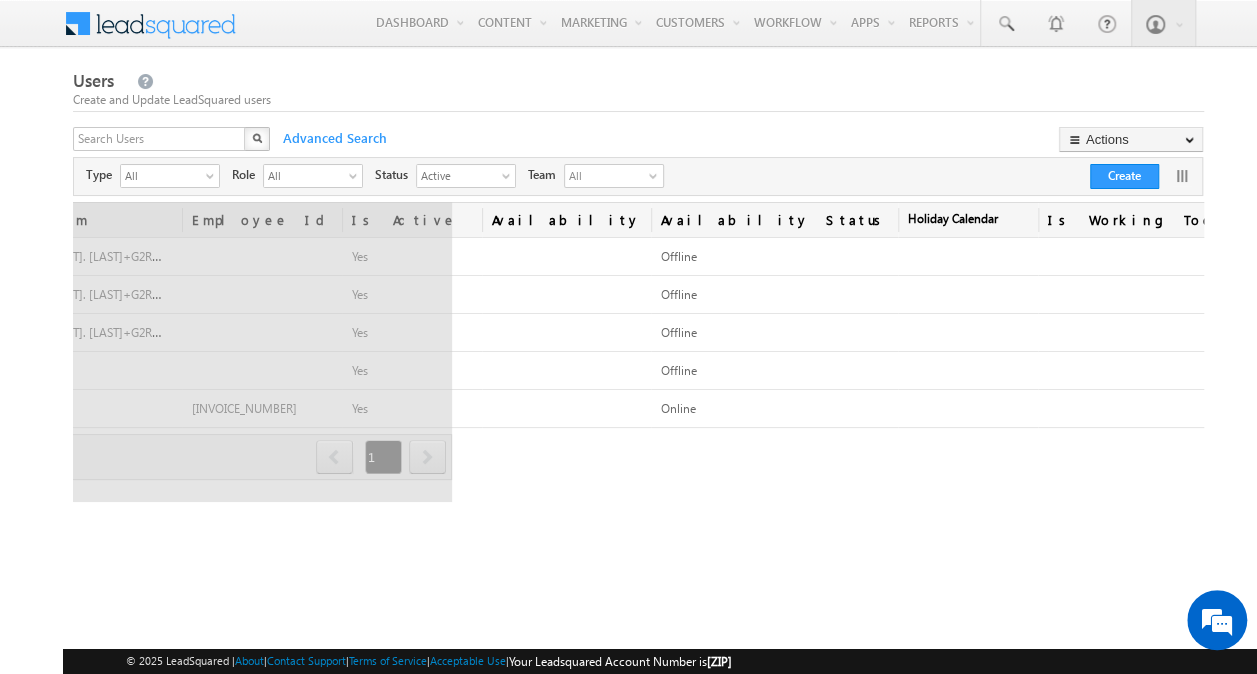 click on "Name
(sorted ascending)
Email Address Role Permission Templates Team Employee Id Is Active Availability Availability Status
Holiday Calendar
Is Working Today Modified By Modified On Actions Admin  2 bapuso.powar+G2R@adityabirlacapital.com Administrator tarun.kant+G2R@adityabirlacapital.com Yes Offline Admin  2  07/31/2025 04:28 PM  	 		 	 	 		 Edit 		 Deactivate" at bounding box center (638, 351) 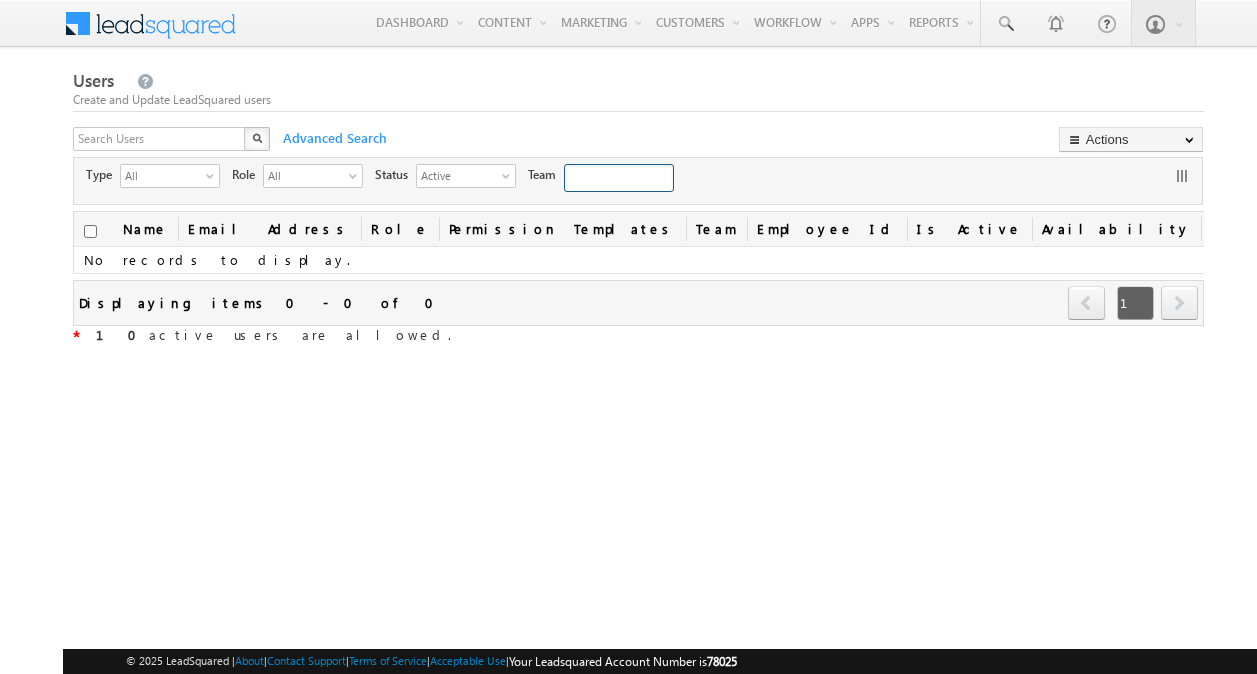 scroll, scrollTop: 0, scrollLeft: 0, axis: both 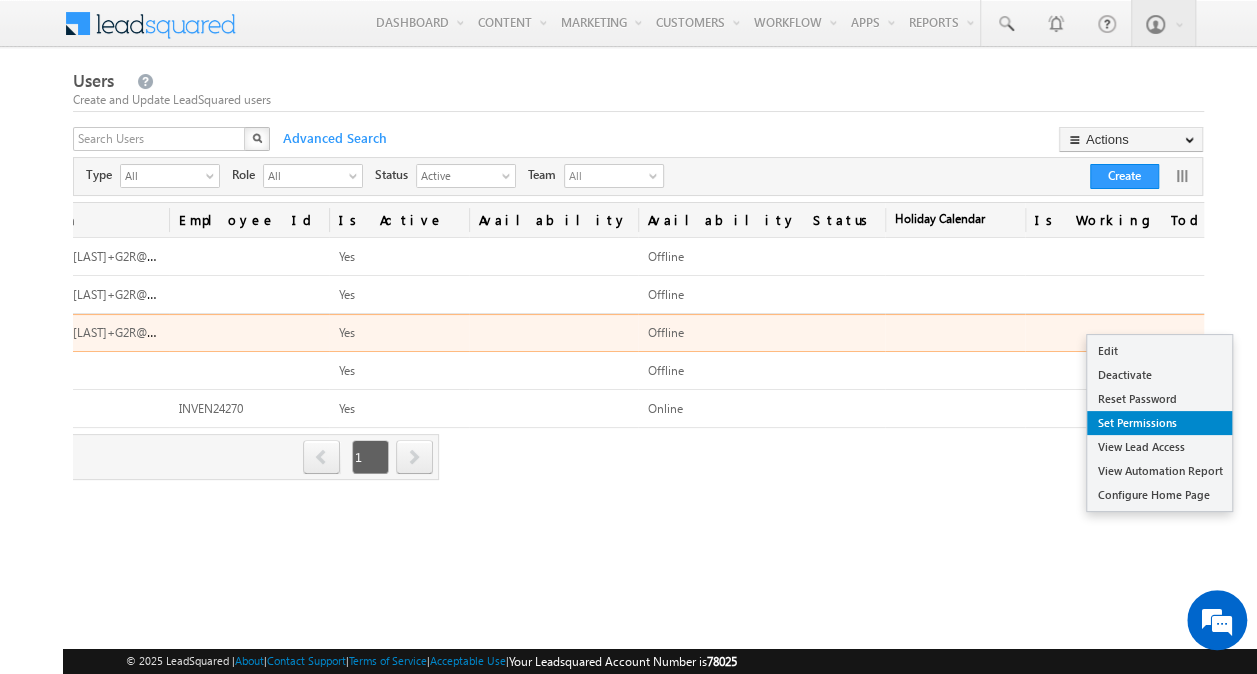 click on "Set Permissions" at bounding box center [1159, 423] 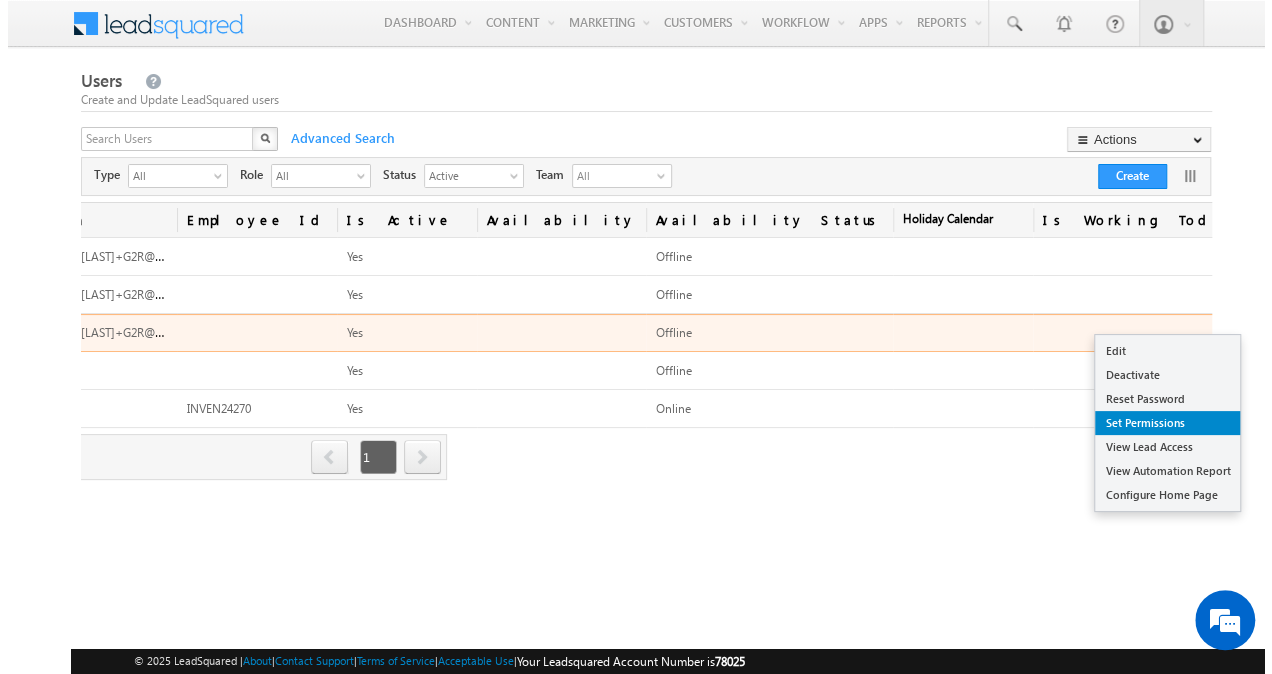 scroll, scrollTop: 0, scrollLeft: 752, axis: horizontal 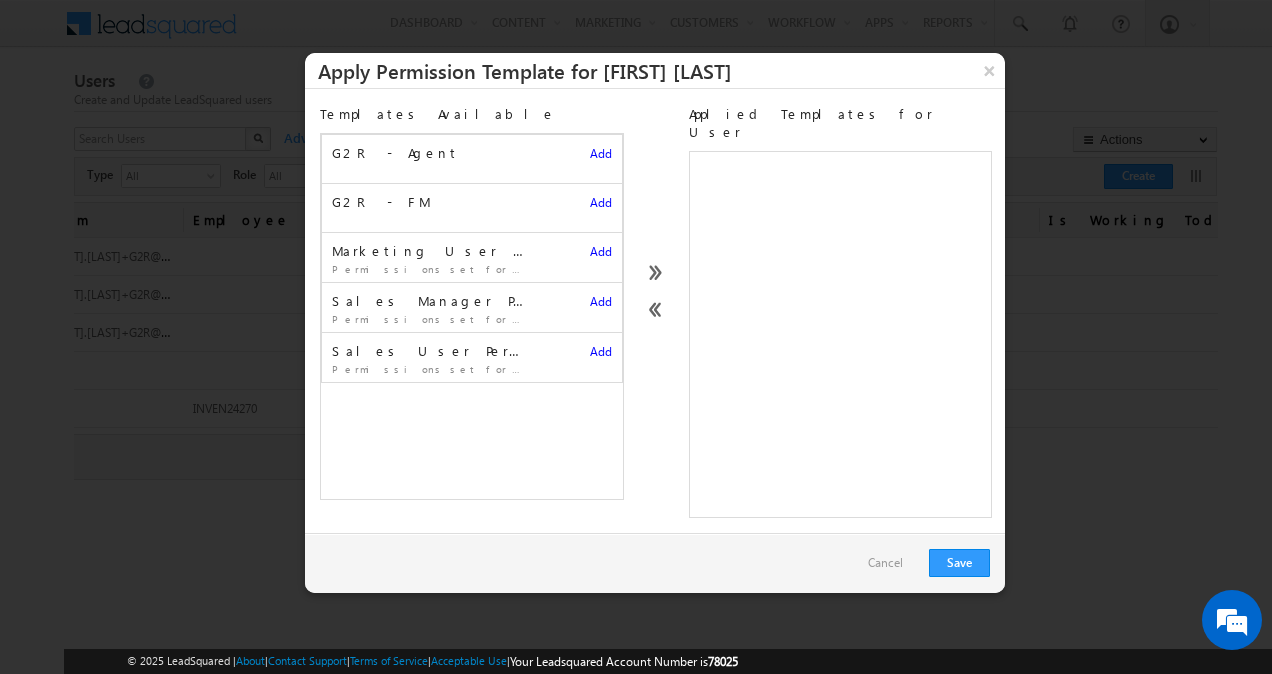 click on "Add" at bounding box center (601, 202) 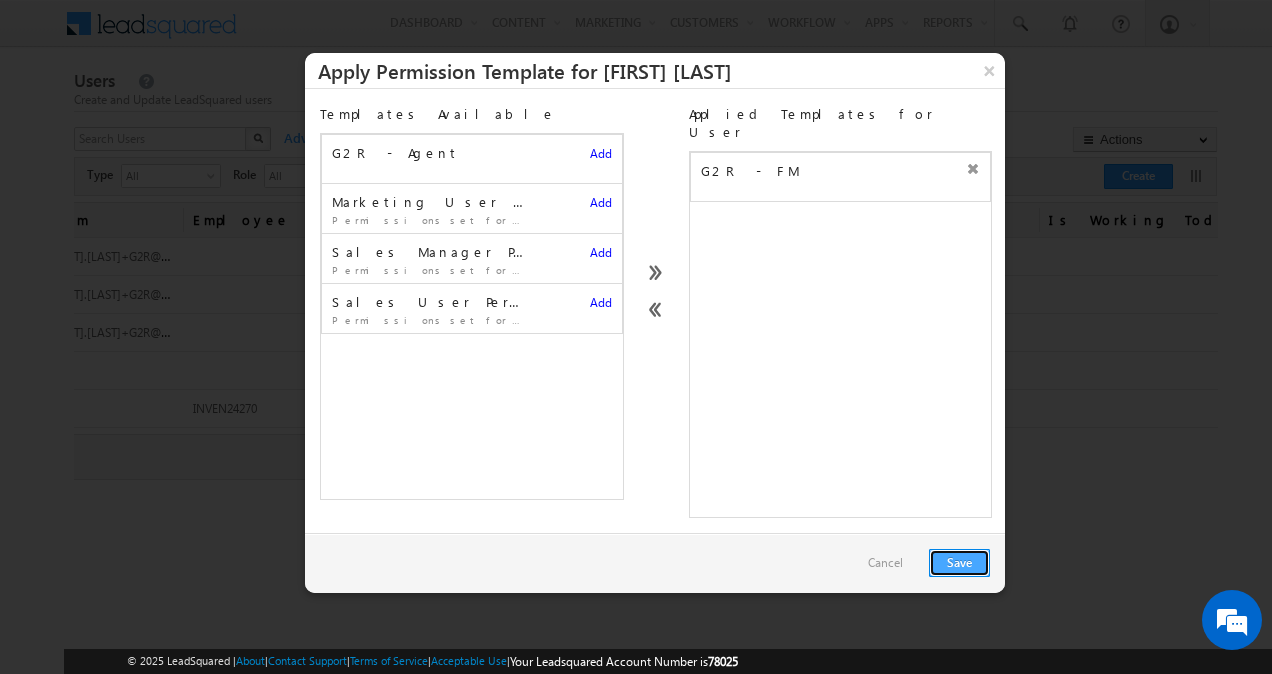 click on "Save" at bounding box center (959, 563) 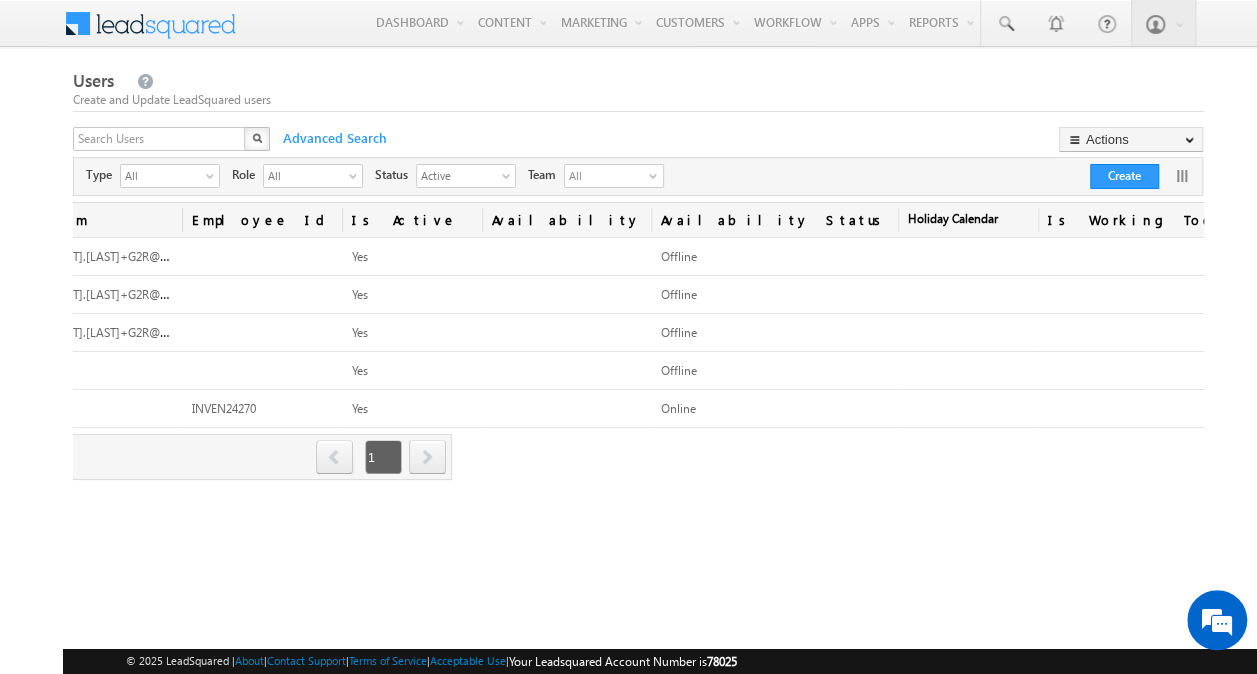 drag, startPoint x: 650, startPoint y: 490, endPoint x: 530, endPoint y: 489, distance: 120.004166 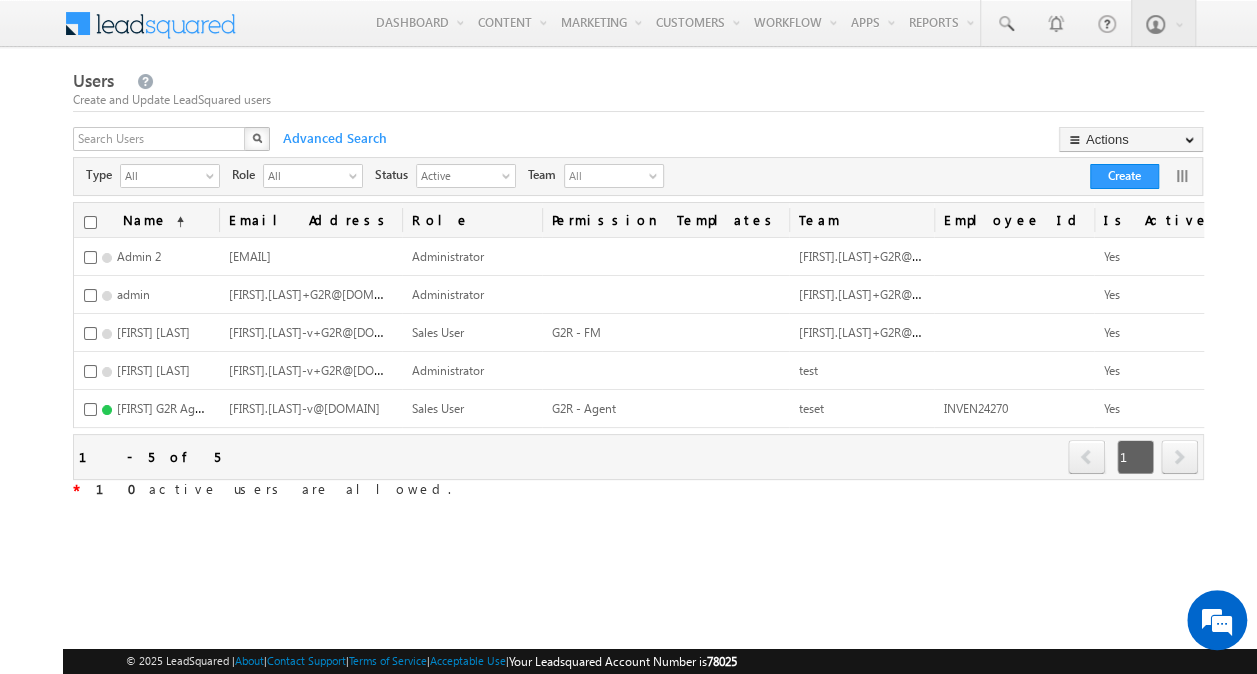 scroll, scrollTop: 0, scrollLeft: 765, axis: horizontal 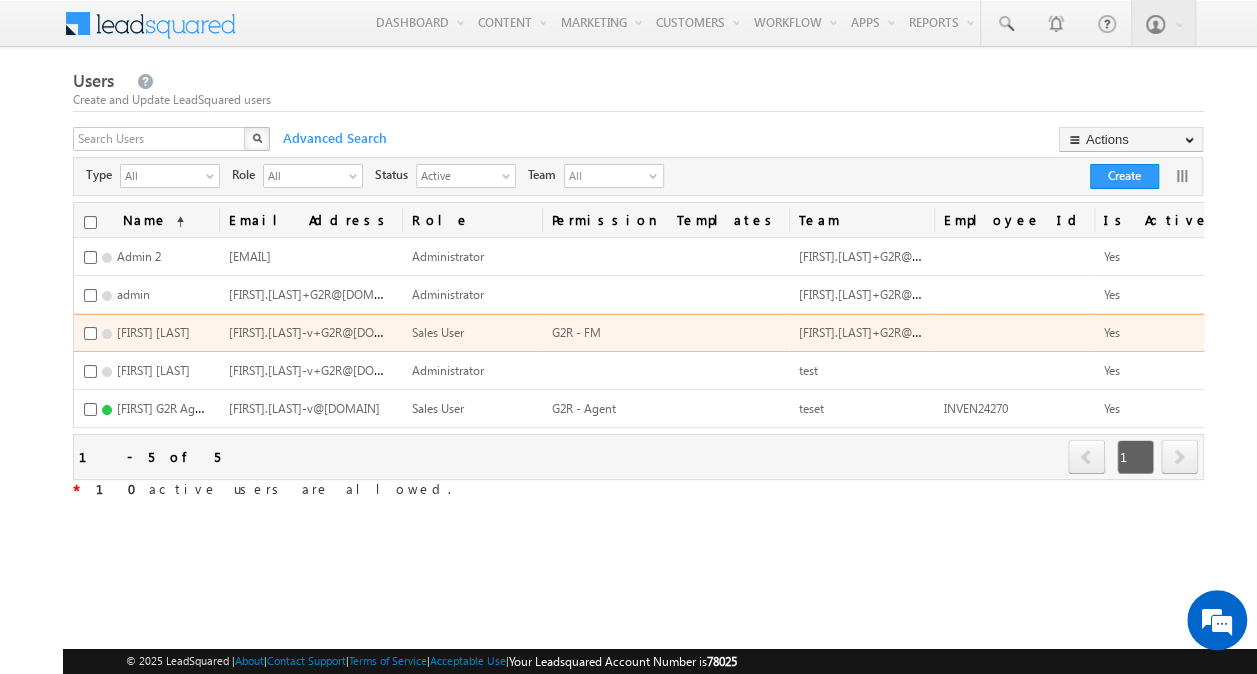 click on "Shivani.Sharma-v+G2R@adityabirlacapital.com" at bounding box center (319, 331) 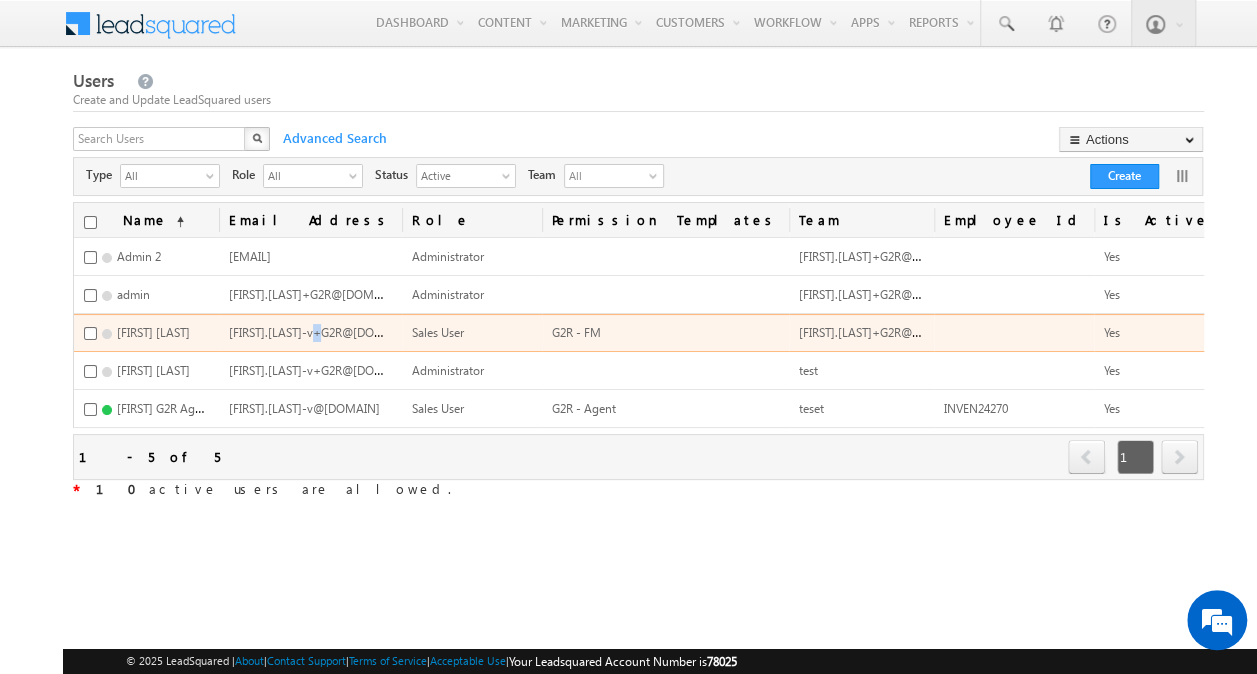 click on "Shivani.Sharma-v+G2R@adityabirlacapital.com" at bounding box center [319, 331] 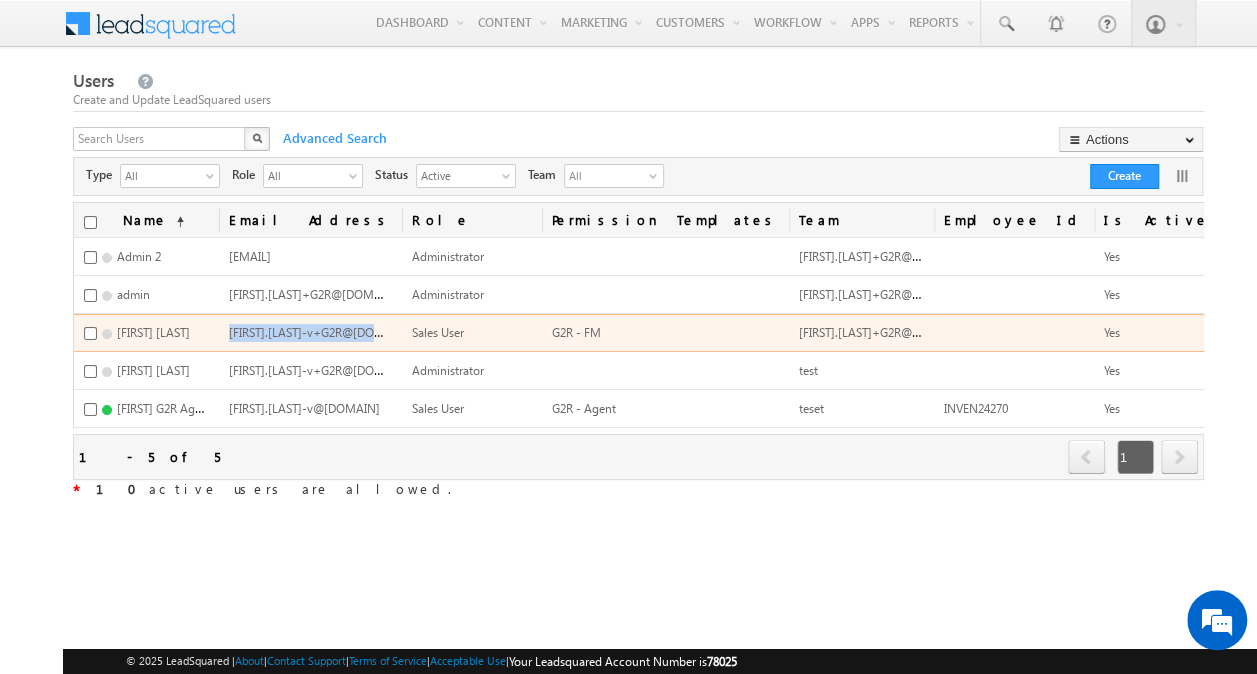 click on "Shivani.Sharma-v+G2R@adityabirlacapital.com" at bounding box center [319, 331] 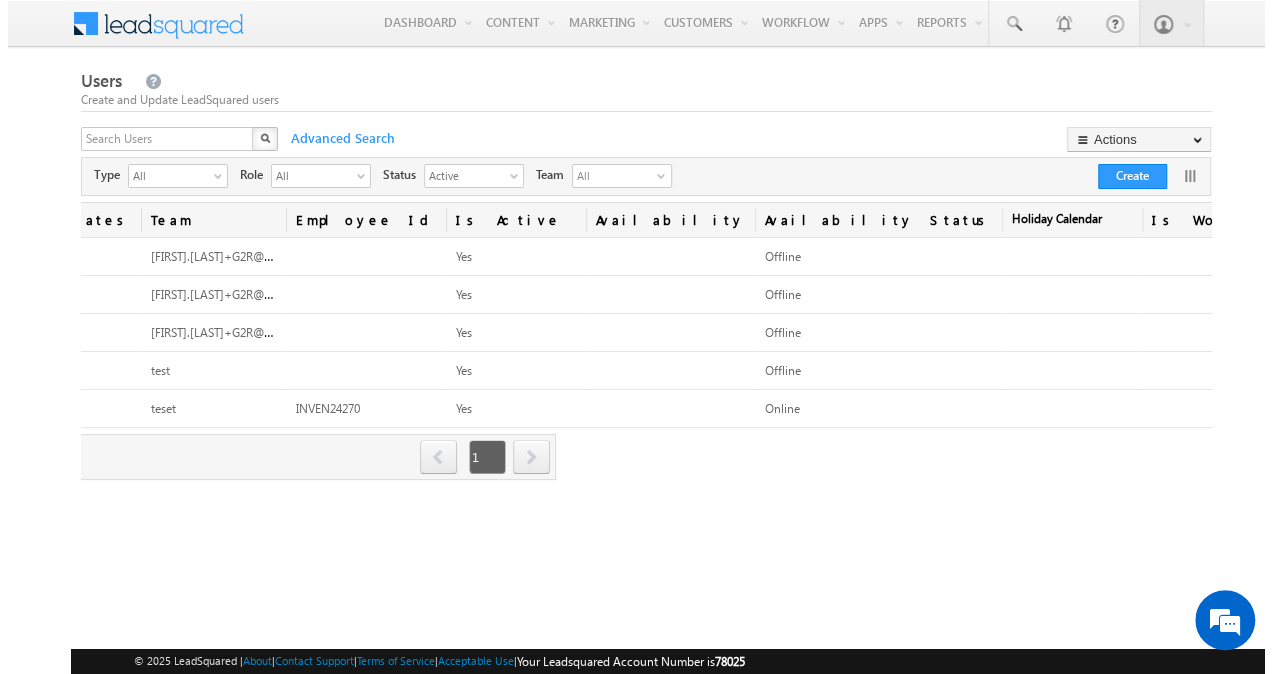 scroll, scrollTop: 0, scrollLeft: 765, axis: horizontal 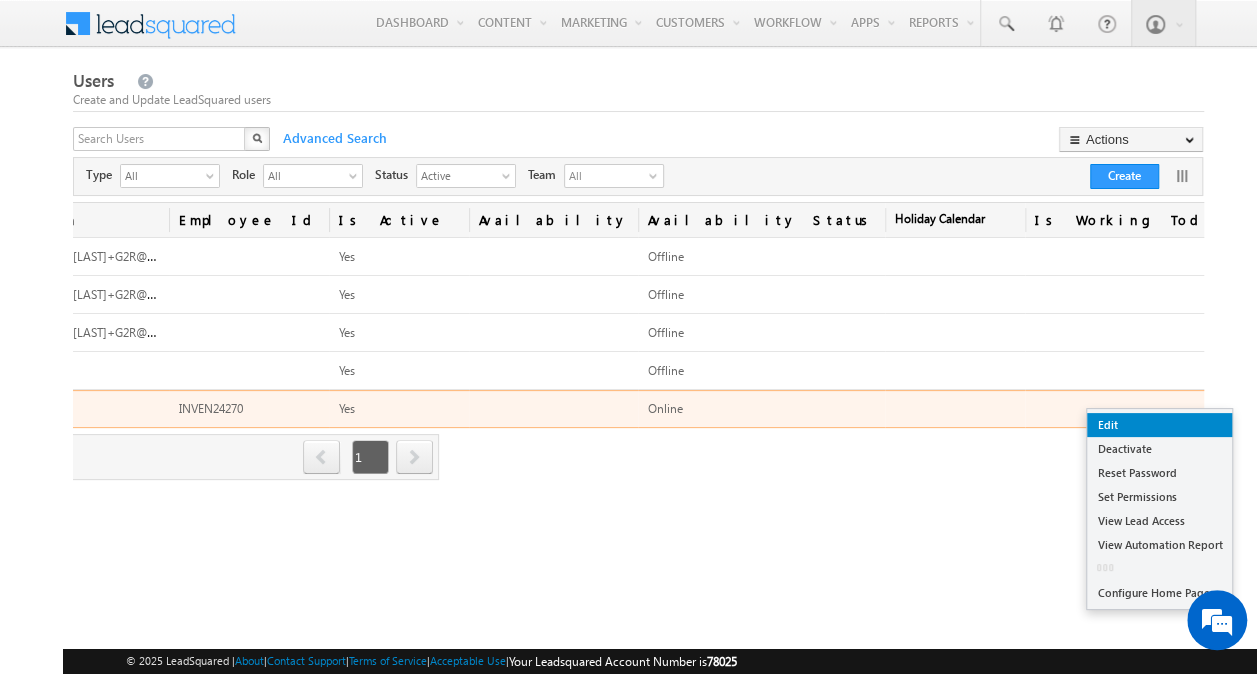 click on "Edit" at bounding box center [1159, 425] 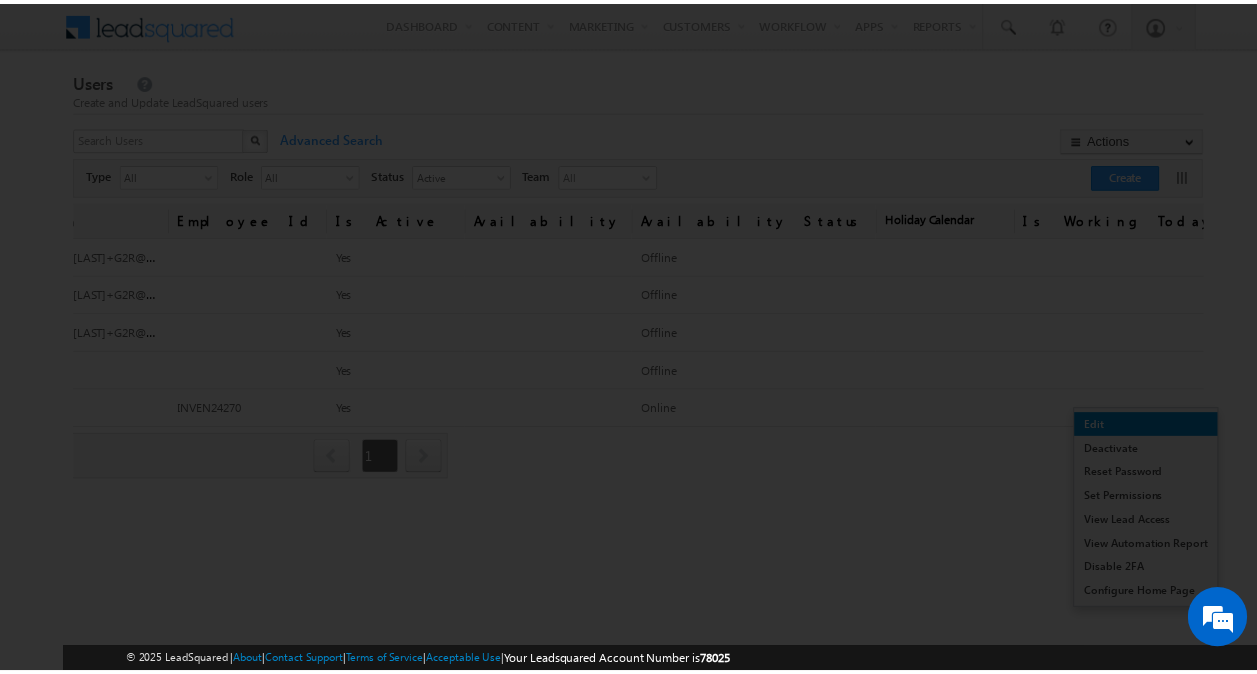 scroll, scrollTop: 0, scrollLeft: 752, axis: horizontal 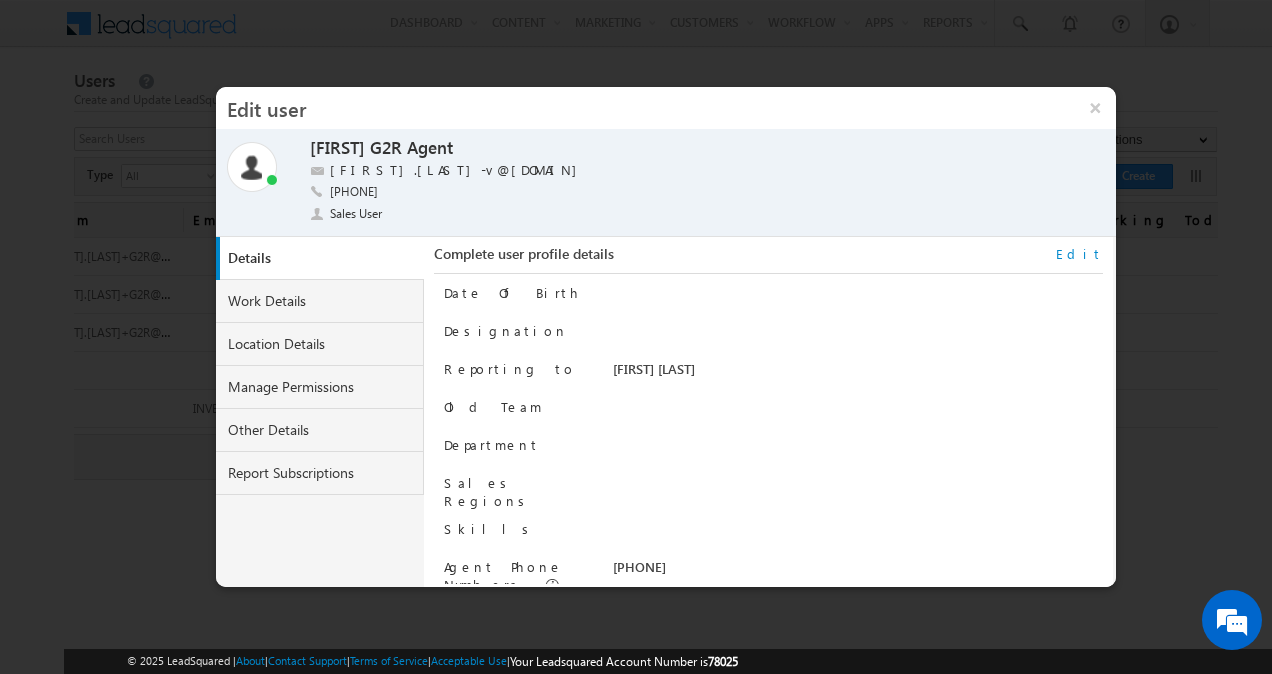 click on "Edit" at bounding box center [1079, 254] 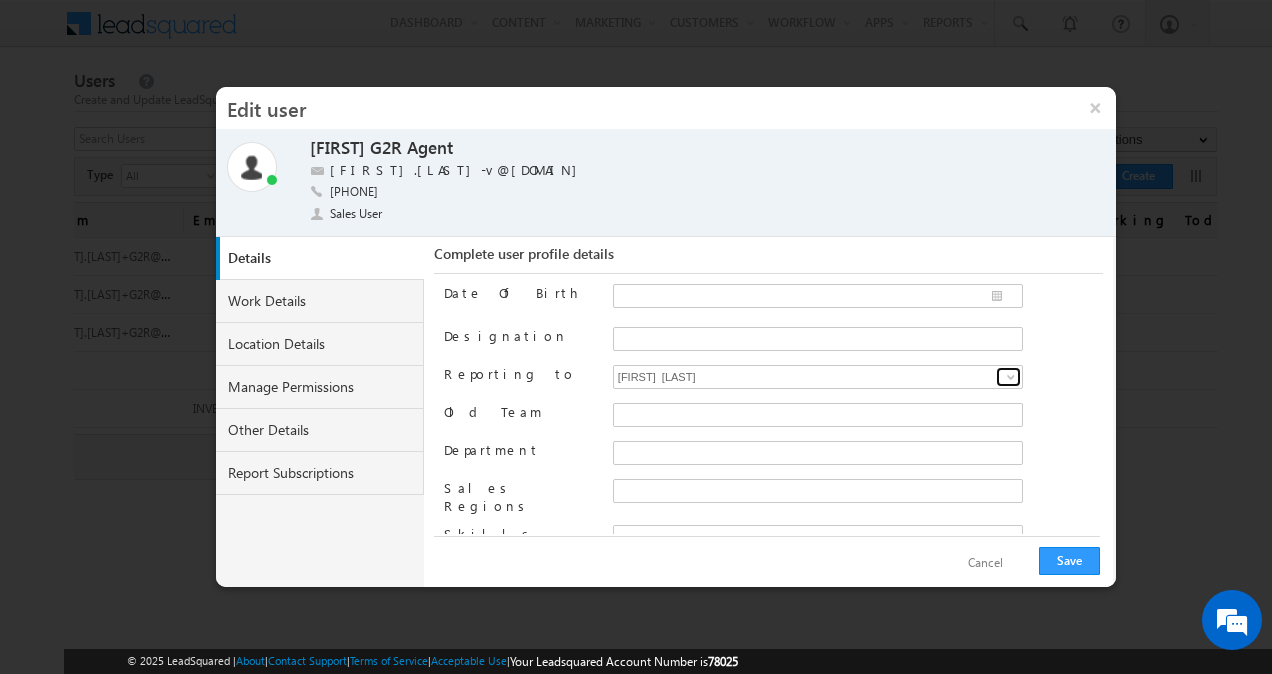 click at bounding box center (1011, 377) 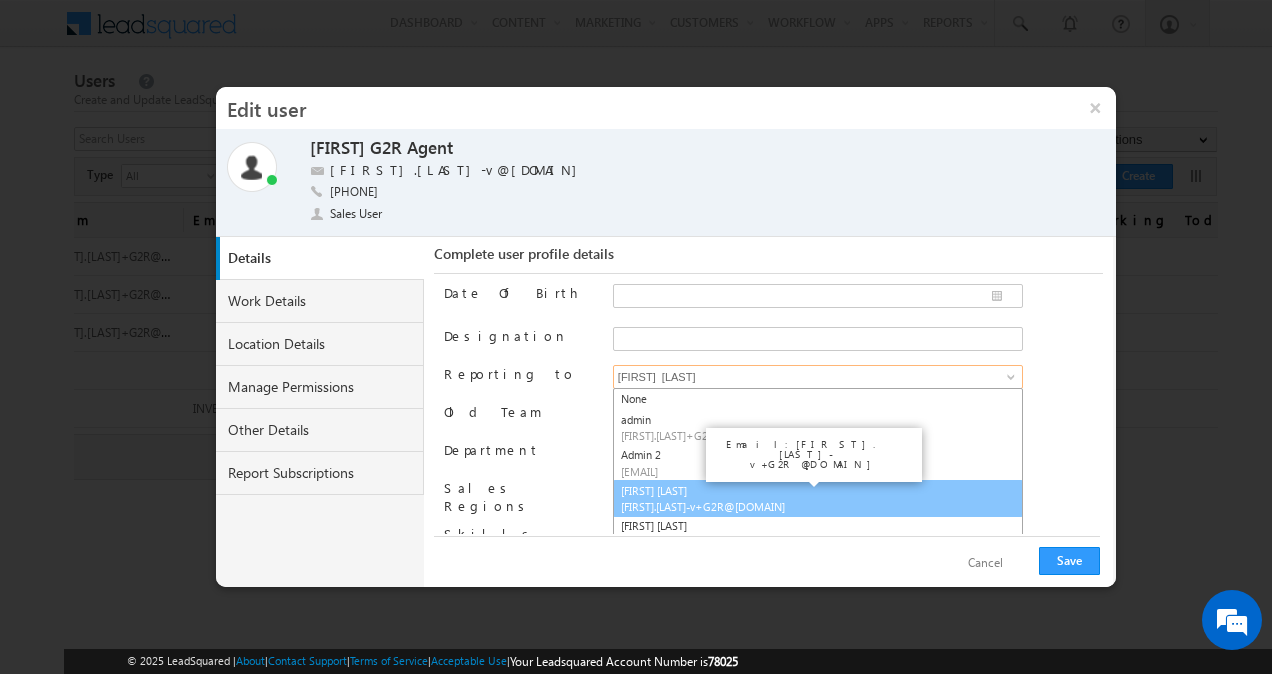 click on "Shivani Sharma   Shivani.Sharma-v+G2R@adityabirlacapital.com" at bounding box center [818, 499] 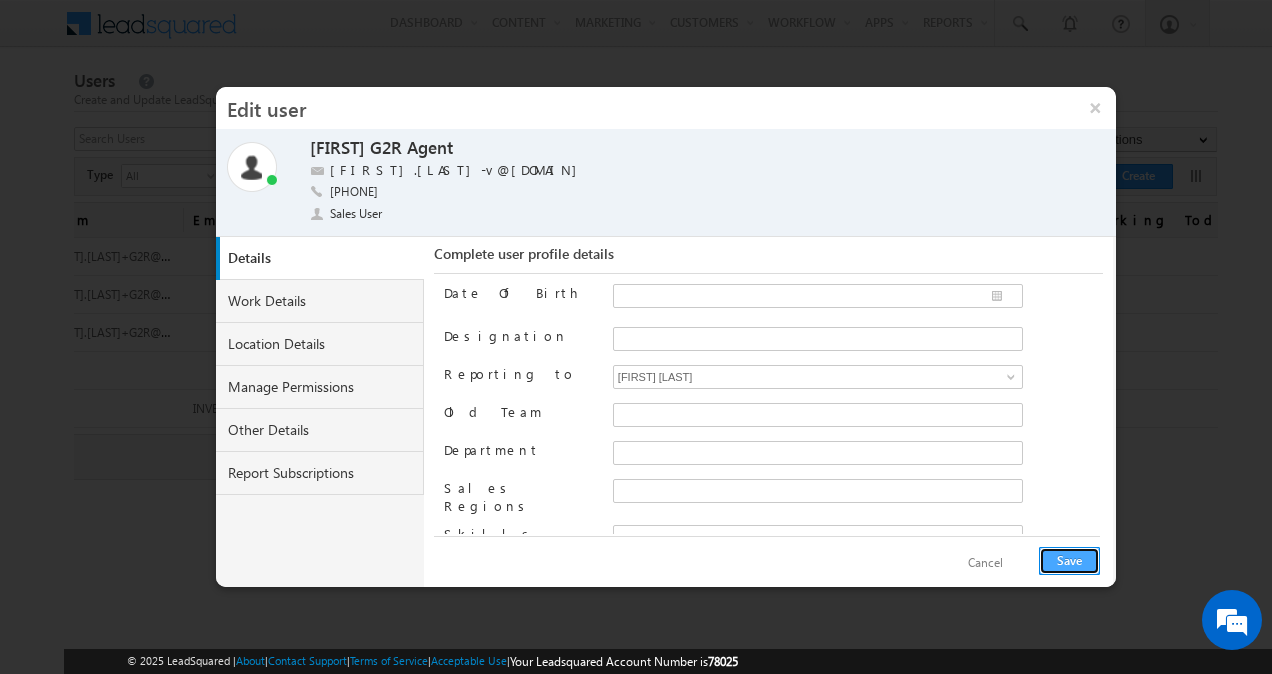click on "Save" at bounding box center (1069, 561) 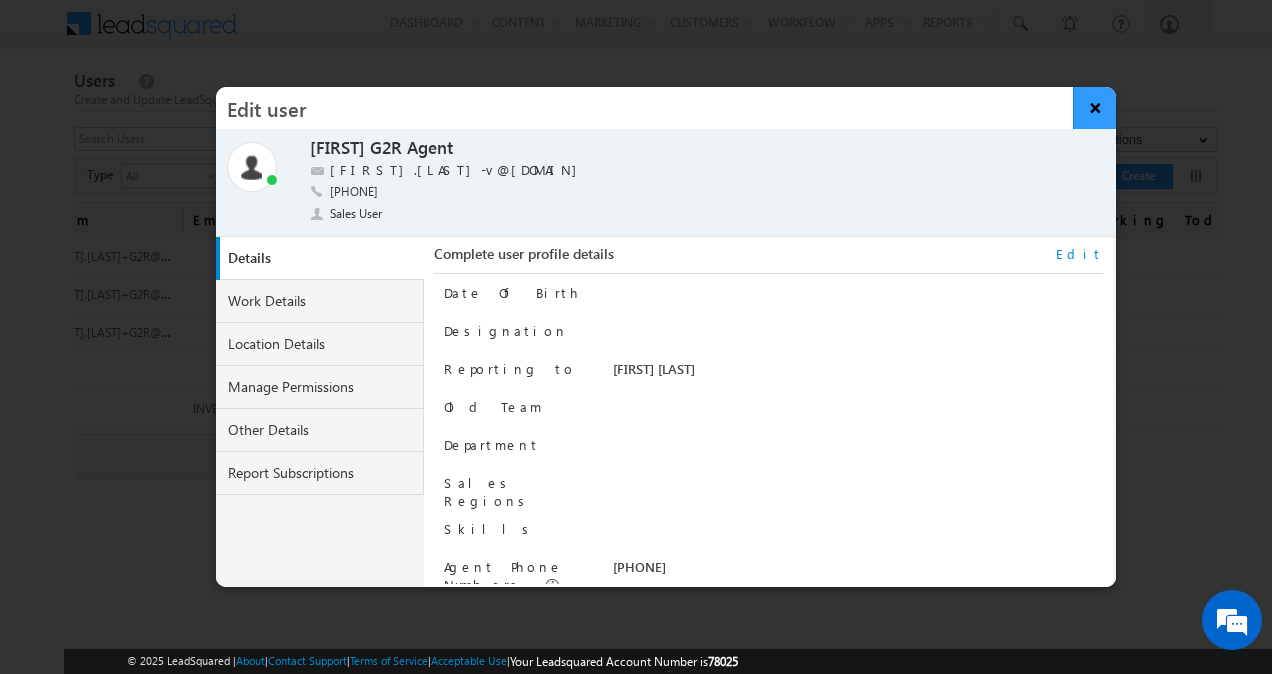 click on "×" at bounding box center [1094, 108] 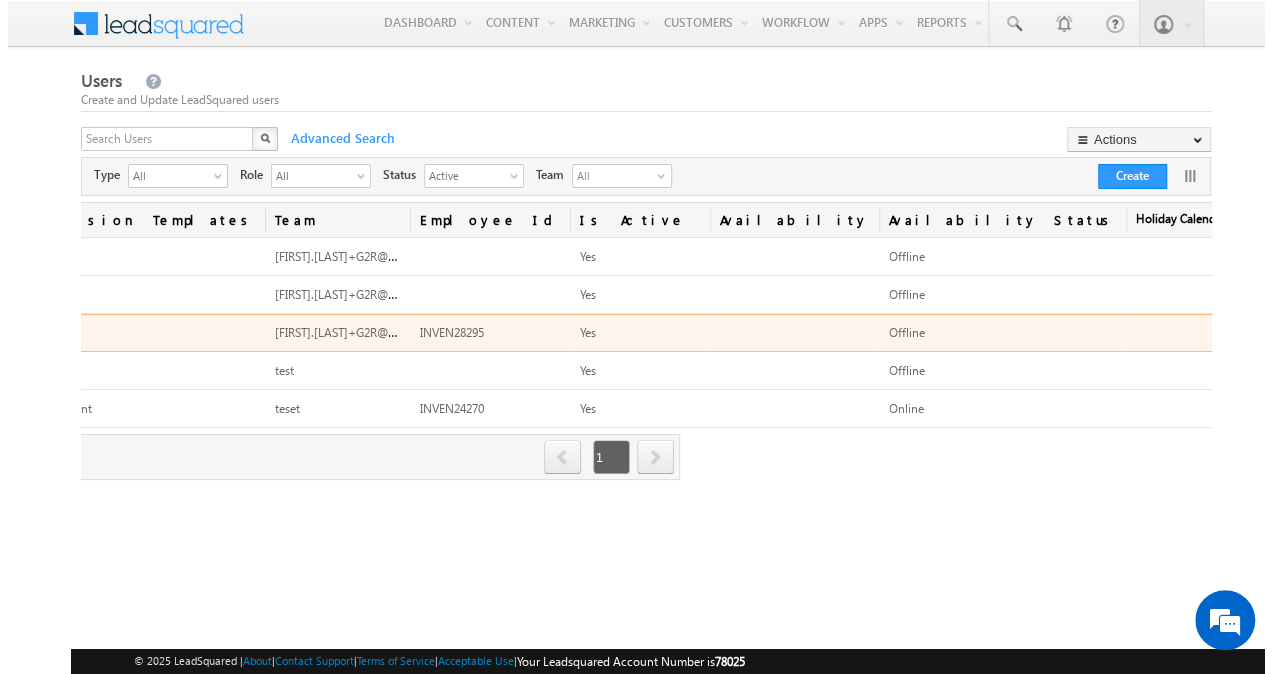 scroll, scrollTop: 0, scrollLeft: 765, axis: horizontal 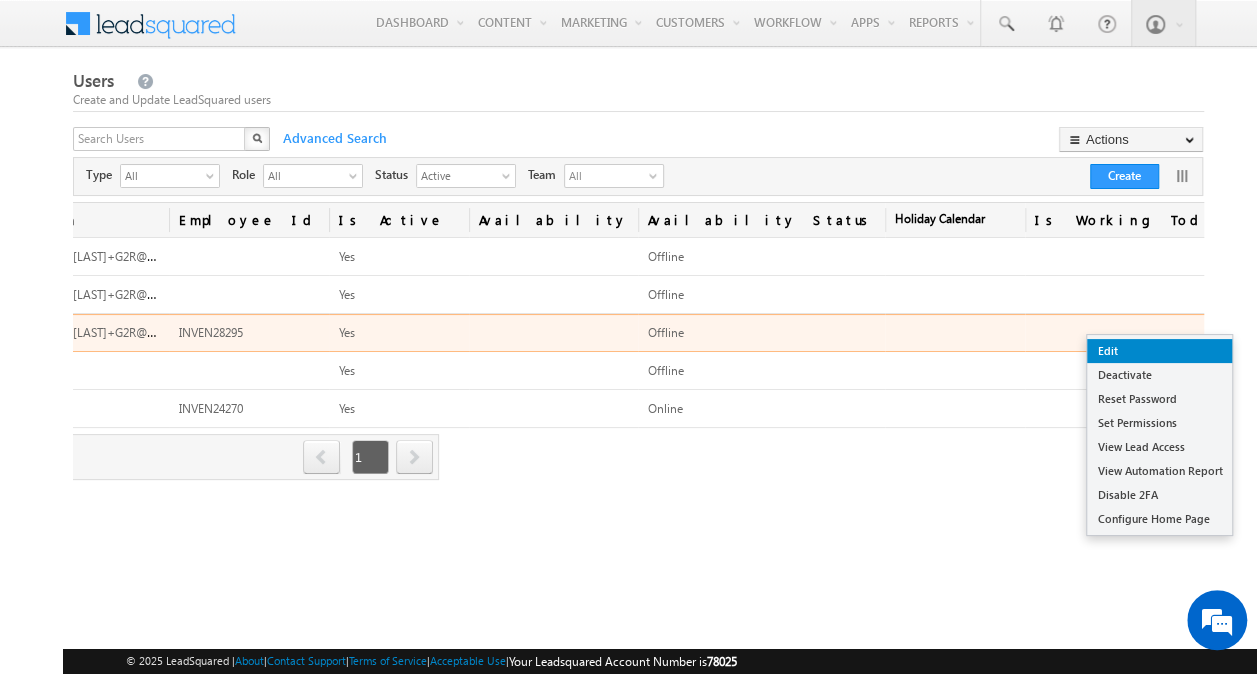 click on "Edit" at bounding box center (1159, 351) 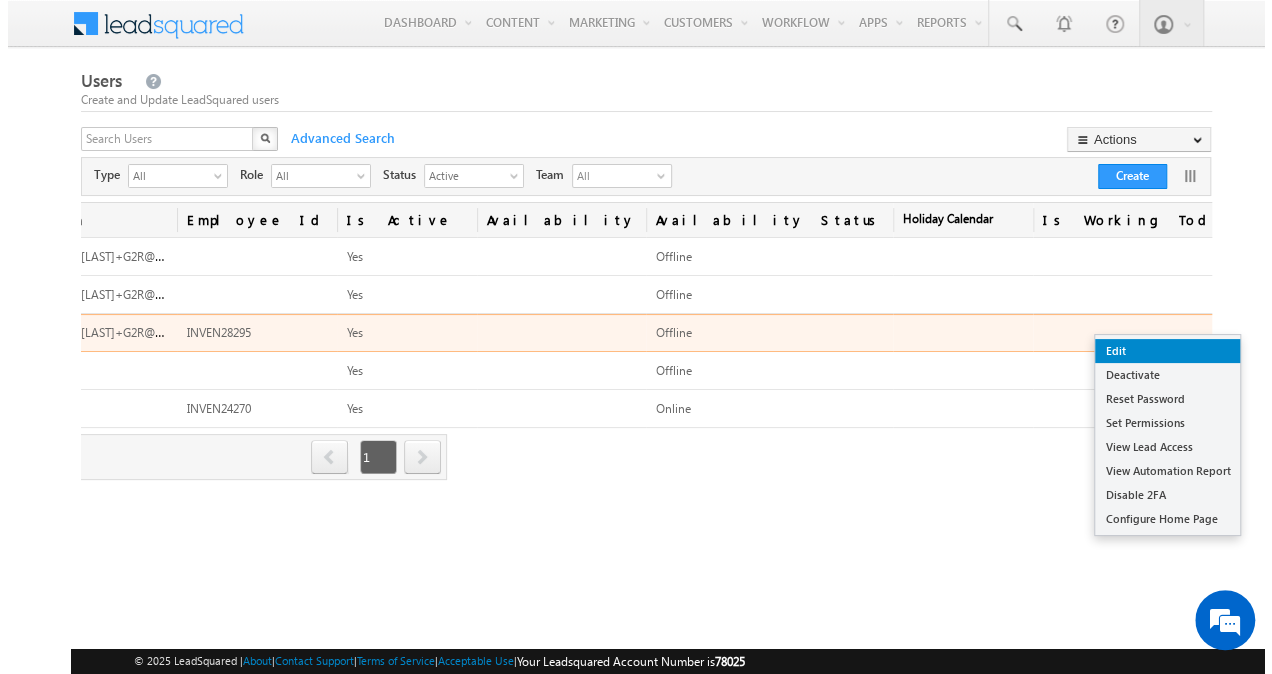 scroll, scrollTop: 0, scrollLeft: 752, axis: horizontal 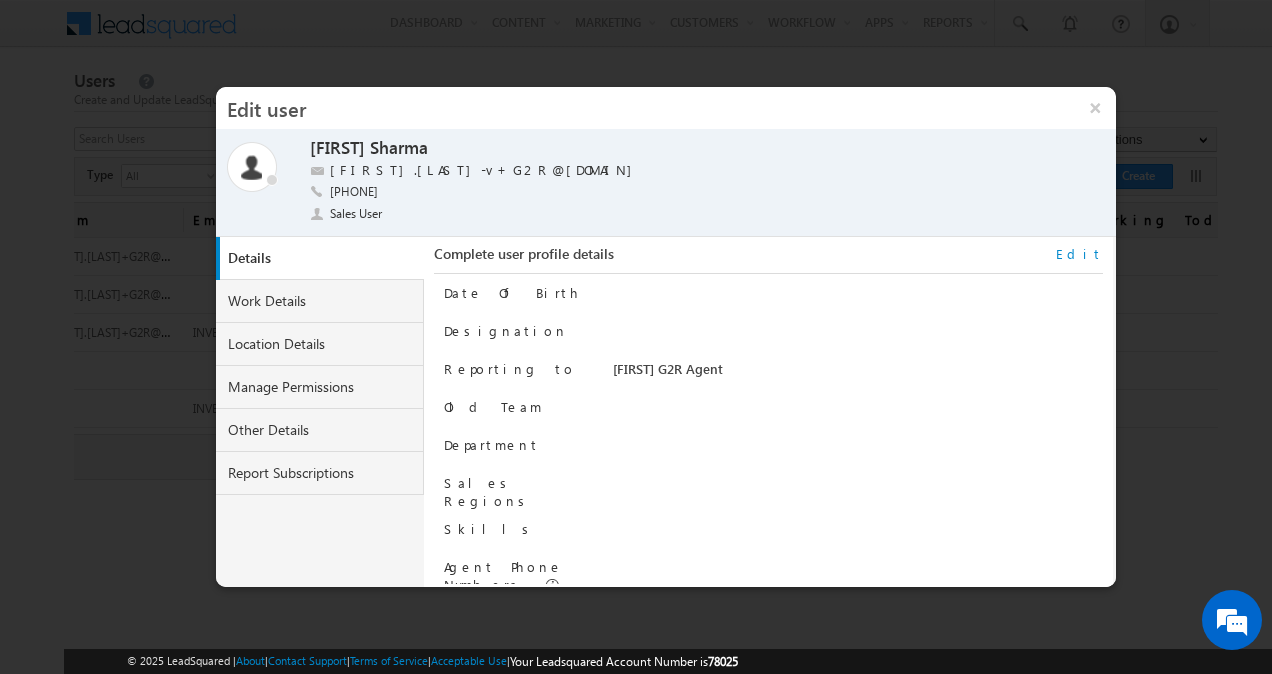 click on "Edit" at bounding box center [1079, 254] 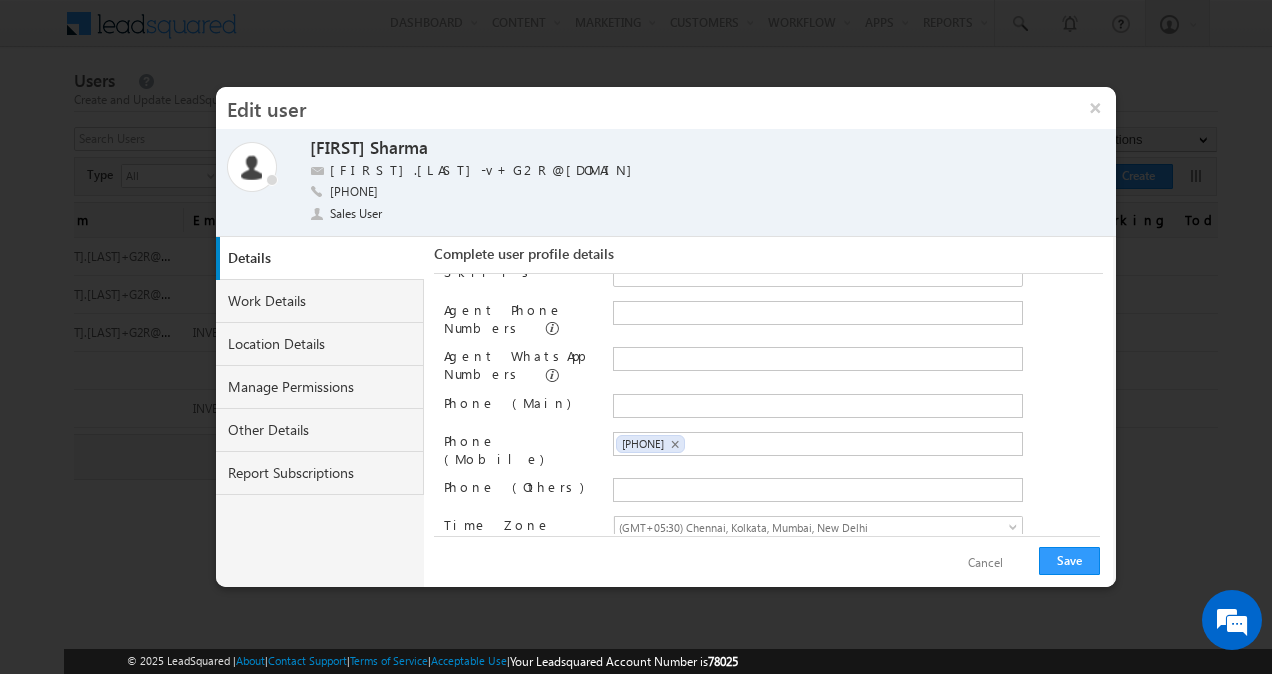scroll, scrollTop: 302, scrollLeft: 0, axis: vertical 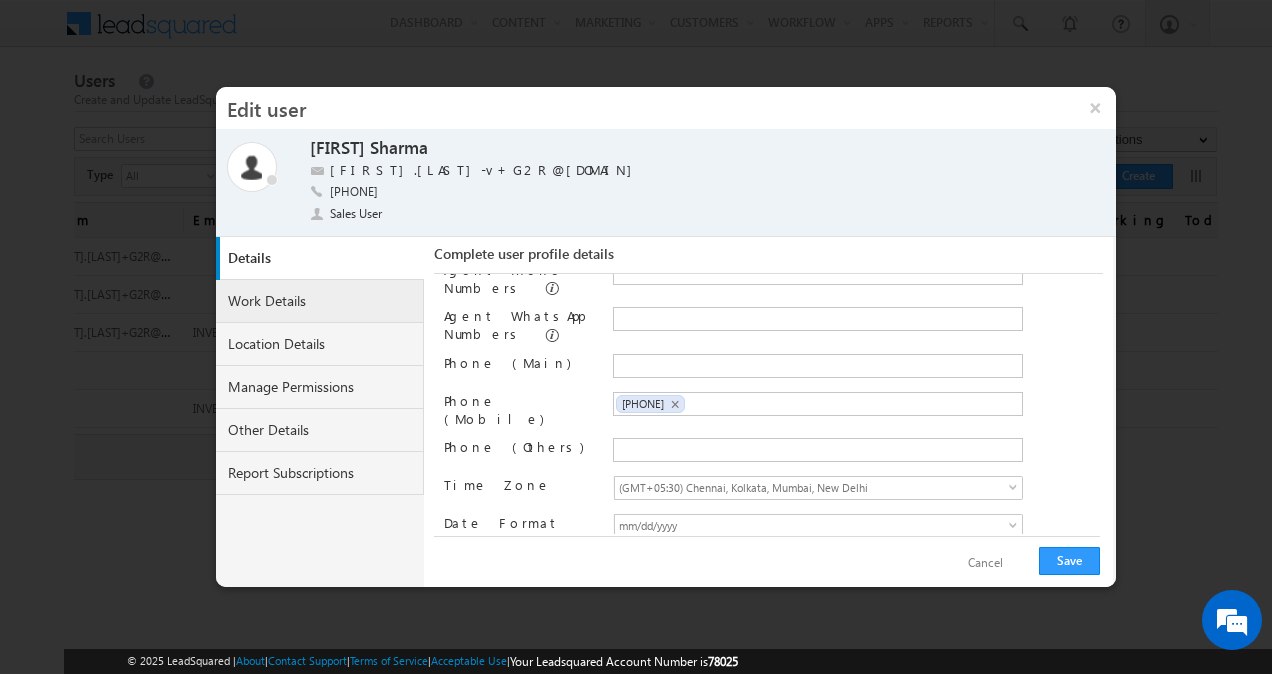 click on "Work Details" at bounding box center (320, 301) 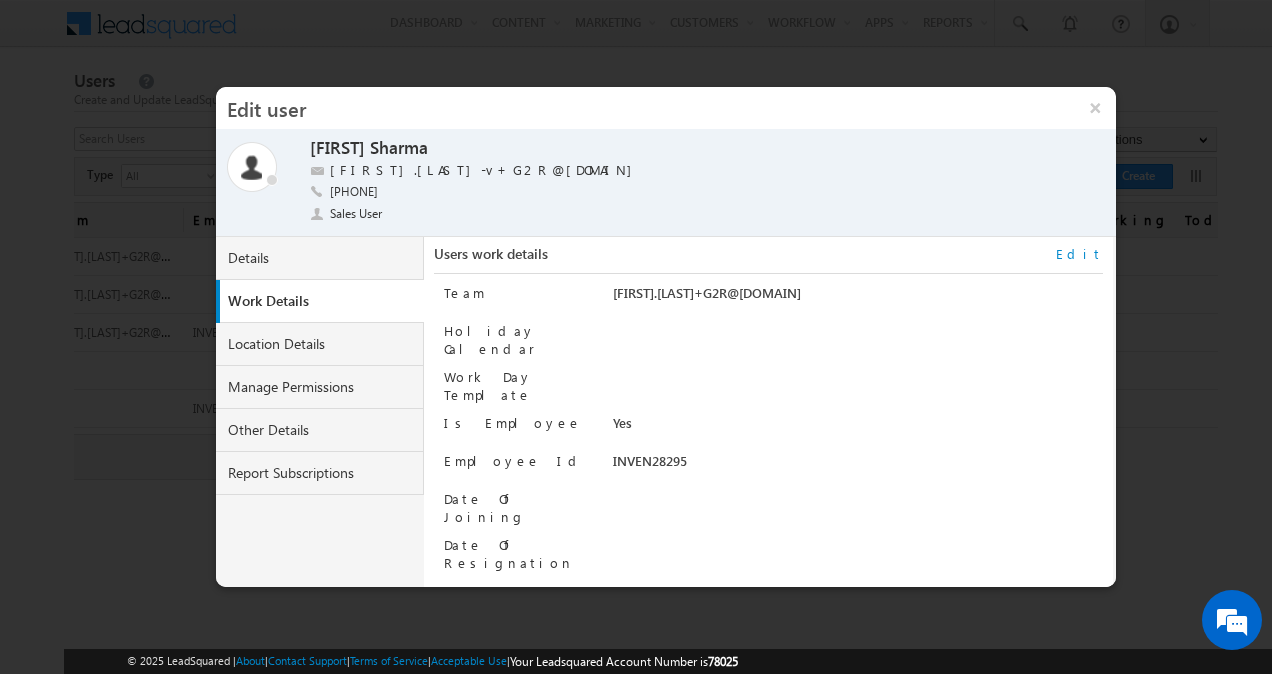 click on "Edit" at bounding box center (1079, 254) 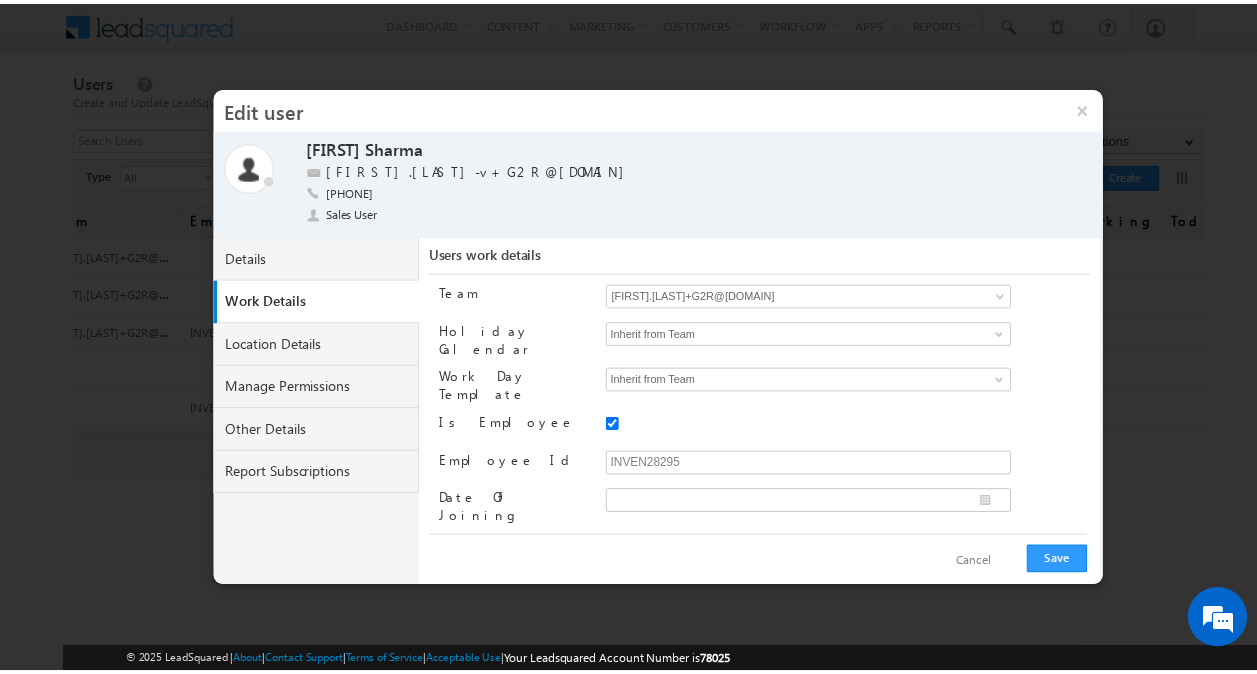 scroll, scrollTop: 24, scrollLeft: 0, axis: vertical 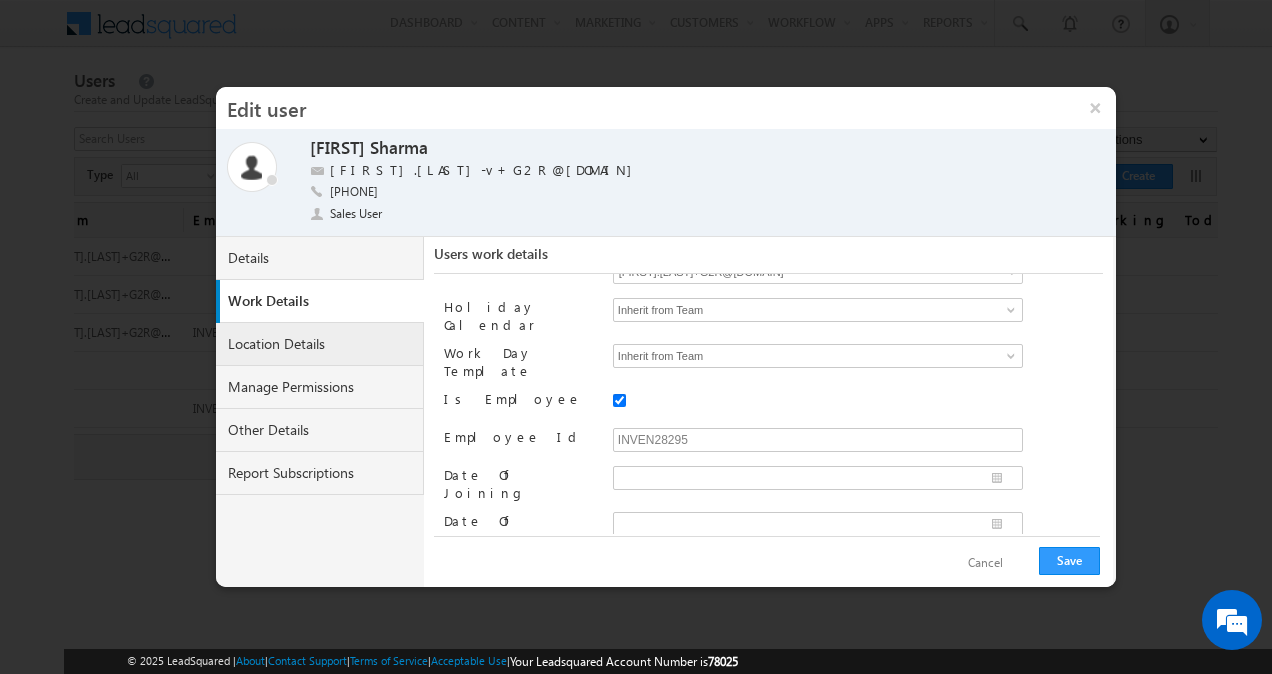 click on "Location Details" at bounding box center (320, 344) 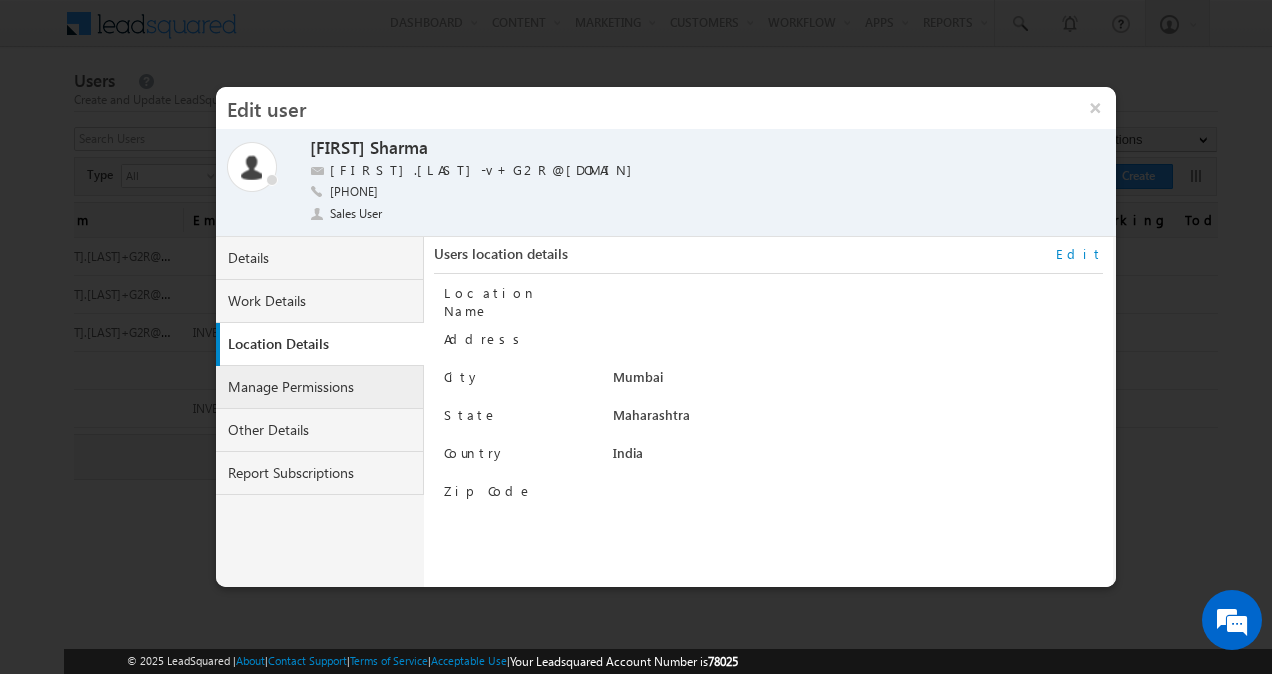 click on "Manage Permissions" at bounding box center [320, 387] 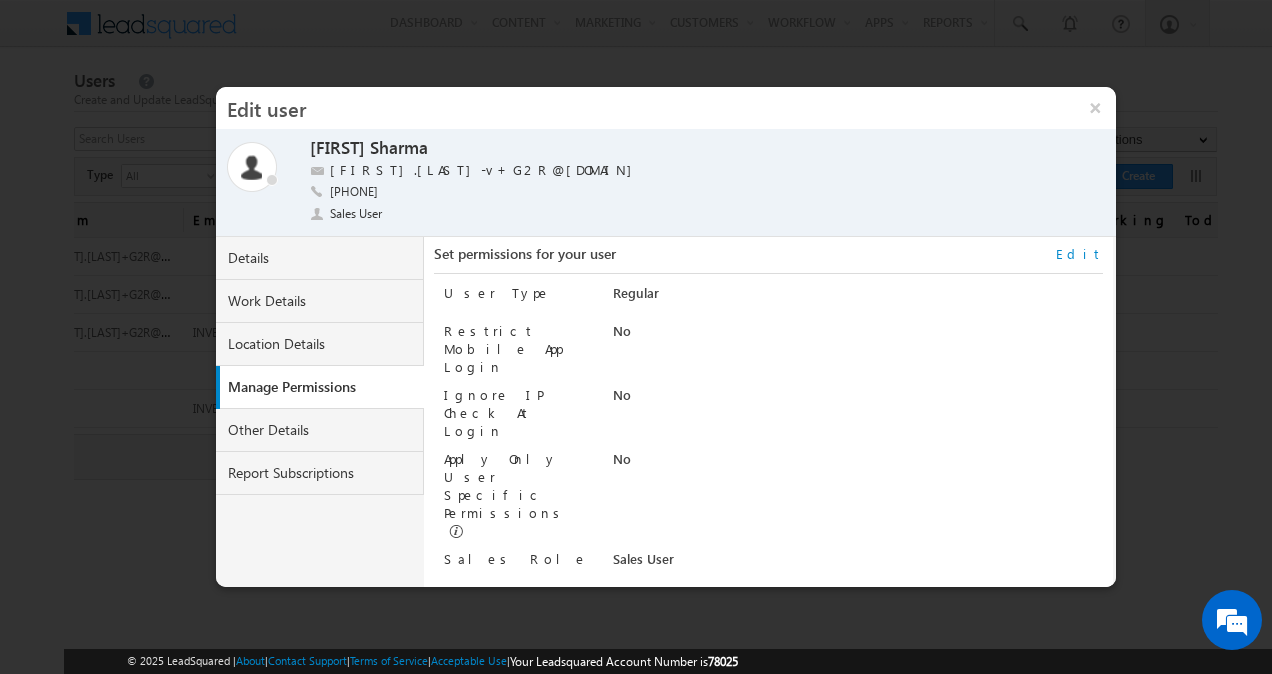 click on "Edit" at bounding box center [1079, 254] 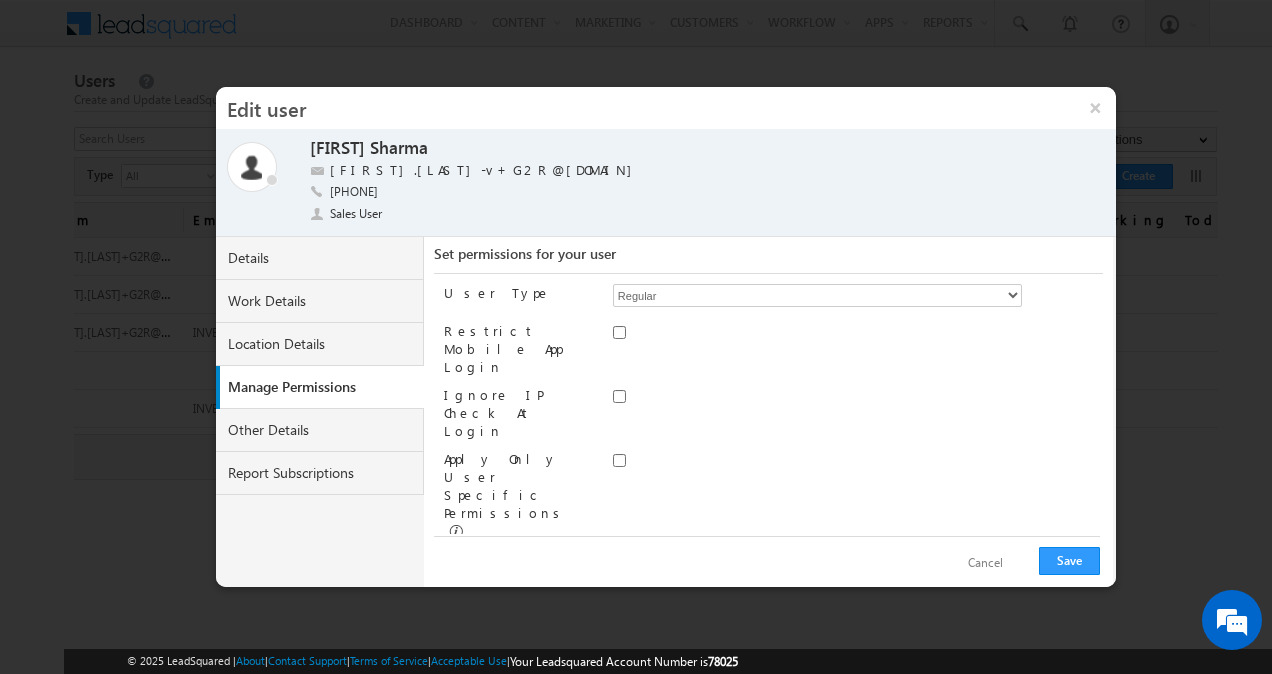 click on "Administrator Marketing User Sales Manager Sales User" at bounding box center (817, 561) 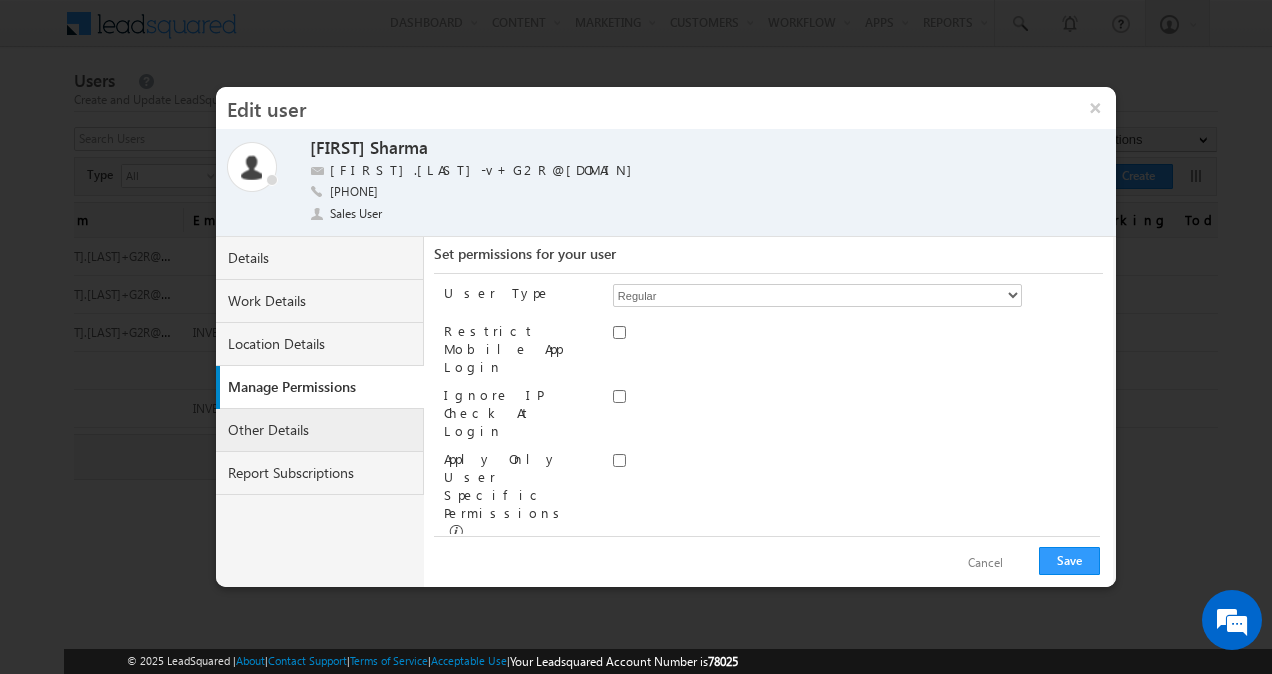 click on "Other Details" at bounding box center [320, 430] 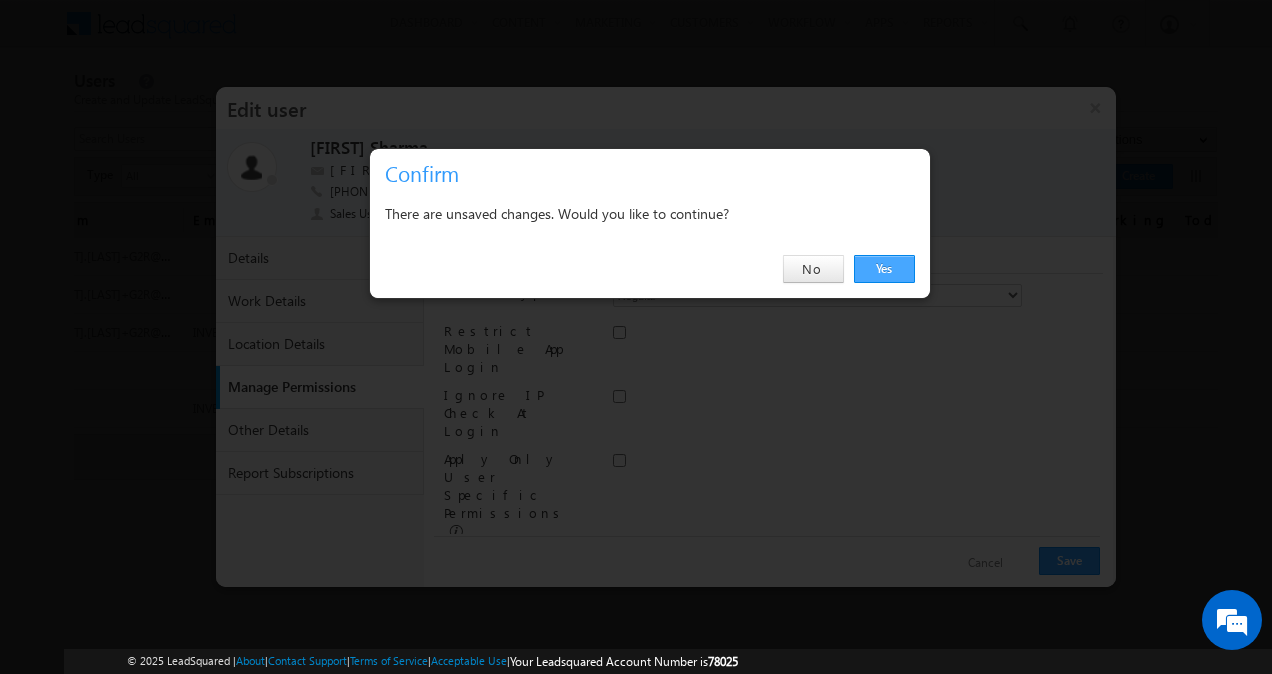 click on "Yes" at bounding box center [884, 269] 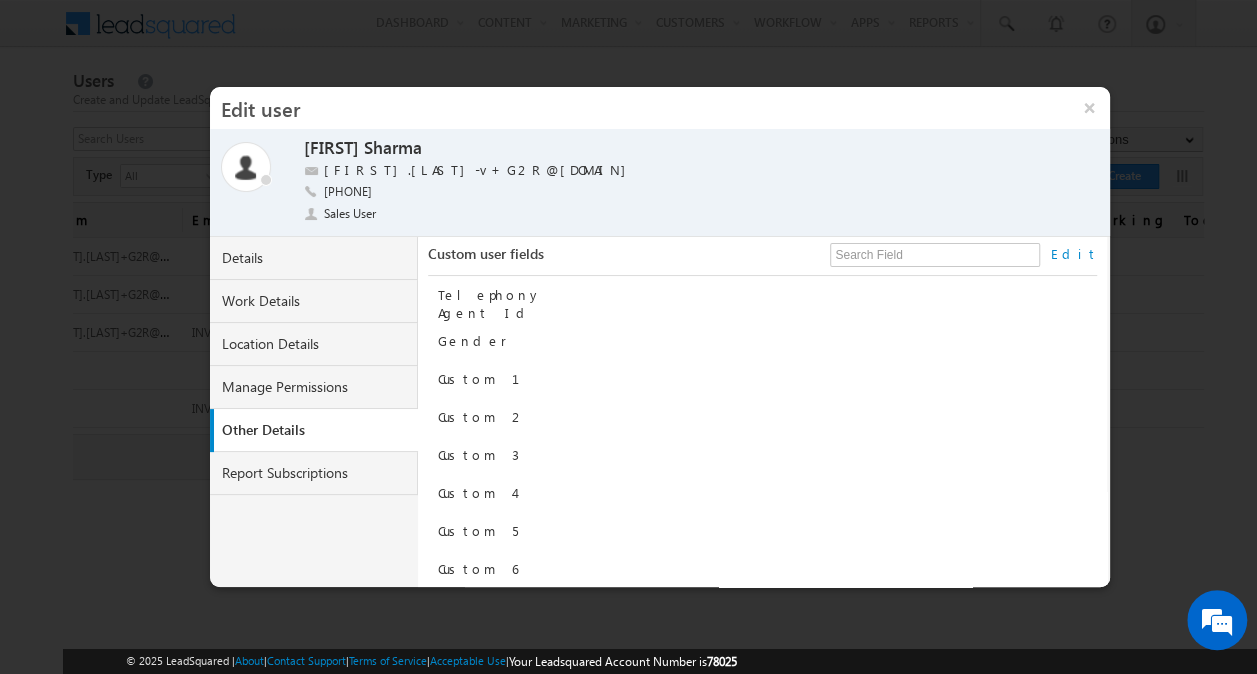 click on "Edit" at bounding box center [1073, 254] 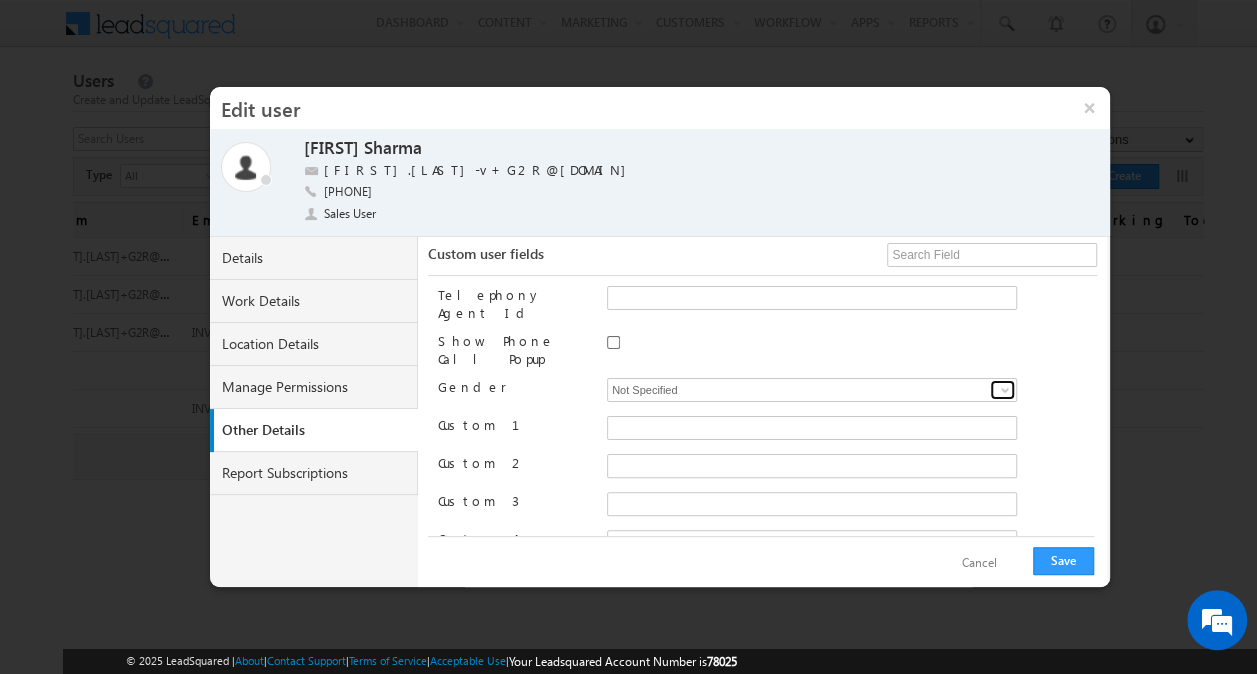 click at bounding box center (1005, 390) 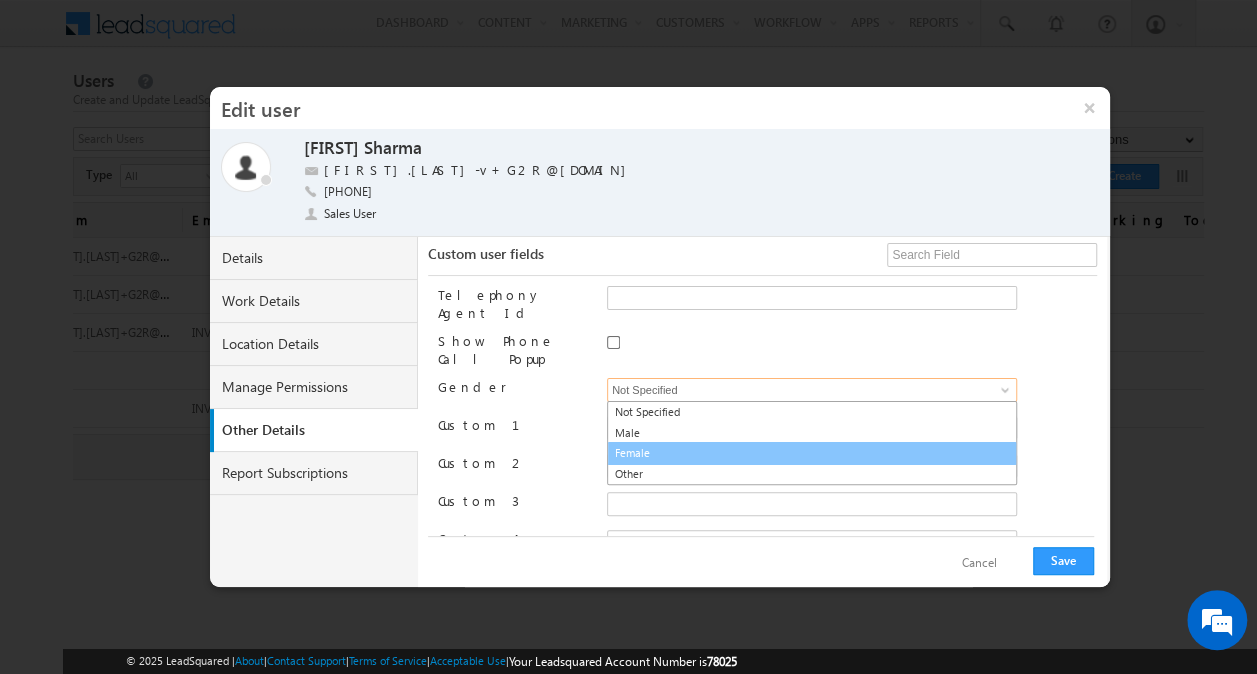 click on "Female" at bounding box center [812, 453] 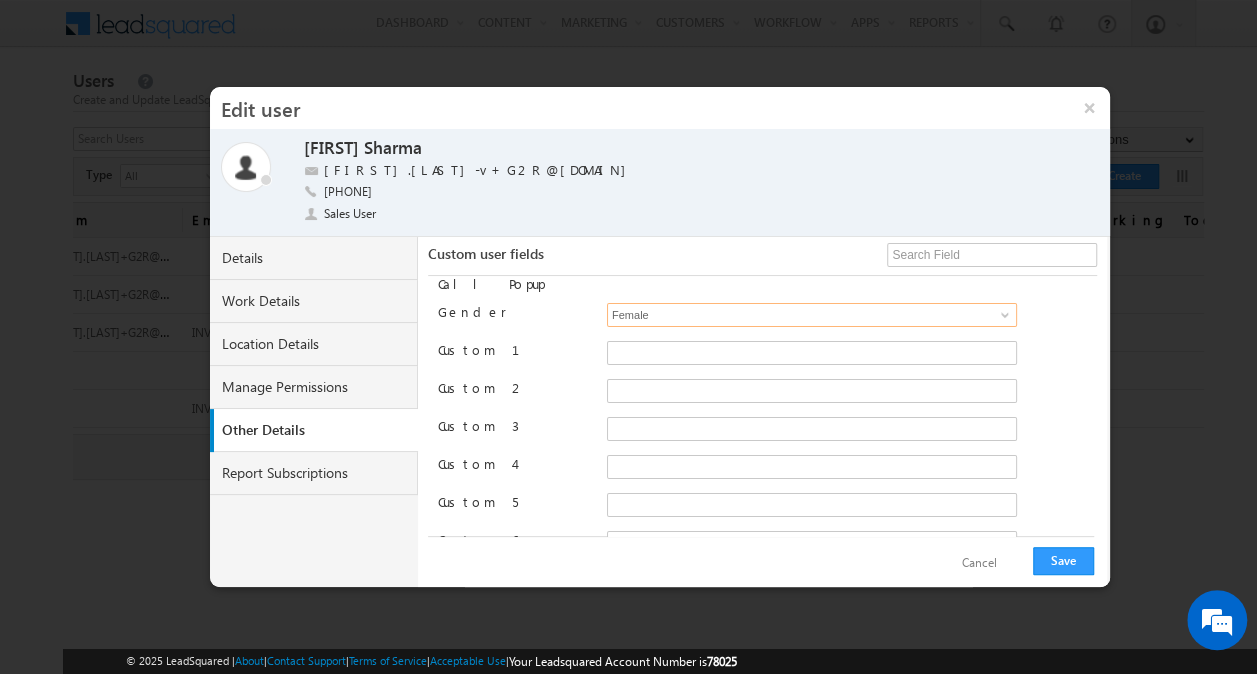 scroll, scrollTop: 0, scrollLeft: 0, axis: both 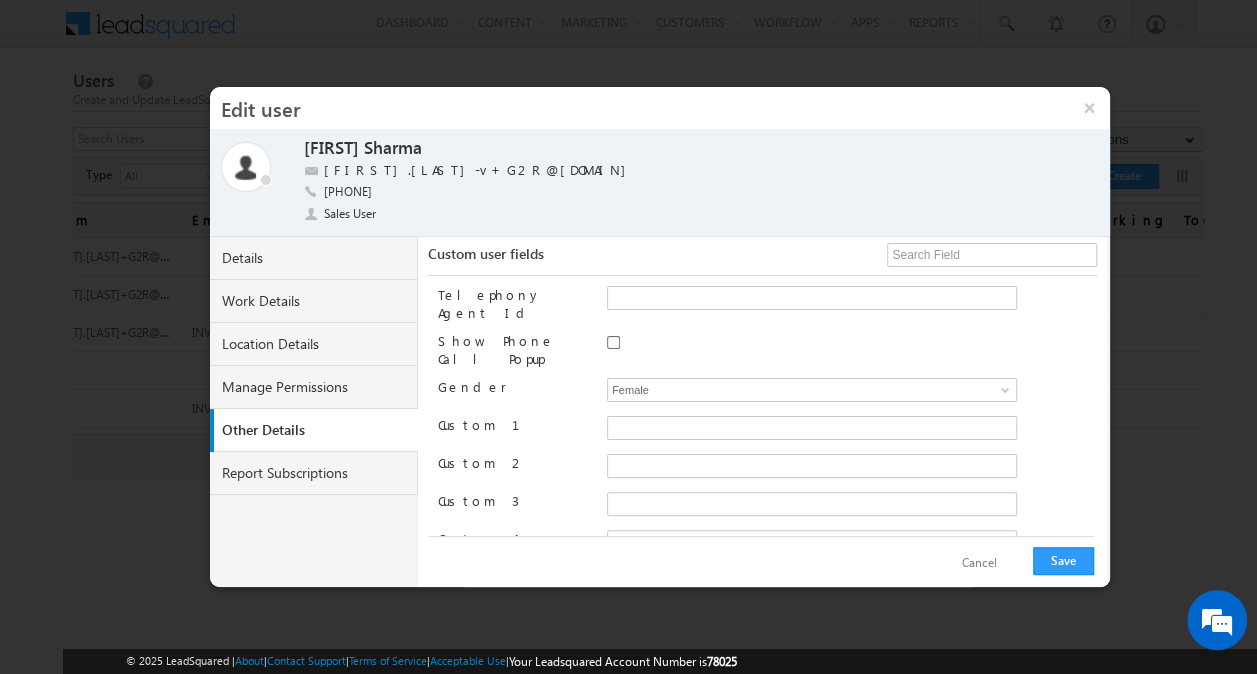 click on "Telephony Agent Id
Show Phone Call Popup
Gender
Not Specified
Male
Female
Other
Female 4 results are available, use up and down arrow keys to navigate. Not Specified Male Female Other
Required field" at bounding box center (767, 406) 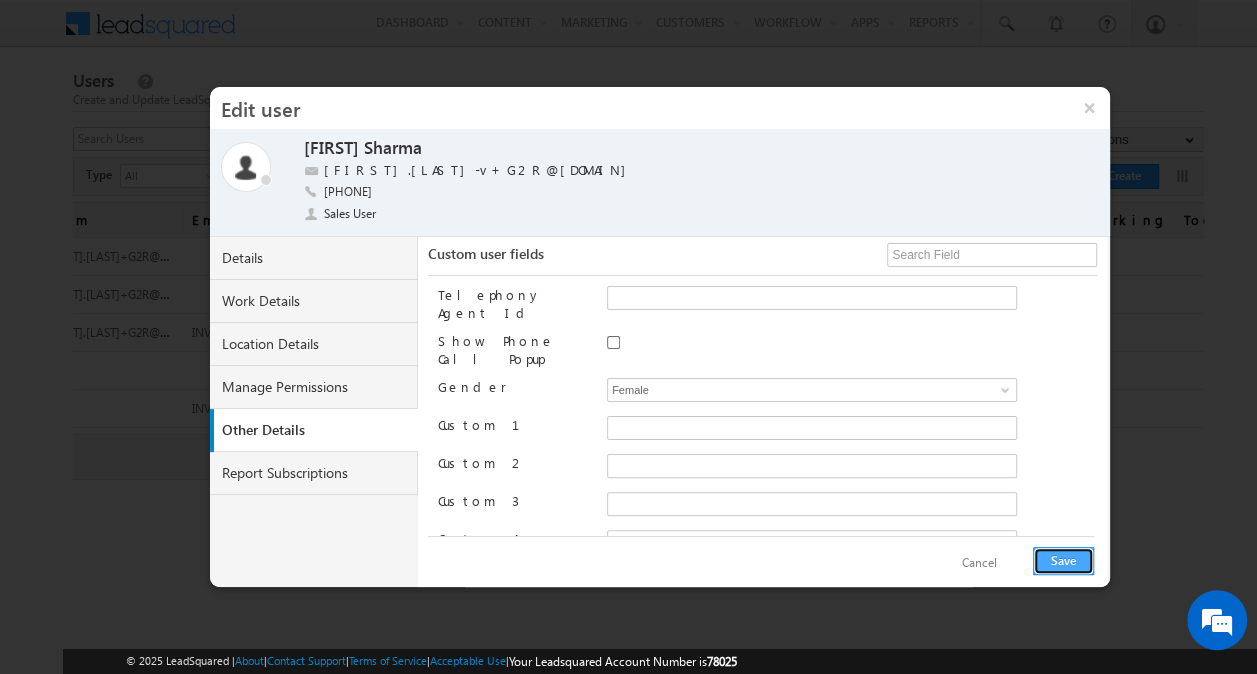 click on "Save" at bounding box center [1063, 561] 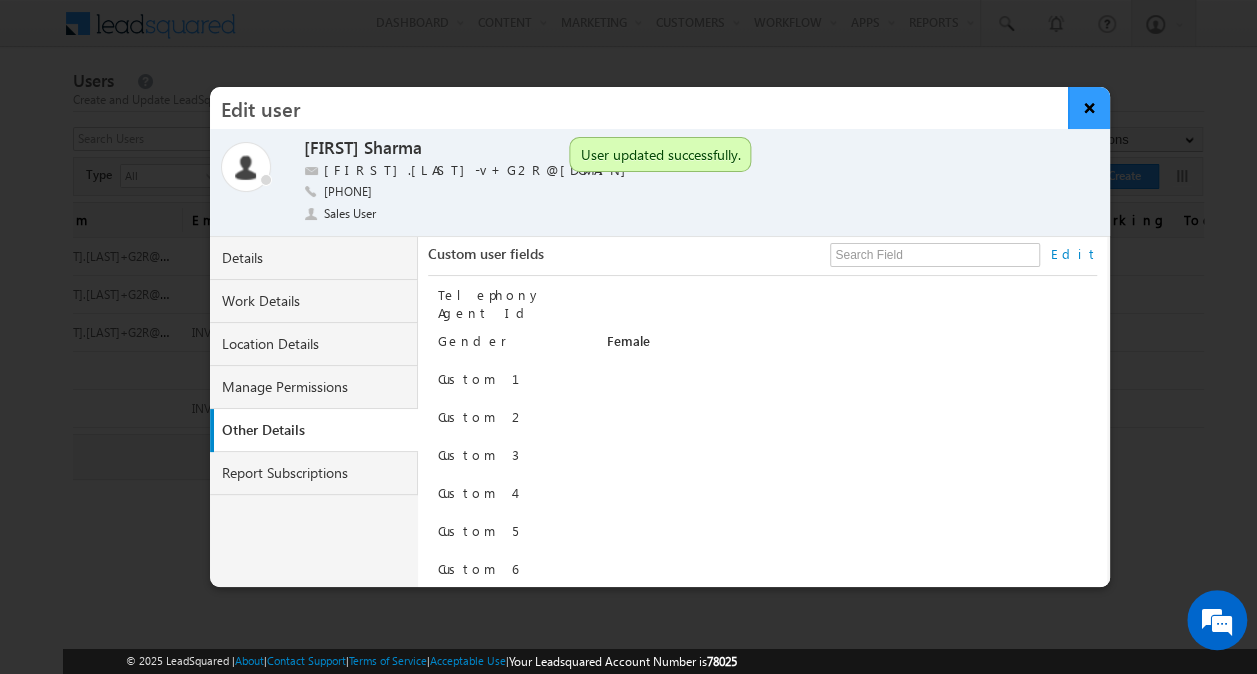 click on "×" at bounding box center (1089, 108) 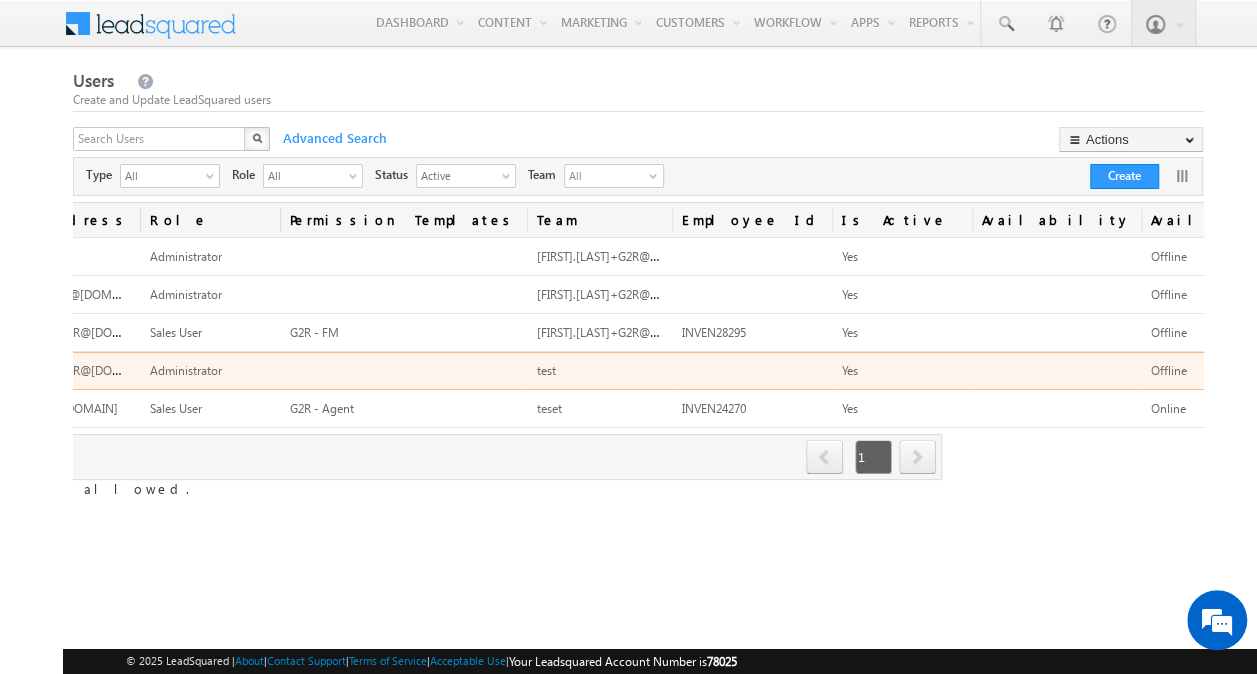 scroll, scrollTop: 0, scrollLeft: 0, axis: both 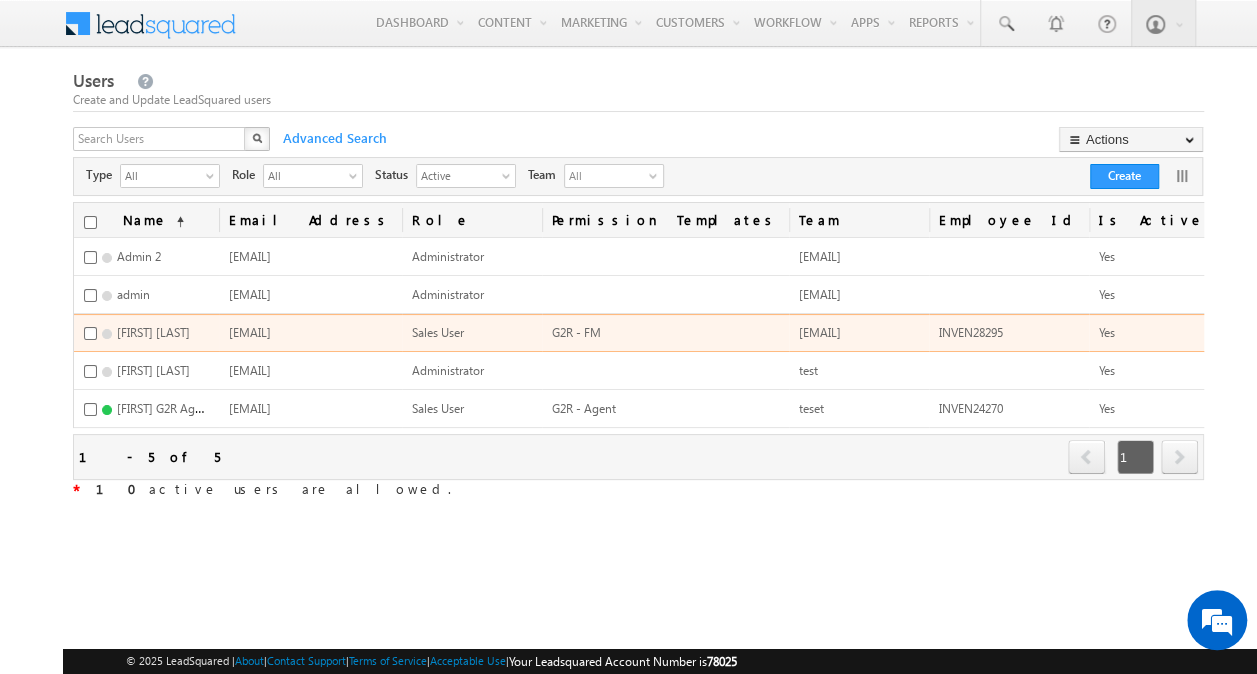 click on "[EMAIL]" at bounding box center (250, 332) 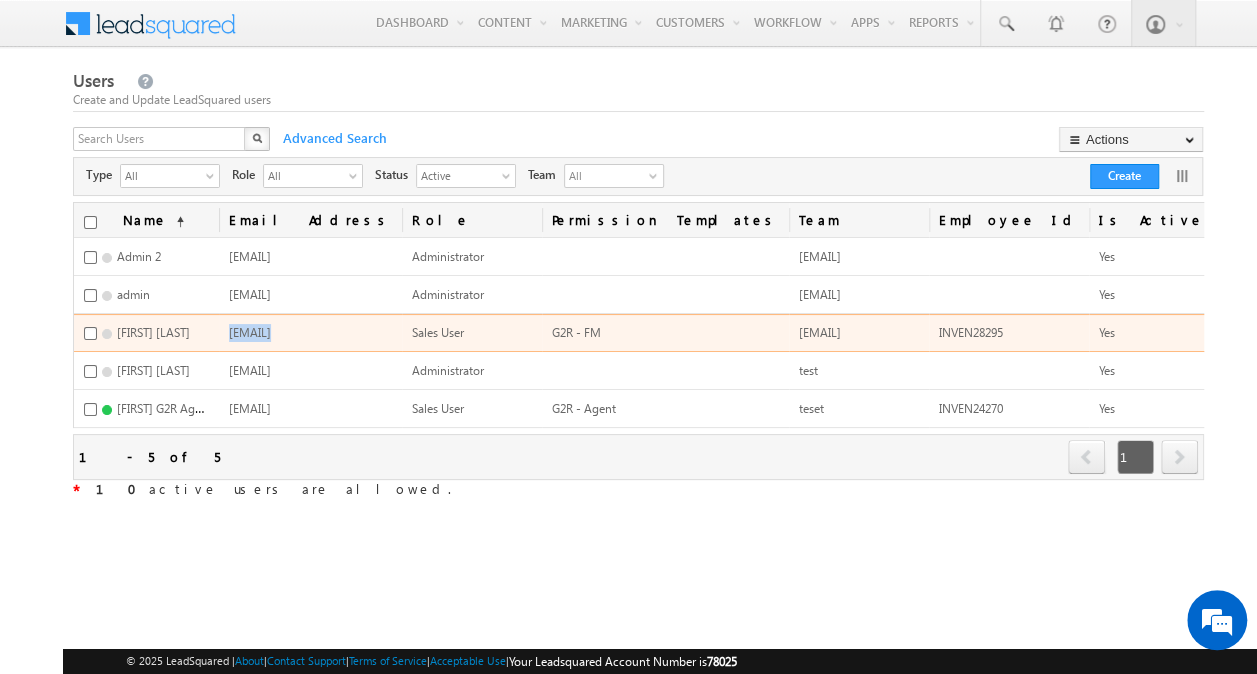 click on "[EMAIL]" at bounding box center (250, 332) 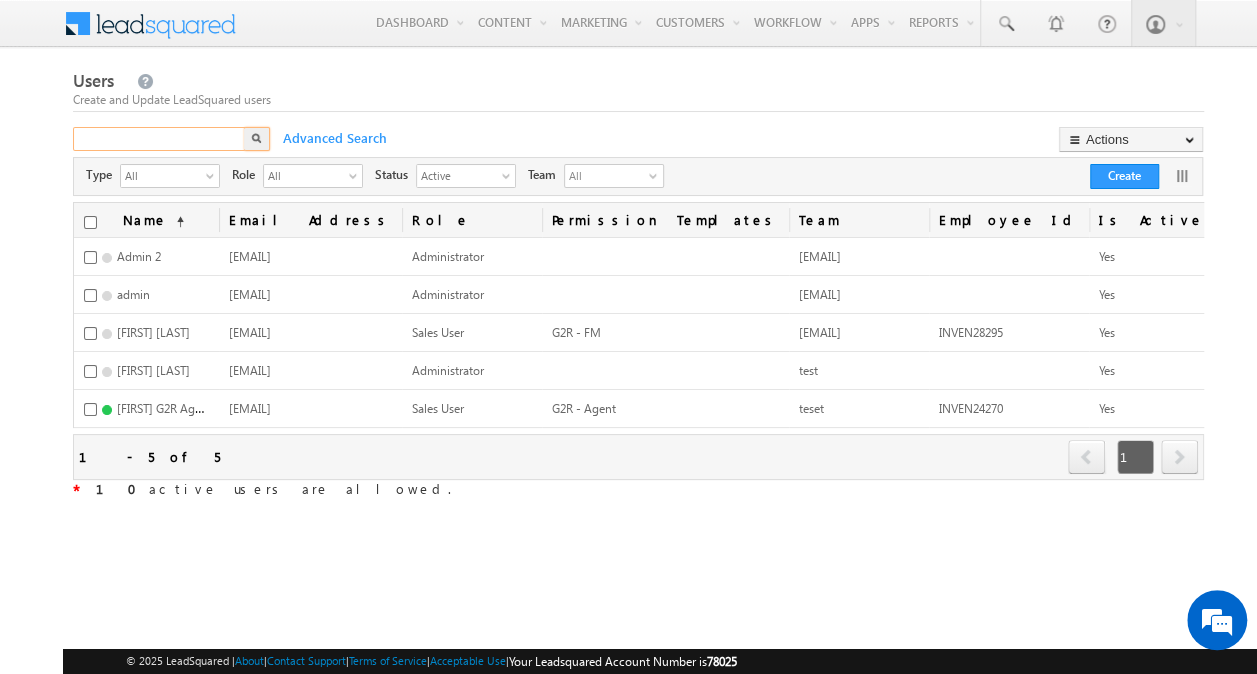 click at bounding box center [160, 139] 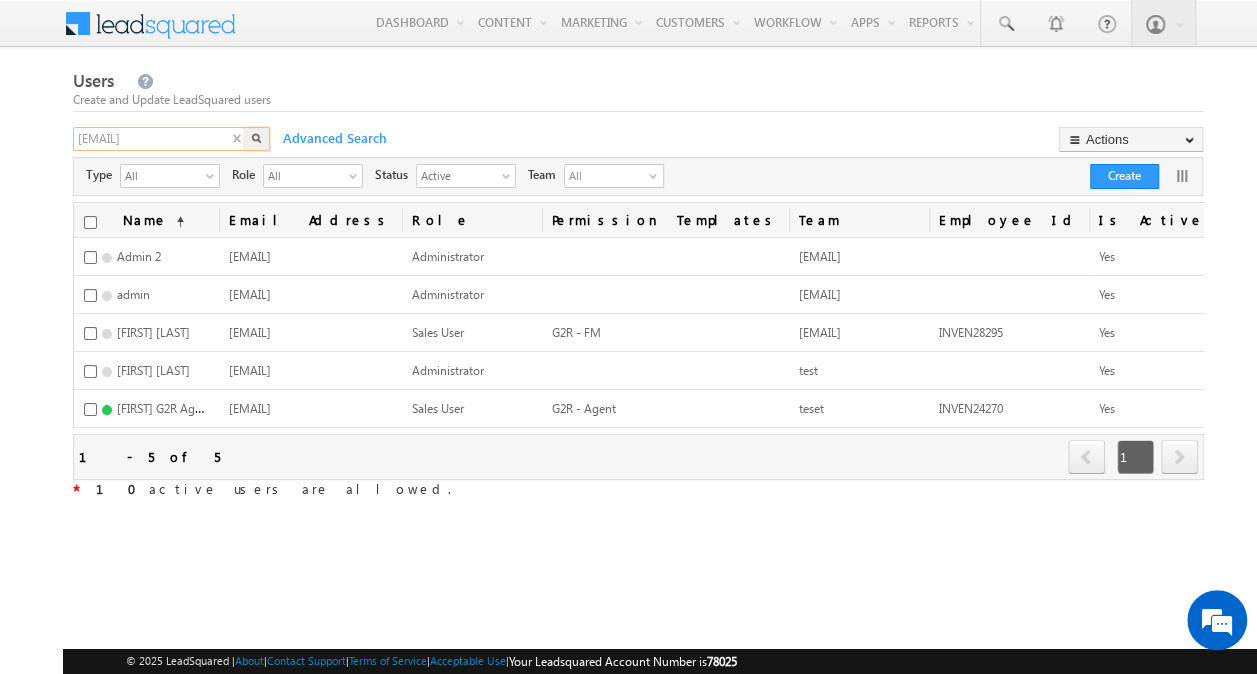 scroll, scrollTop: 0, scrollLeft: 86, axis: horizontal 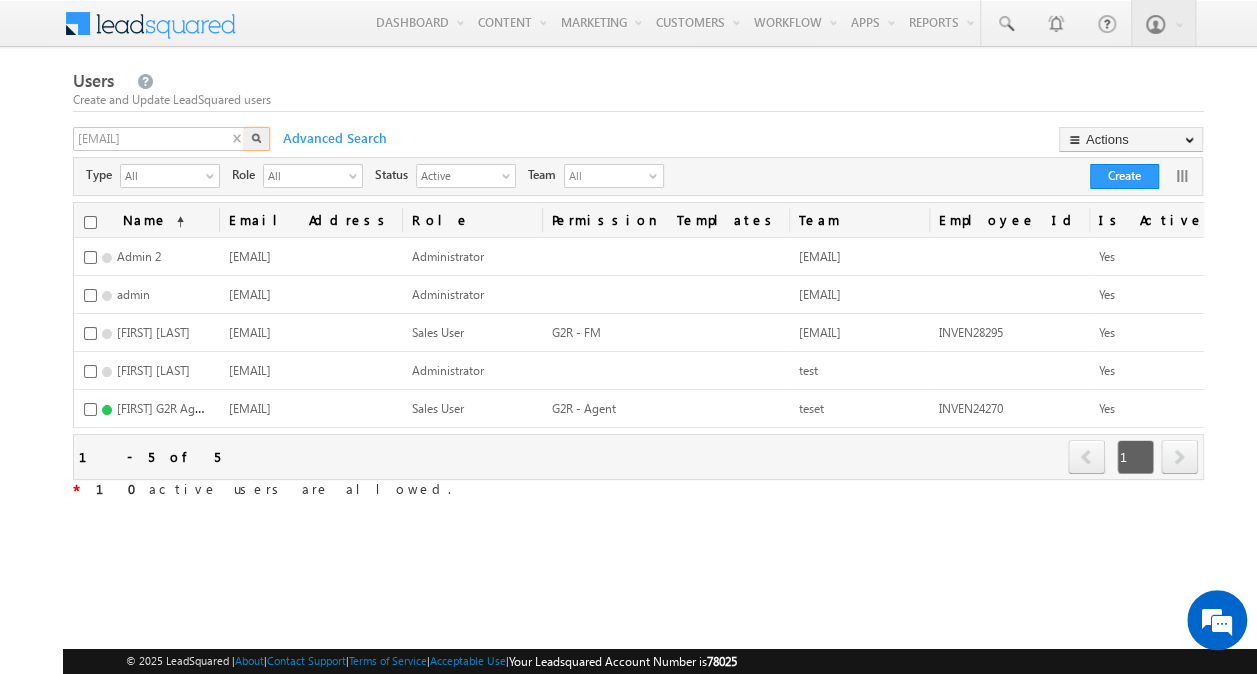 click at bounding box center [256, 138] 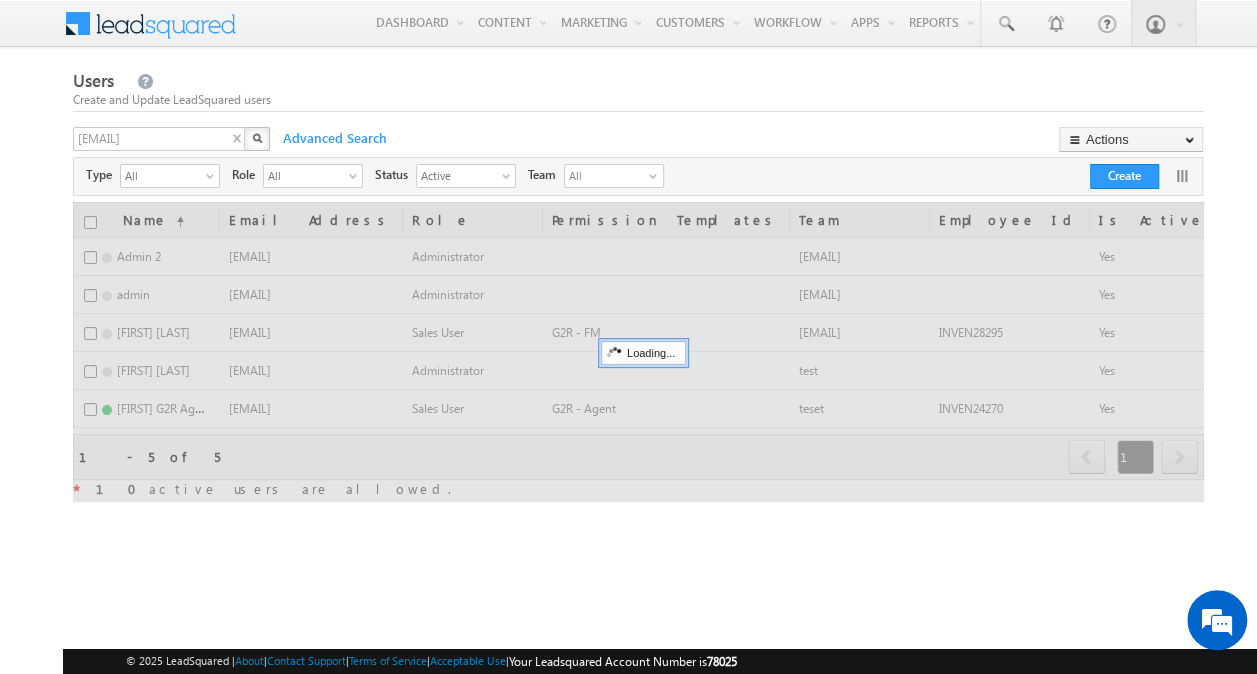 scroll, scrollTop: 0, scrollLeft: 0, axis: both 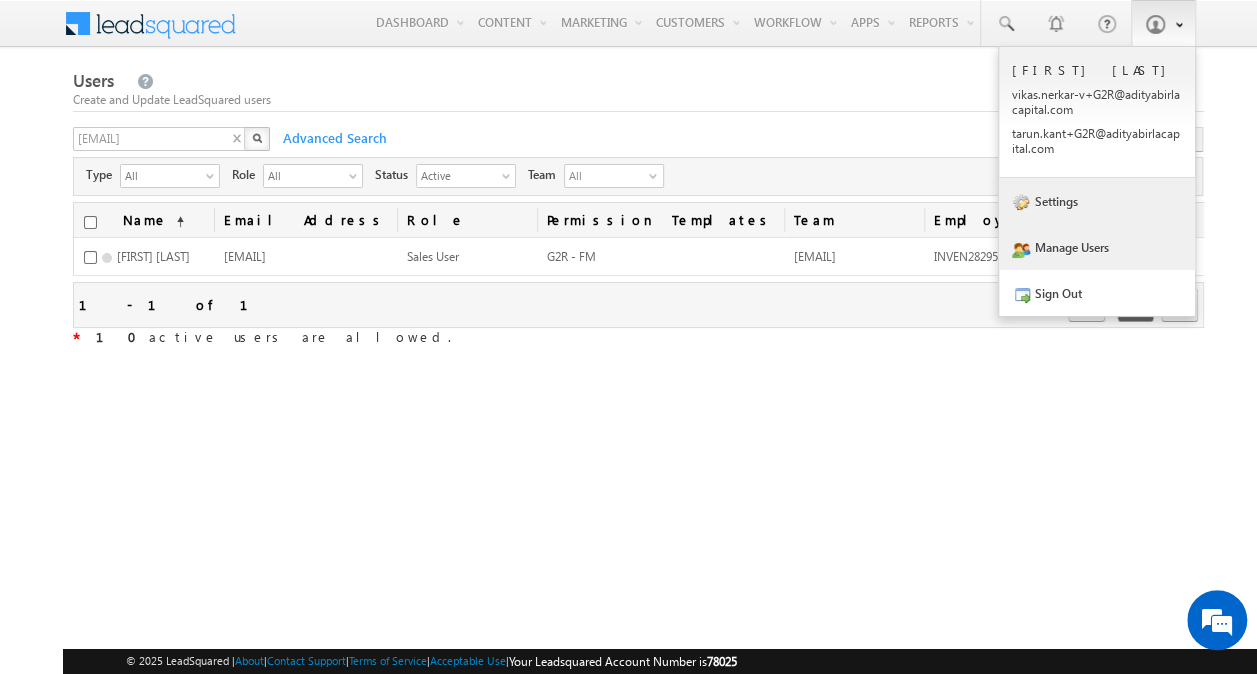 click on "Settings" at bounding box center (1097, 201) 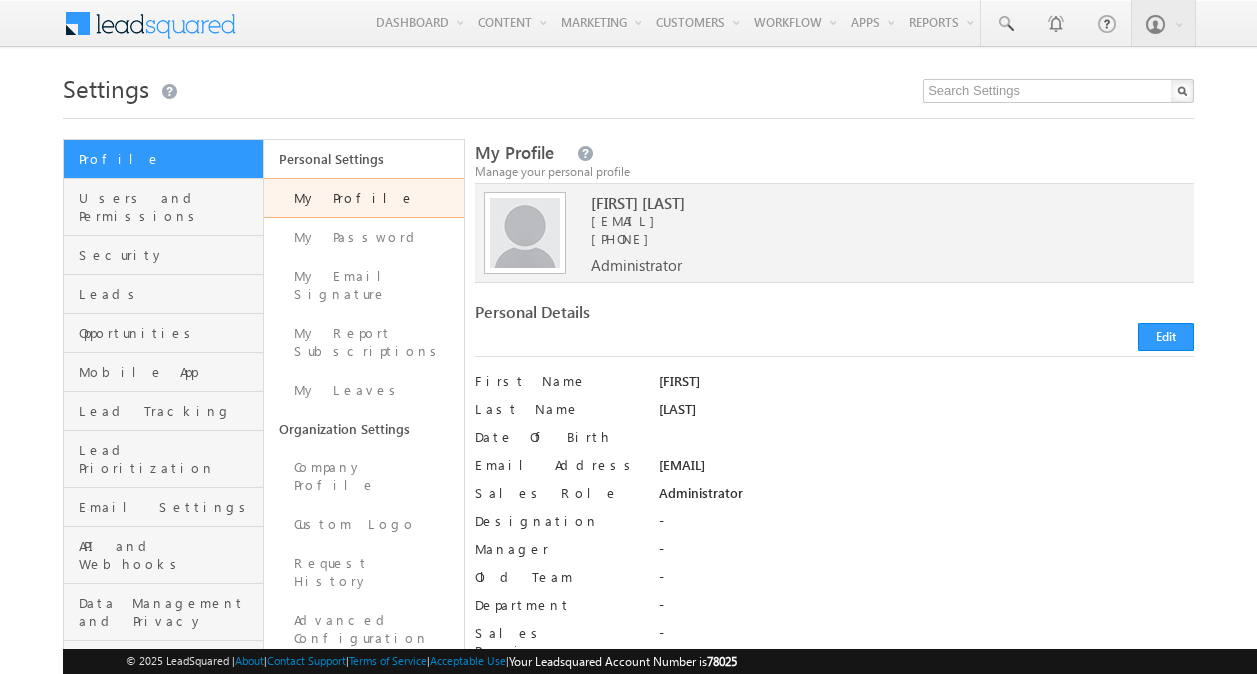 scroll, scrollTop: 0, scrollLeft: 0, axis: both 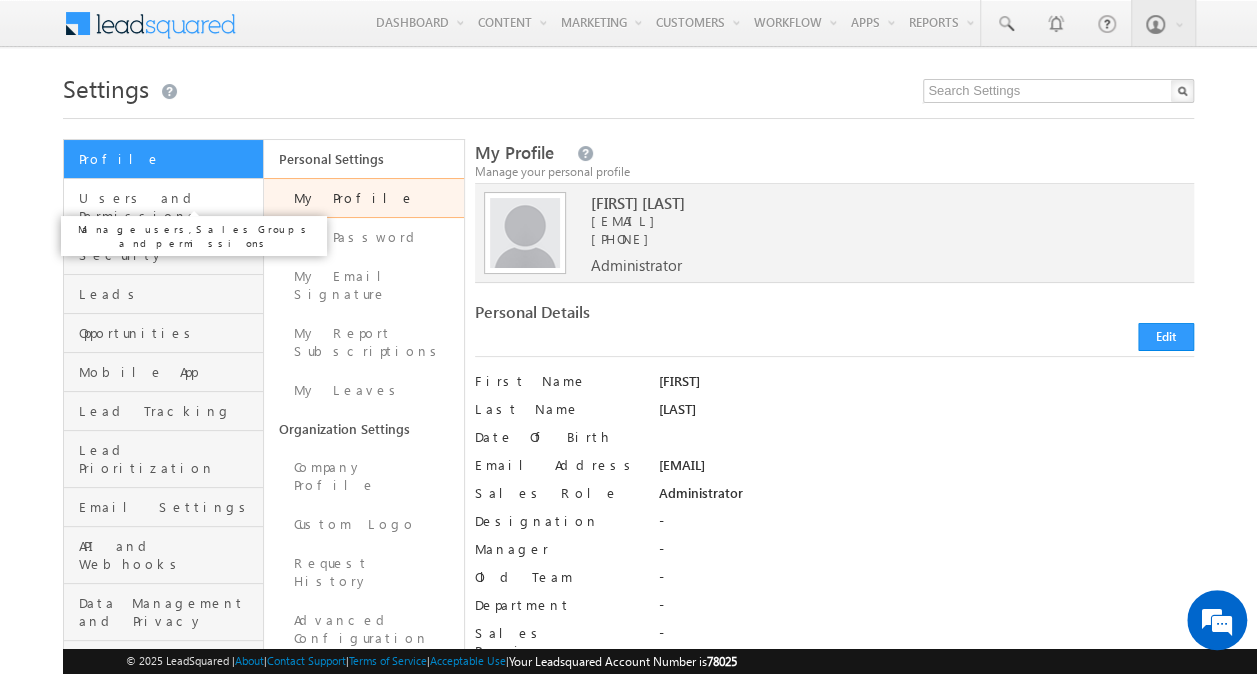 click on "Users and Permissions" at bounding box center [168, 207] 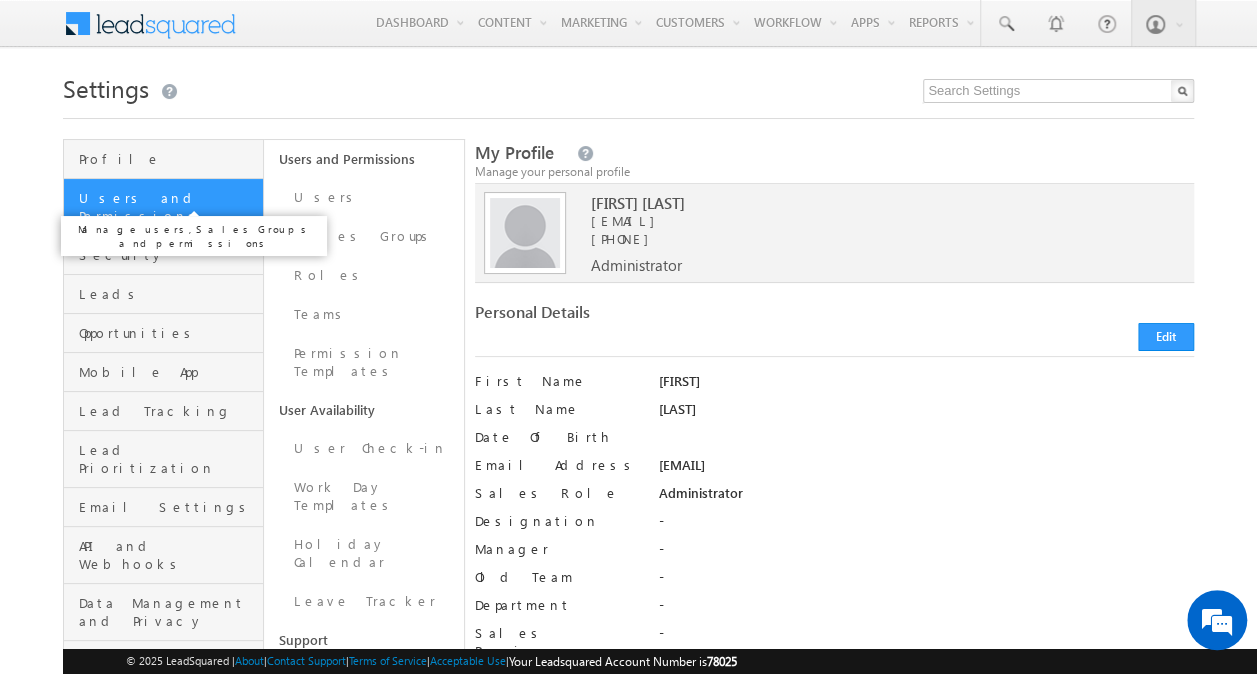 scroll, scrollTop: 0, scrollLeft: 0, axis: both 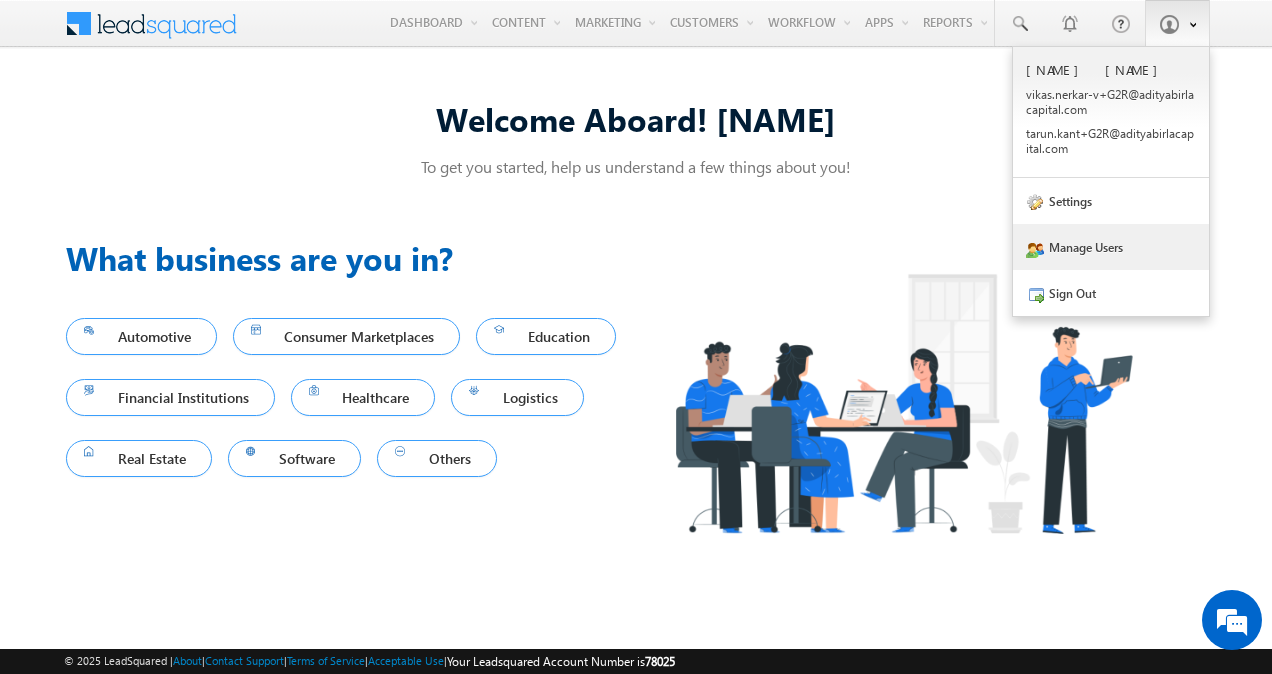 click on "Manage Users" at bounding box center [1111, 247] 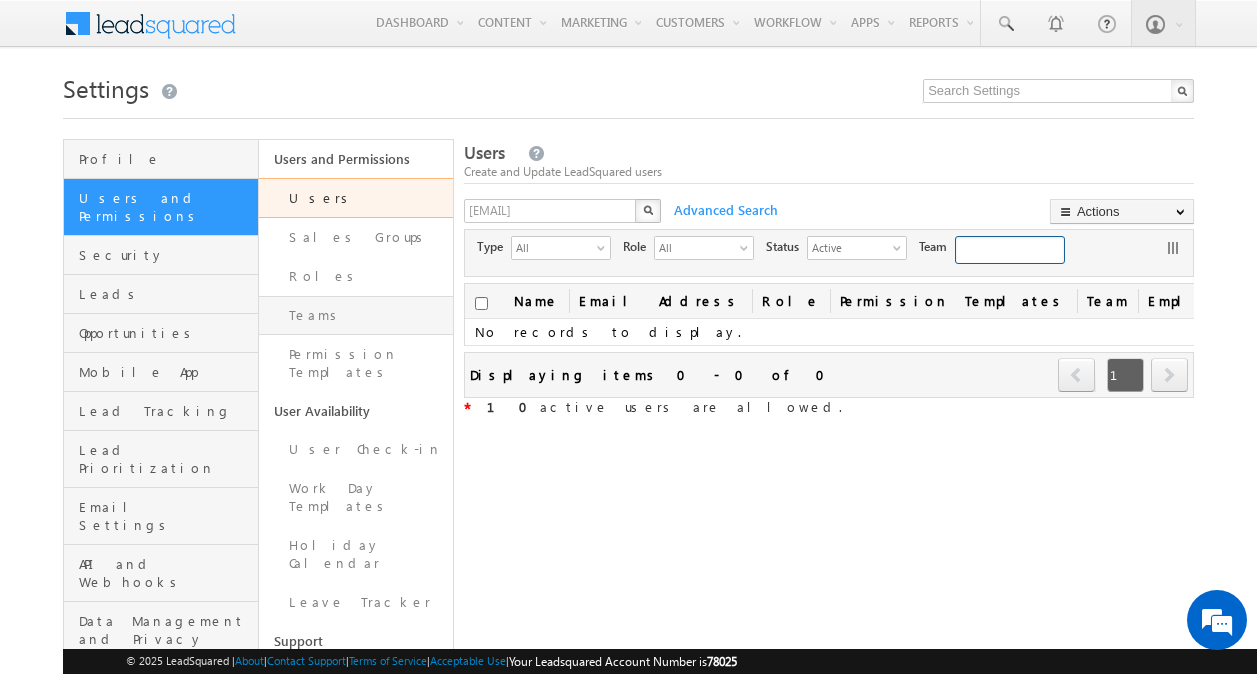 scroll, scrollTop: 0, scrollLeft: 0, axis: both 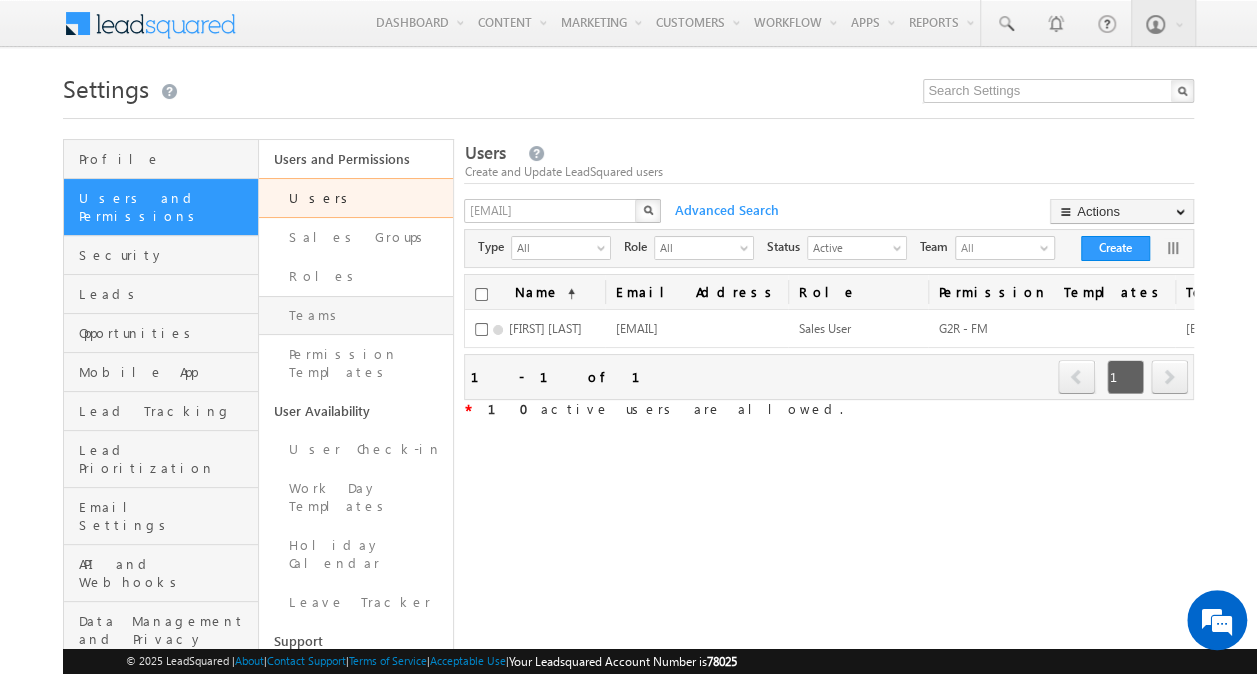 click on "Teams" at bounding box center [356, 315] 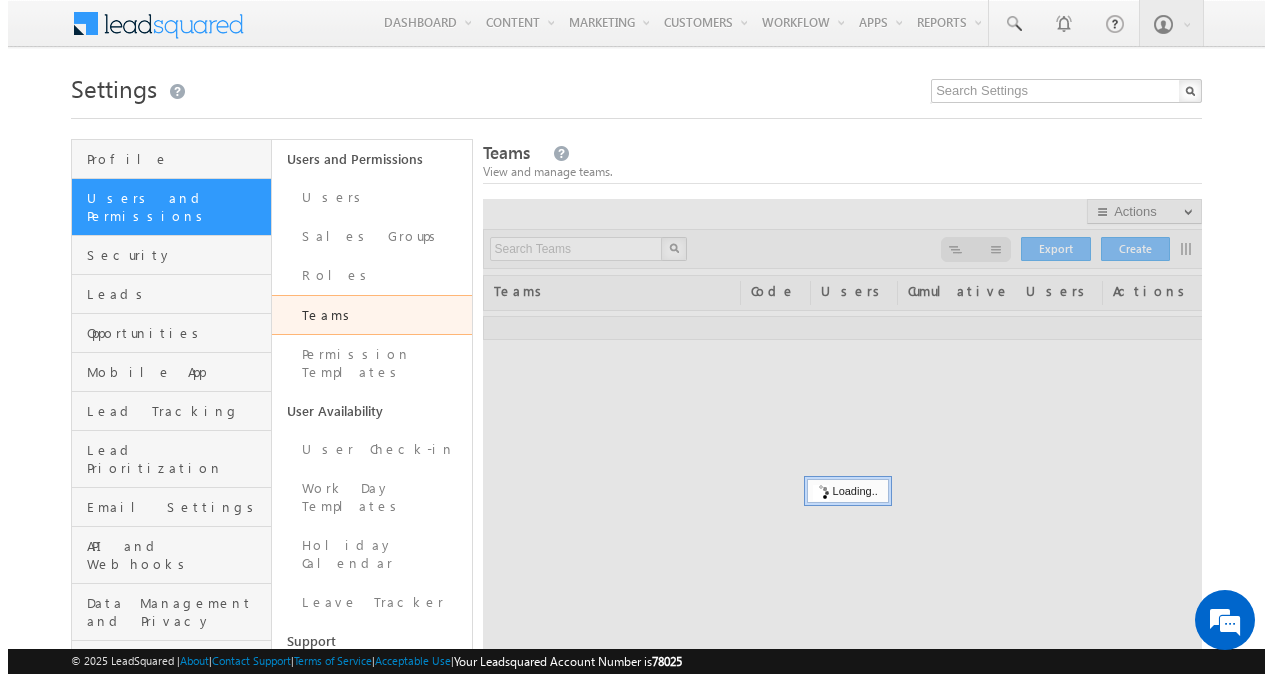 scroll, scrollTop: 0, scrollLeft: 0, axis: both 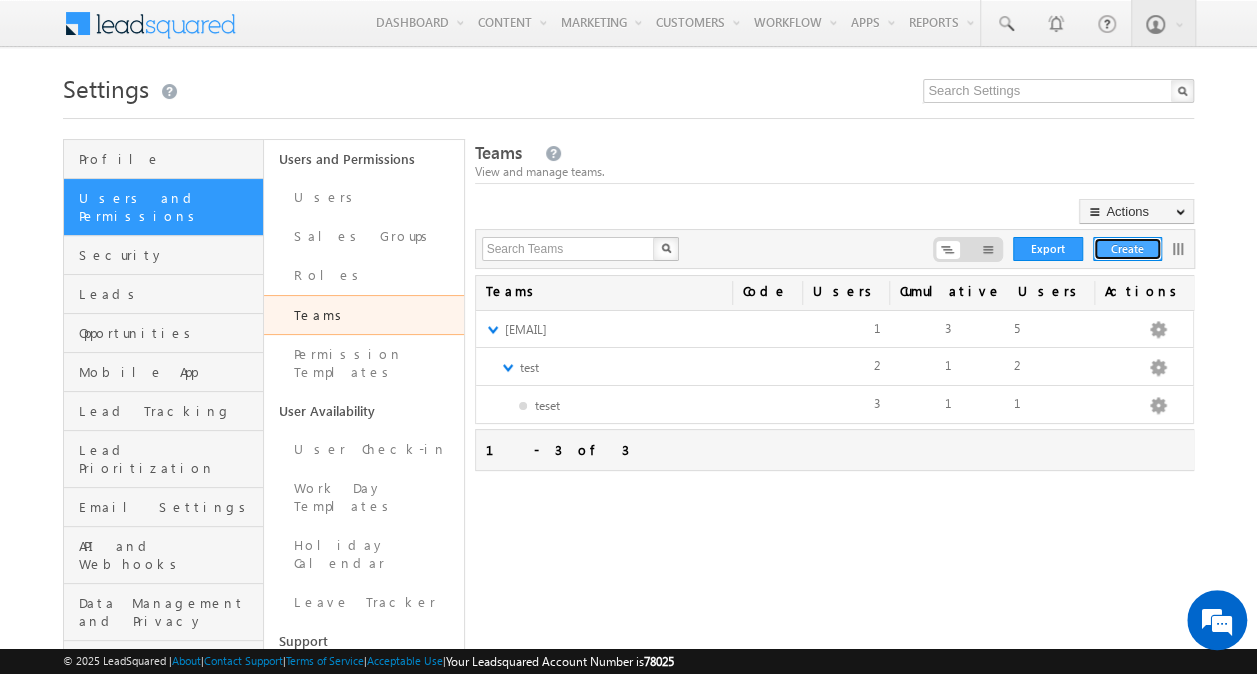click on "Create" at bounding box center [1127, 249] 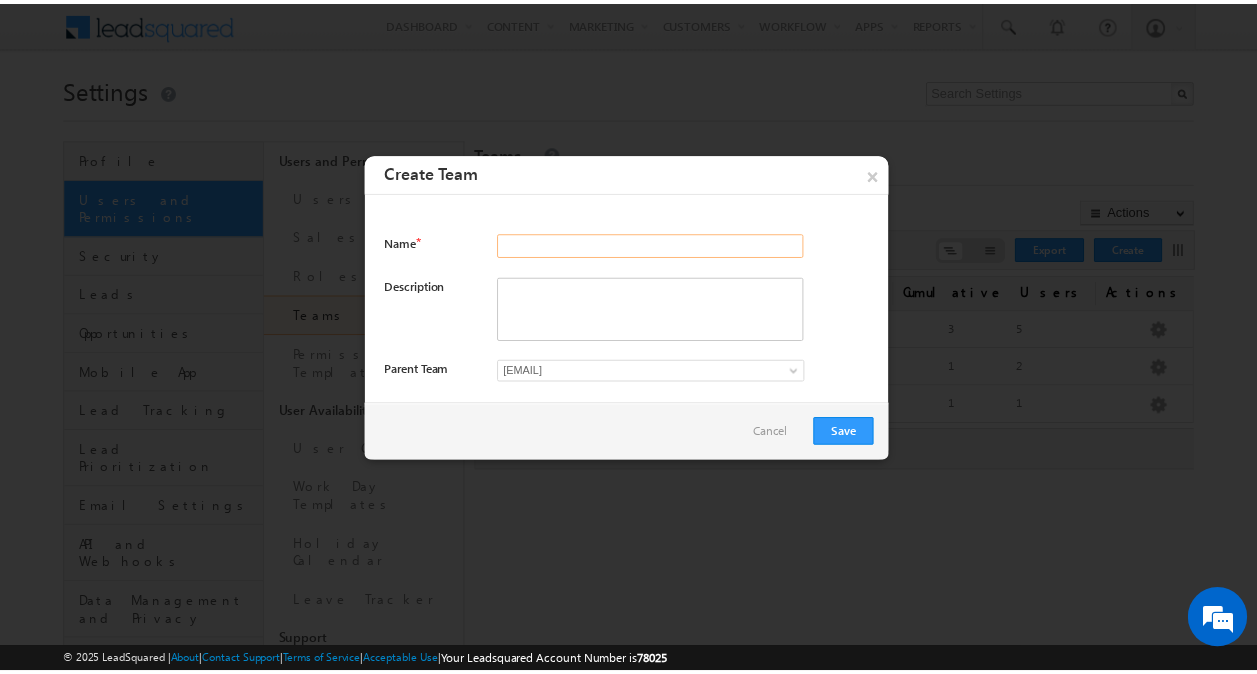 scroll, scrollTop: 0, scrollLeft: 0, axis: both 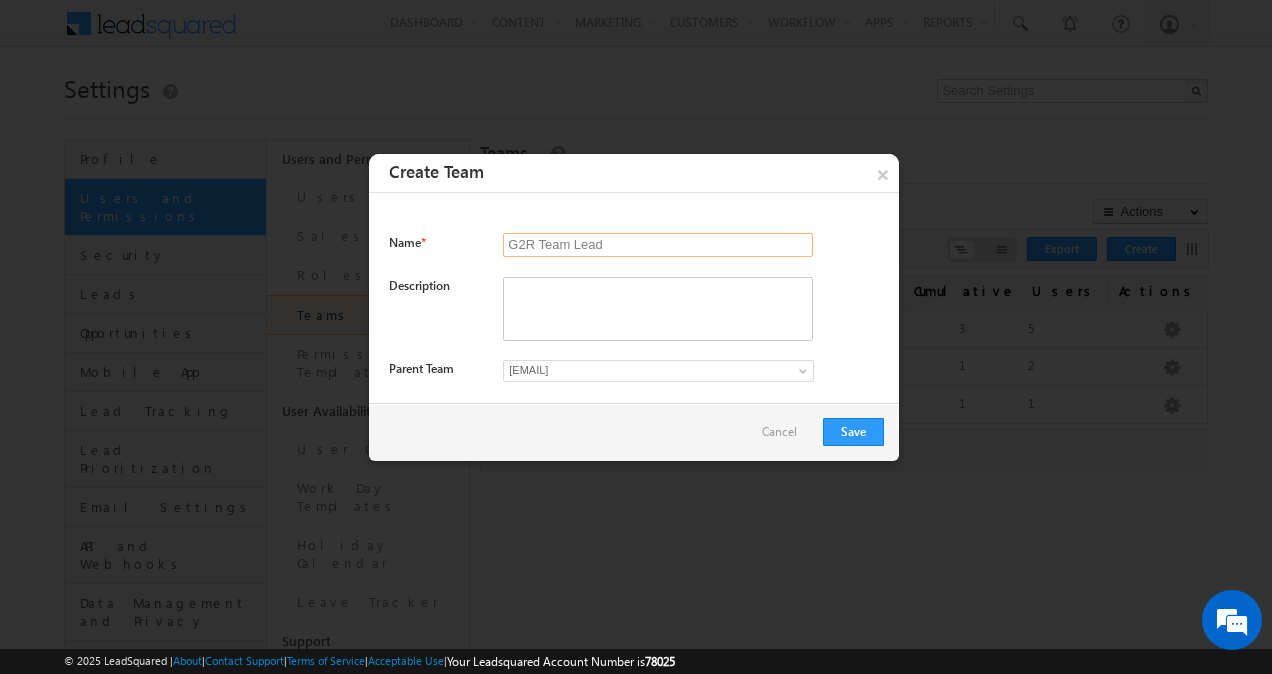 type on "G2R Team Lead" 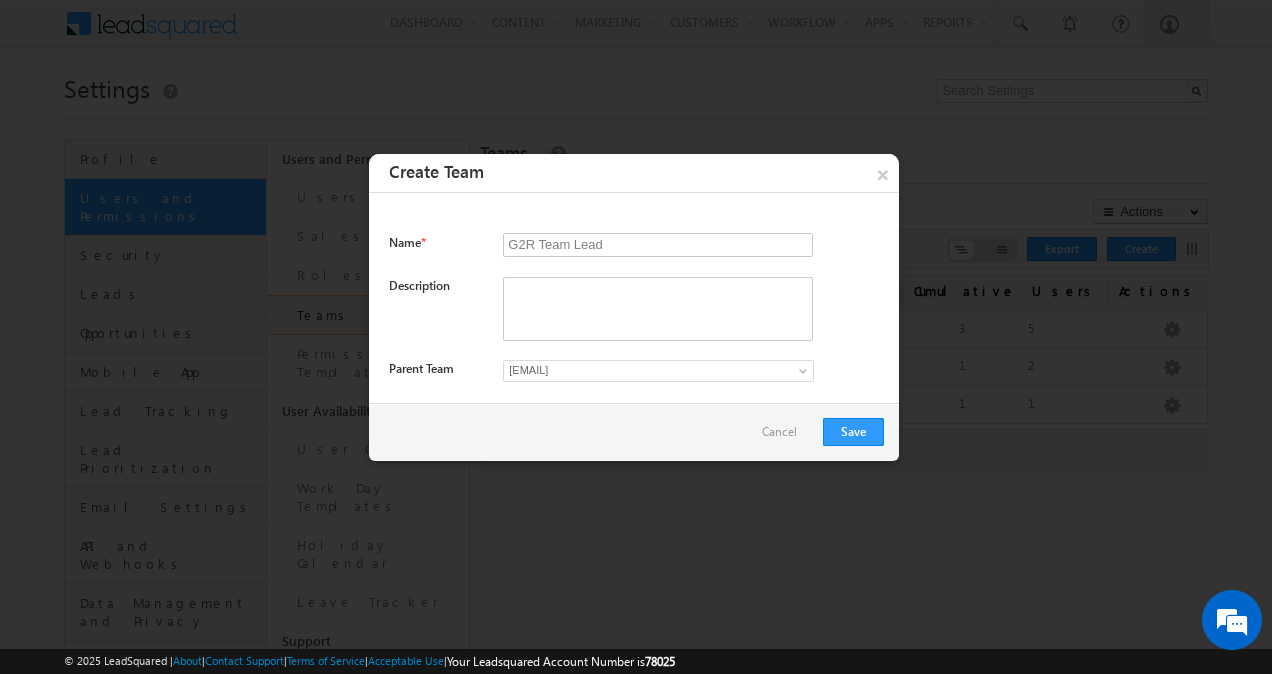 click at bounding box center [805, 375] 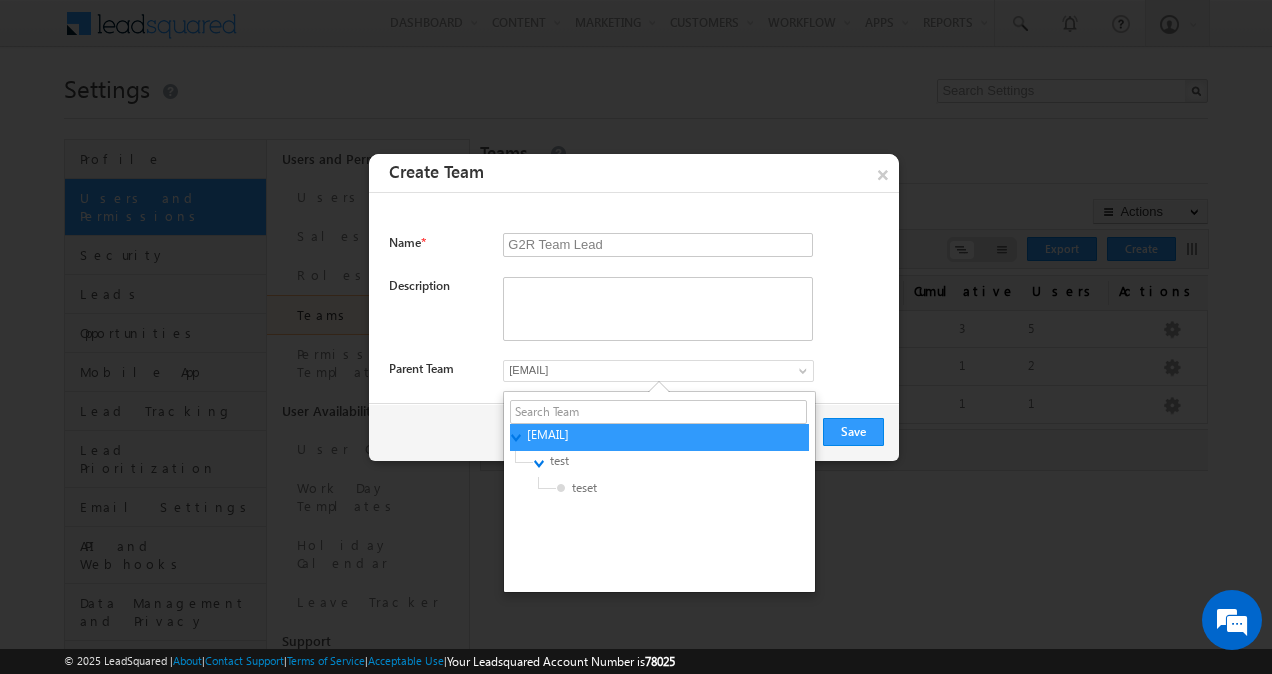 click at bounding box center [805, 375] 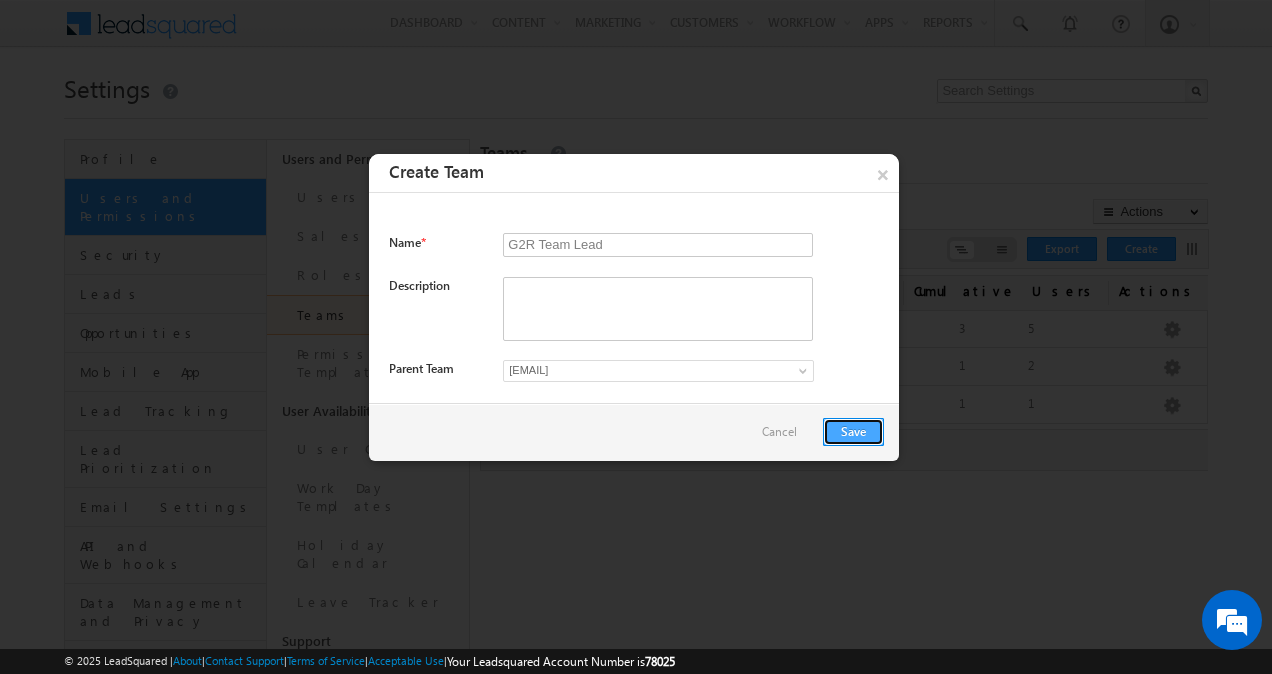 click on "Save" at bounding box center (853, 432) 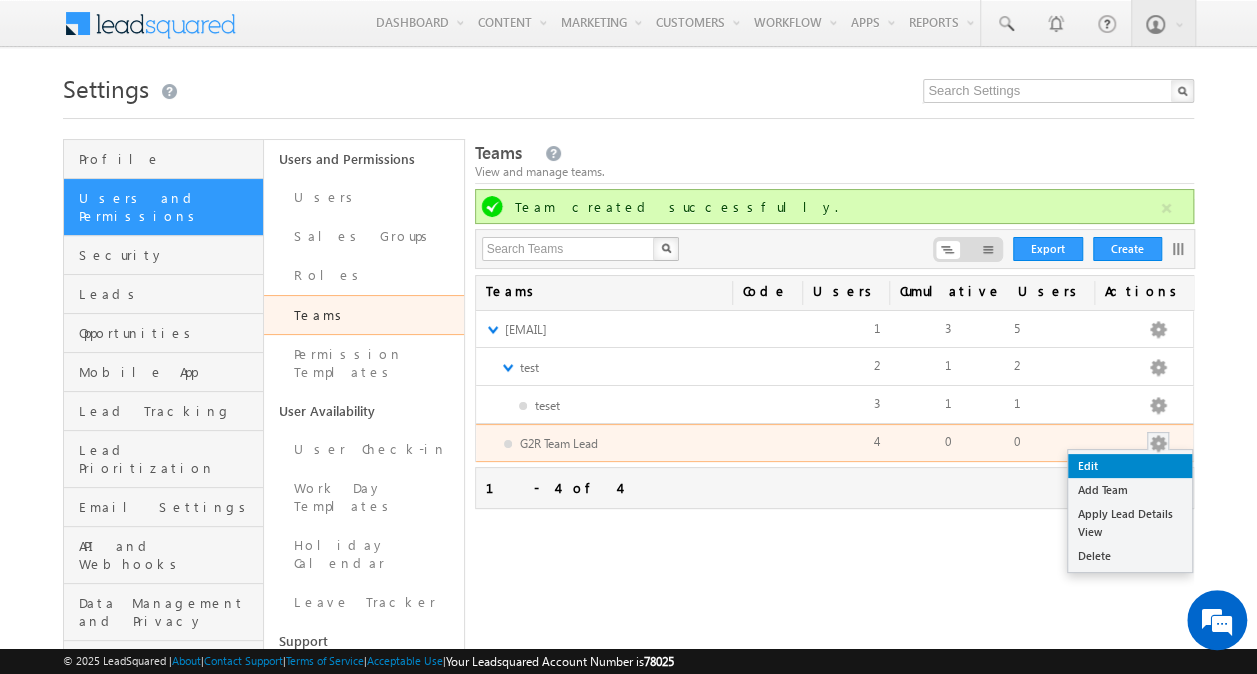 click on "Edit" at bounding box center [1130, 466] 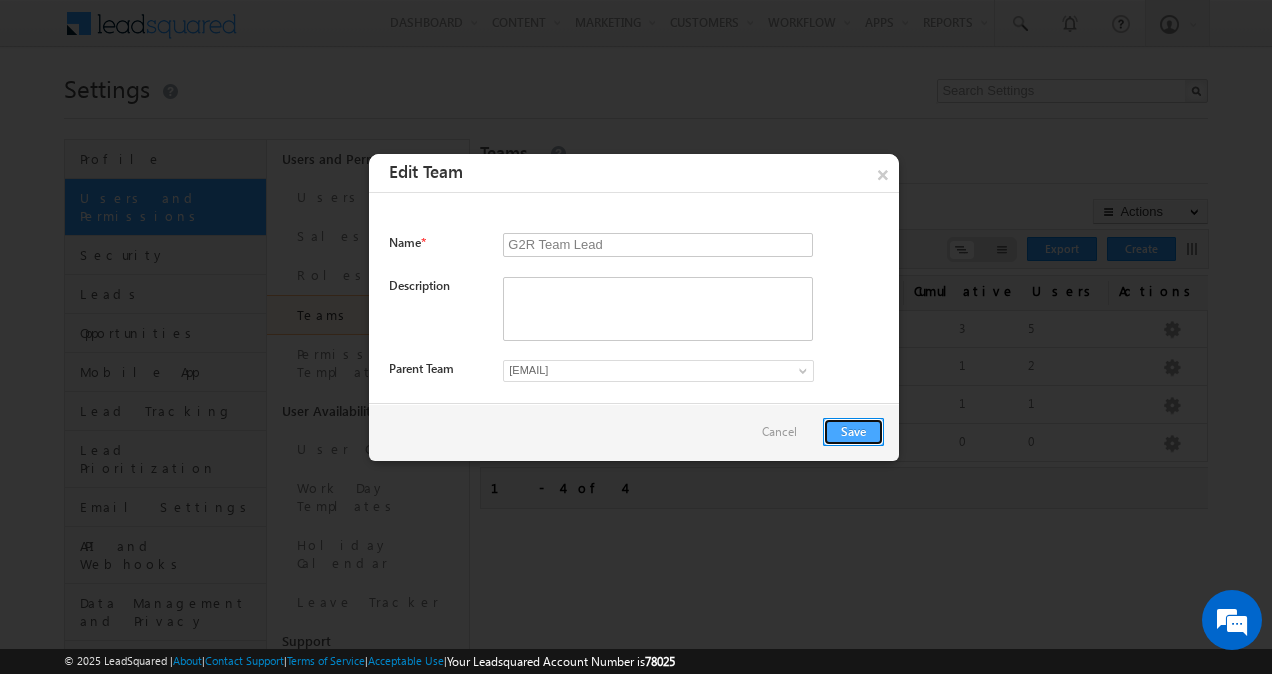 click on "Save" at bounding box center (853, 432) 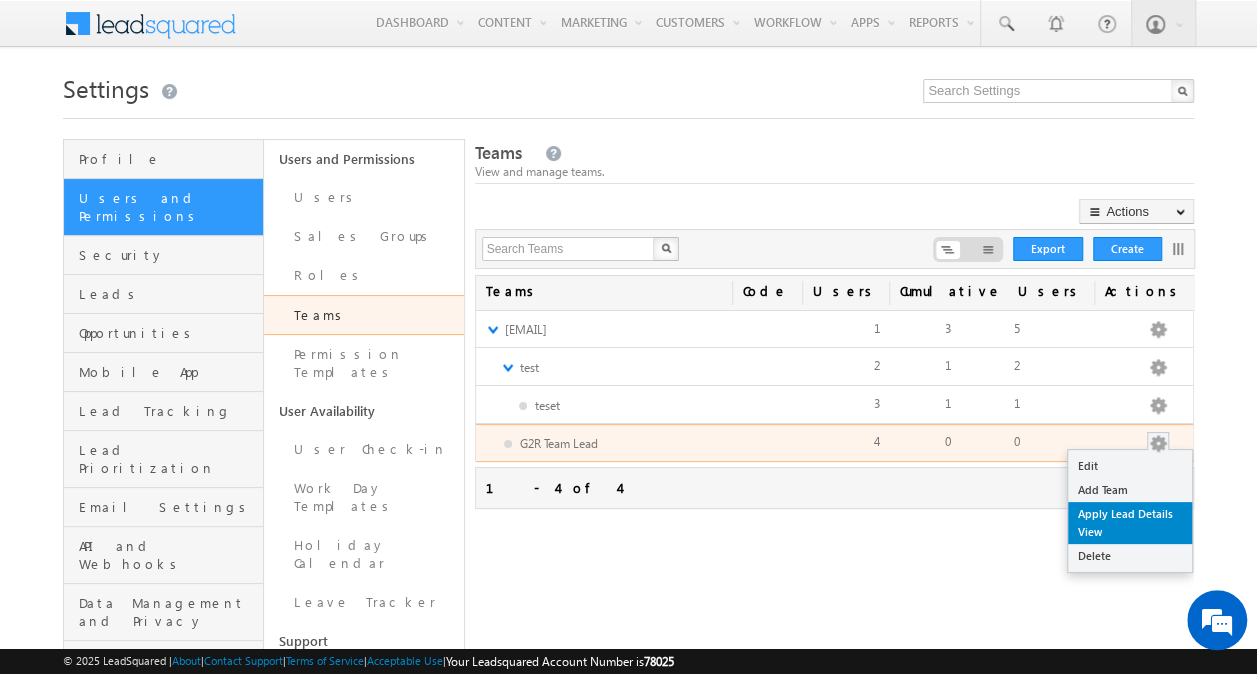 click on "Apply Lead Details View" at bounding box center [1130, 523] 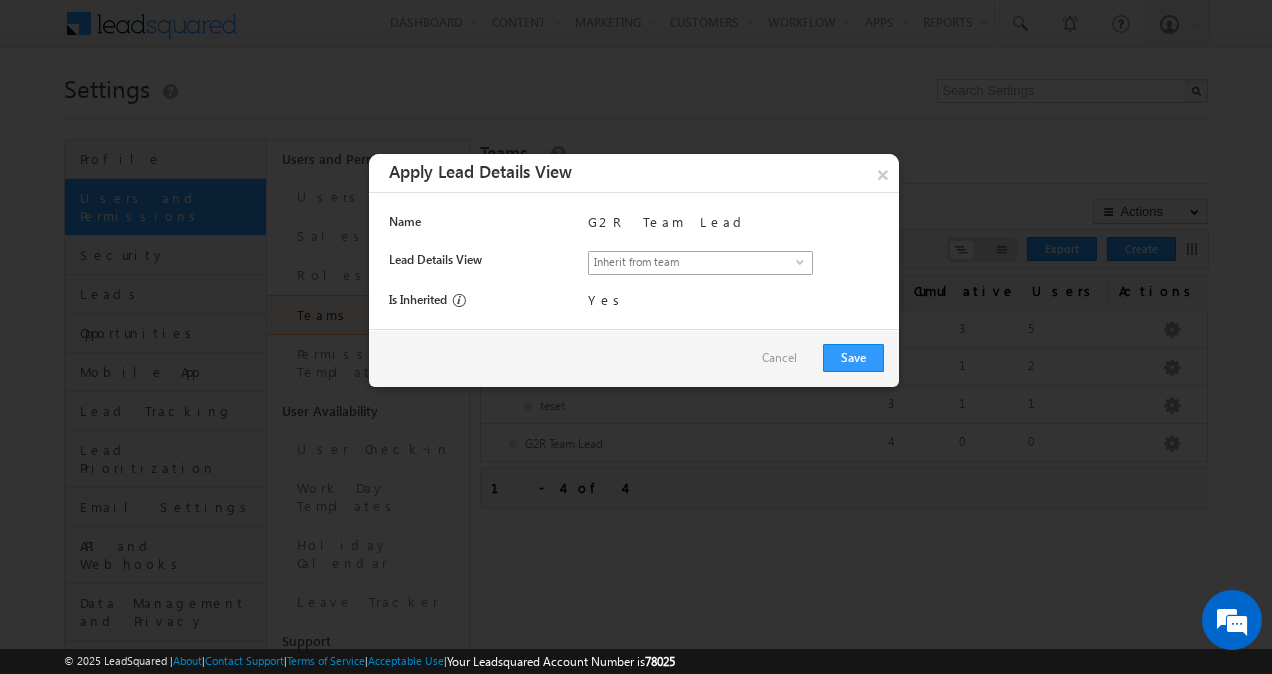 click on "select" at bounding box center [804, 269] 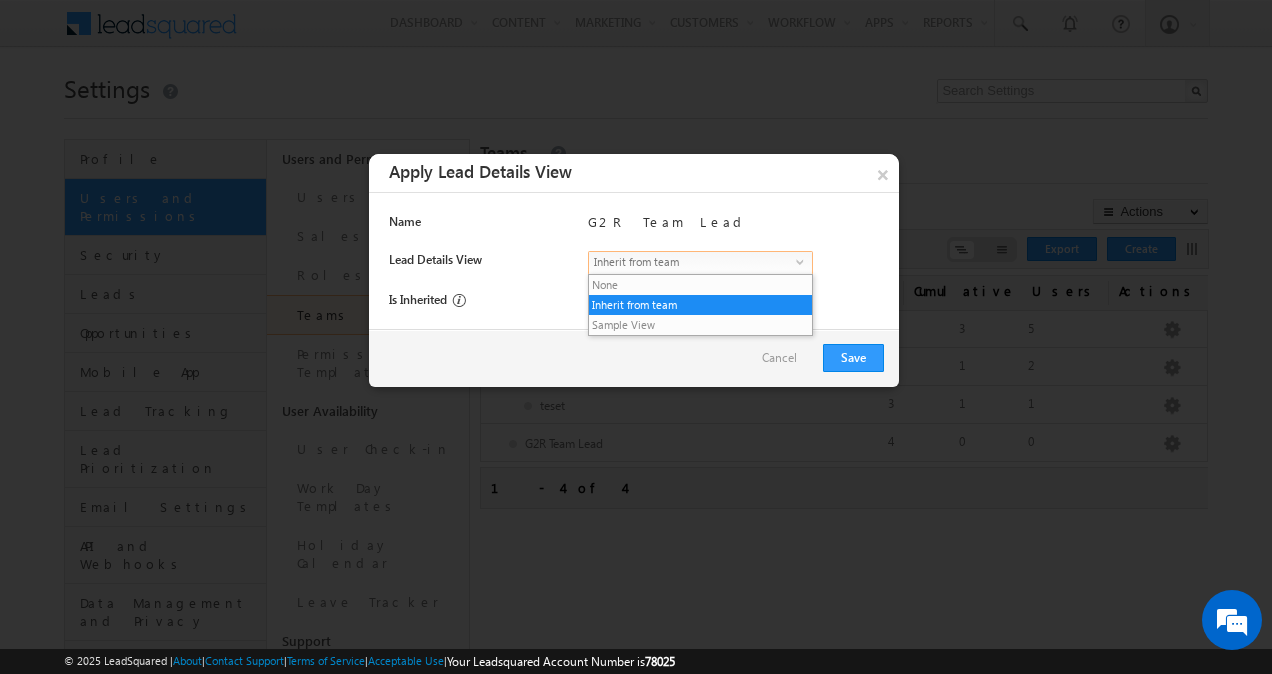 click on "select" at bounding box center (804, 269) 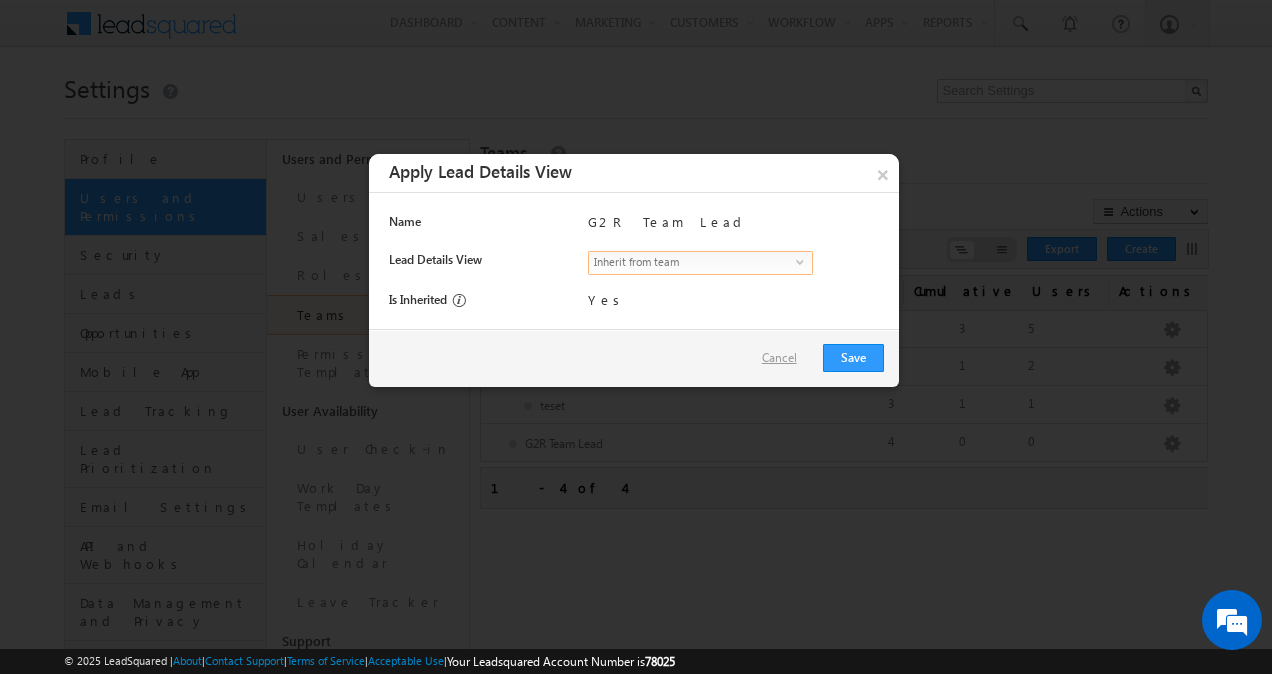 click on "Cancel" at bounding box center [784, 358] 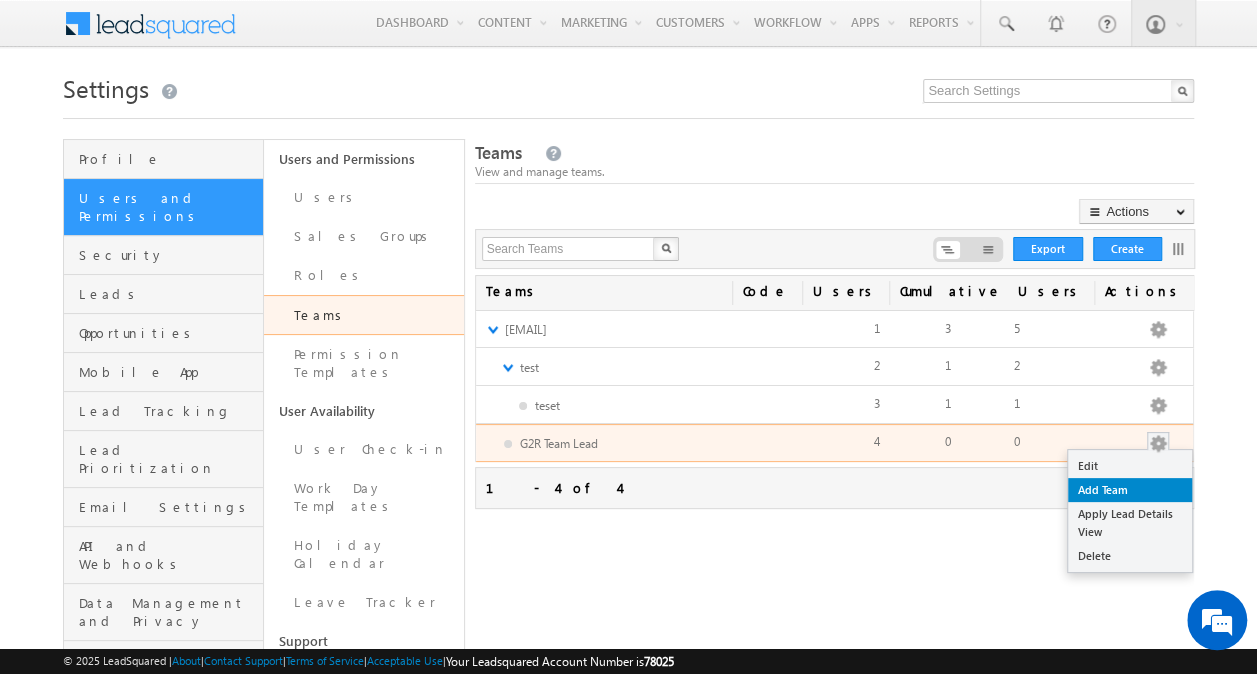 click on "Add Team" at bounding box center [1130, 490] 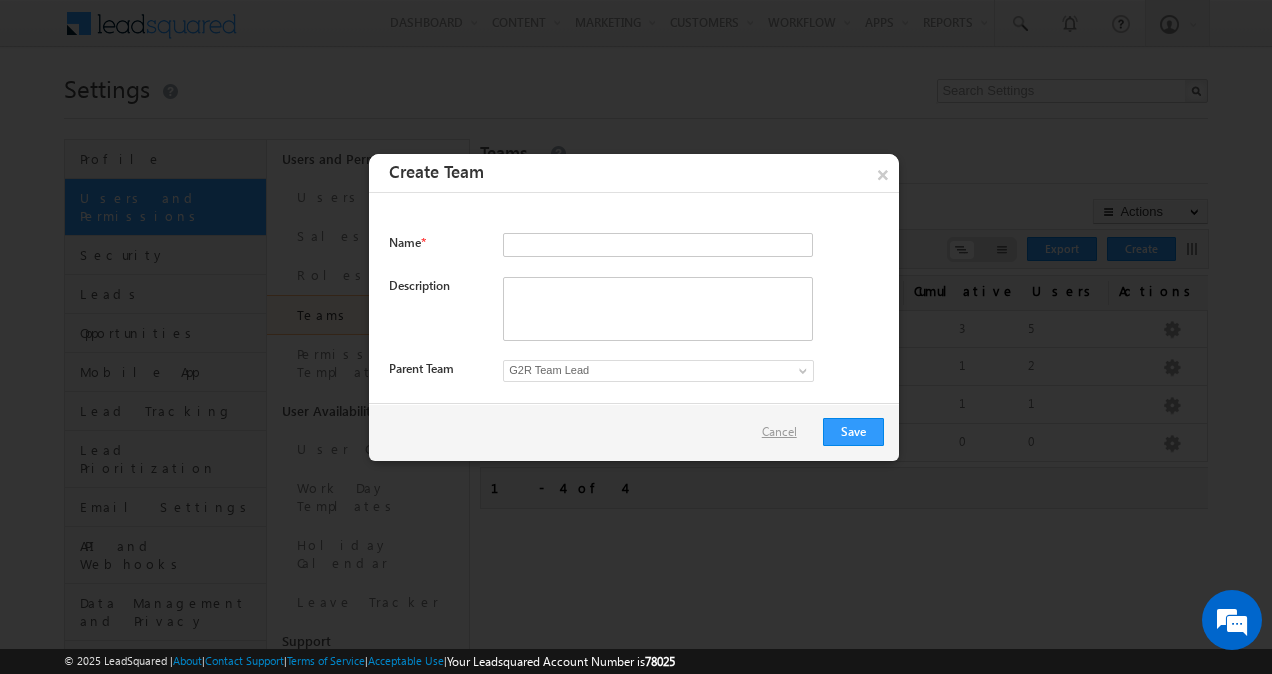 click on "Cancel" at bounding box center [784, 432] 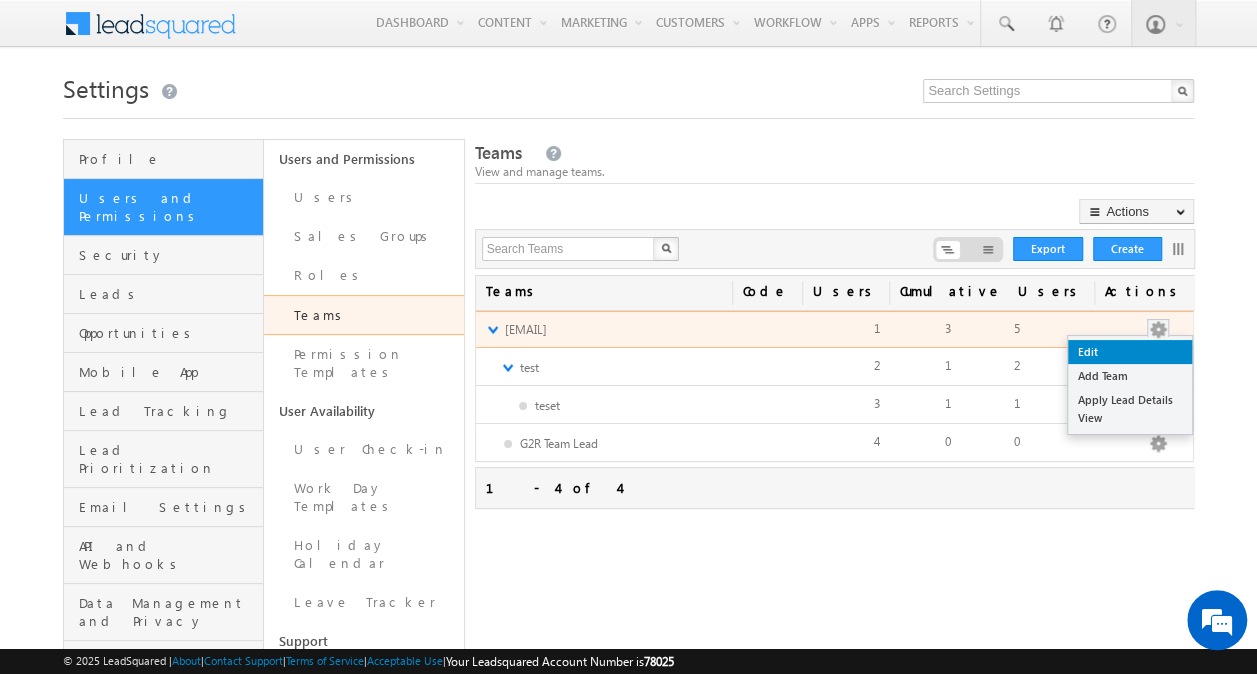 click on "Edit" at bounding box center (1130, 352) 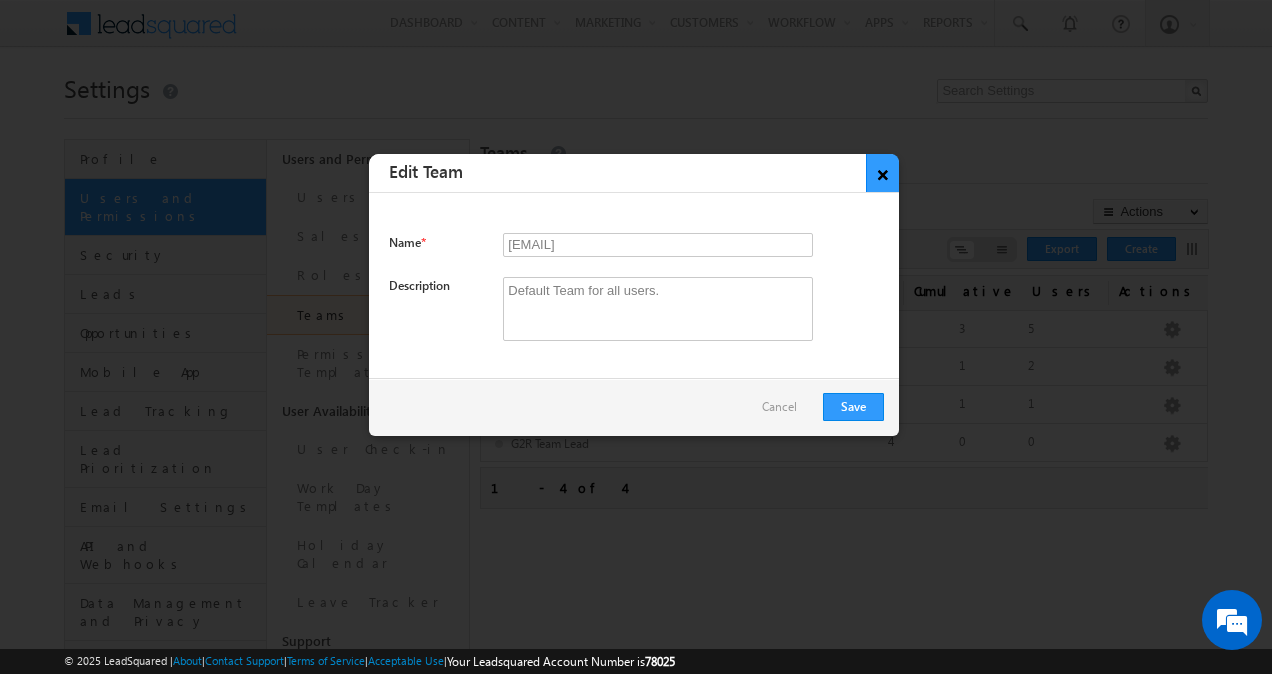 click on "×" at bounding box center (882, 173) 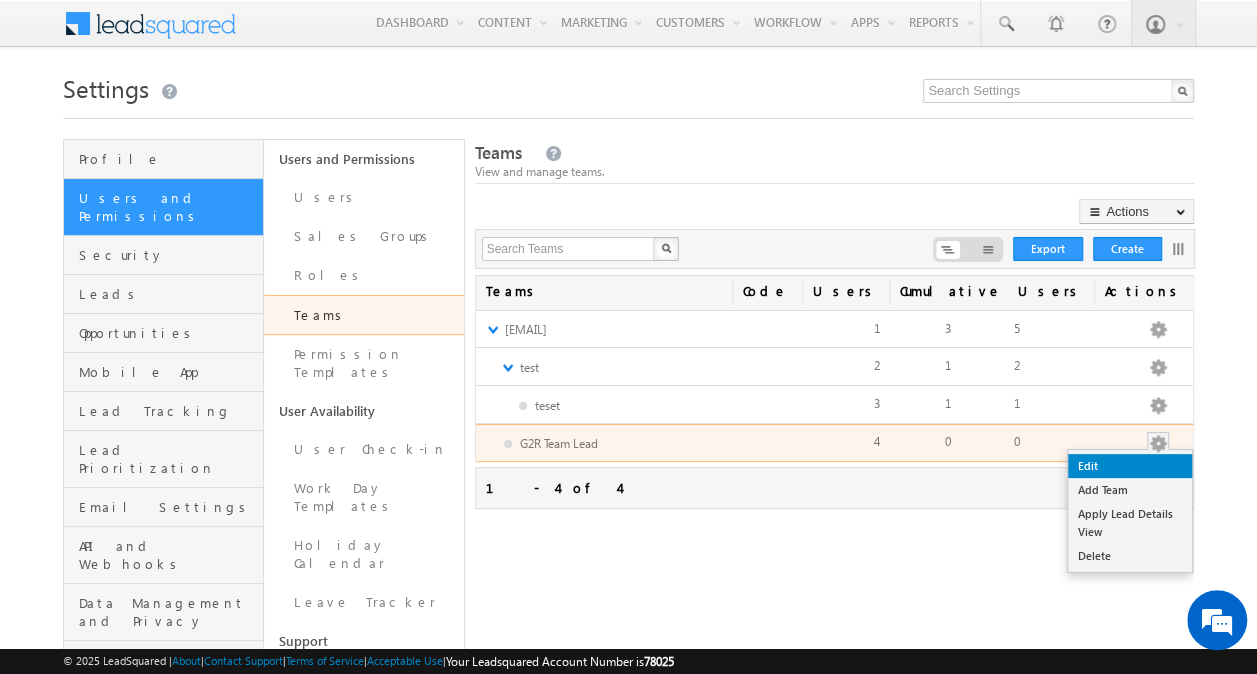 click on "Edit" at bounding box center (1130, 466) 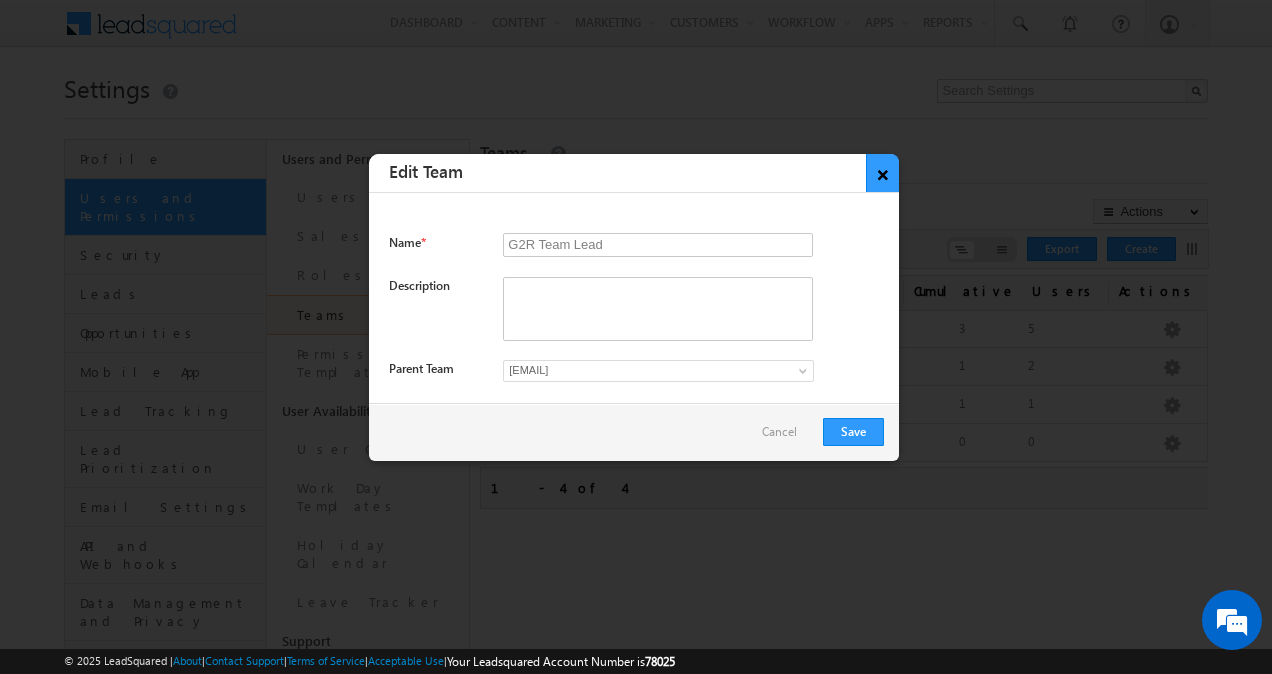click on "×" at bounding box center (882, 173) 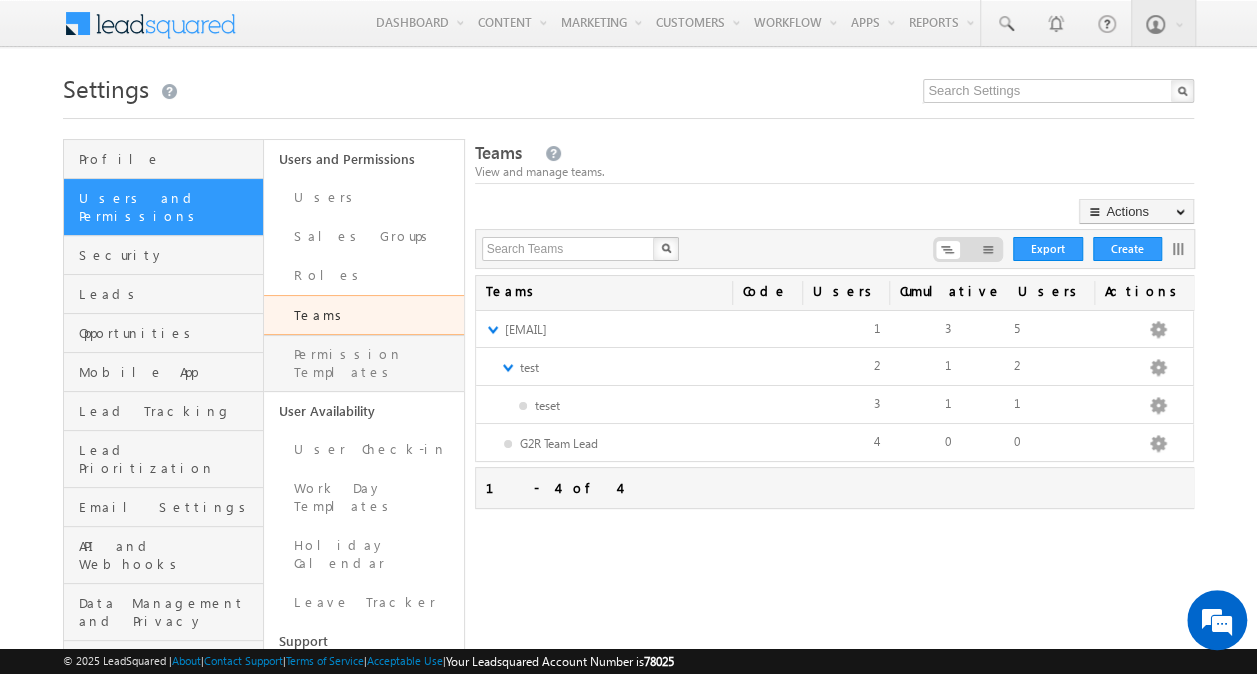 click on "Permission Templates" at bounding box center (364, 363) 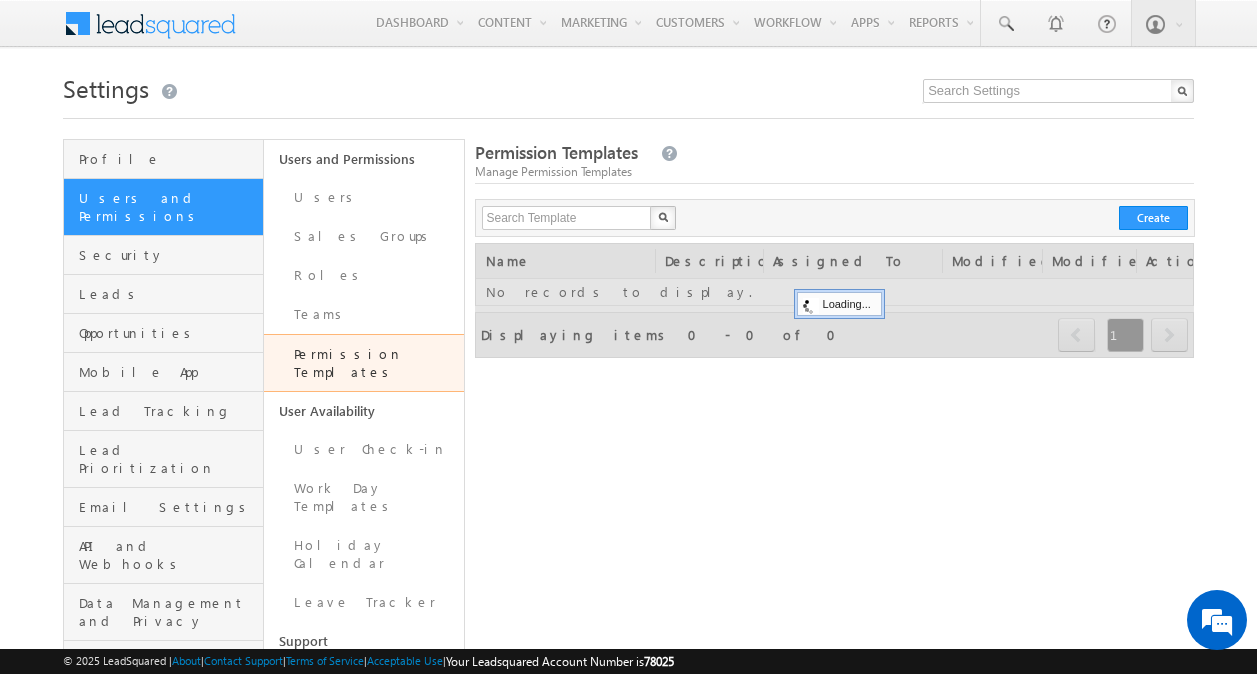 scroll, scrollTop: 0, scrollLeft: 0, axis: both 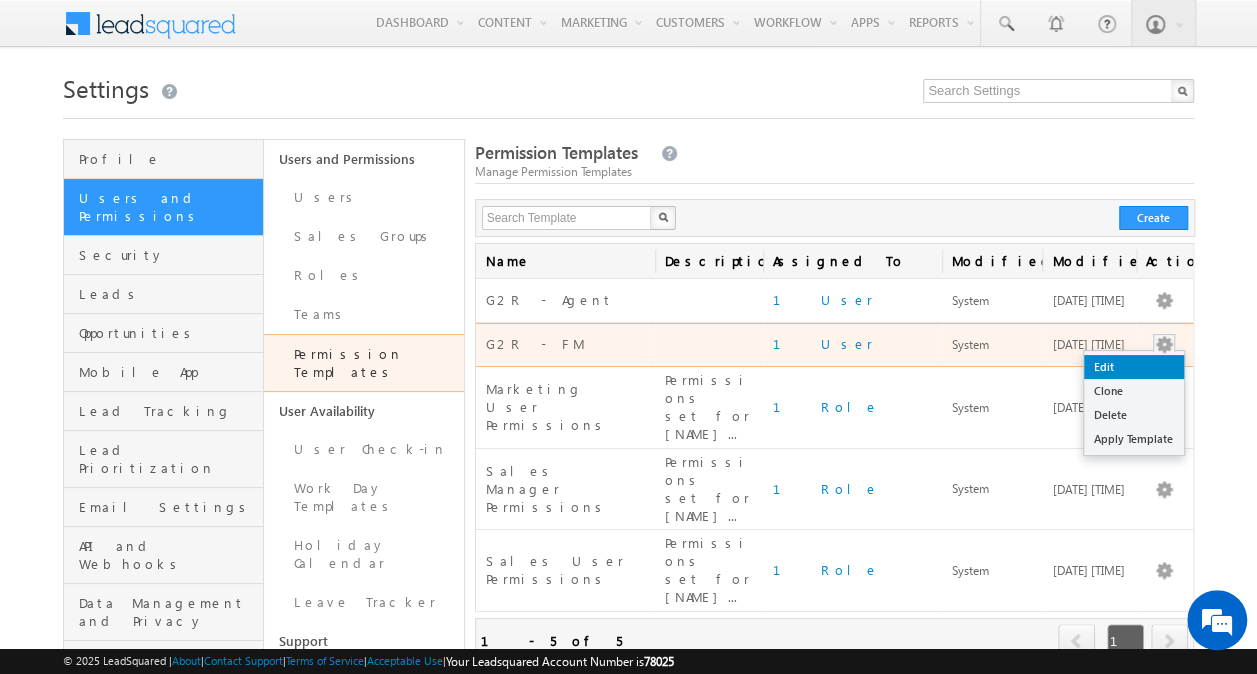 click on "Edit" at bounding box center (1134, 367) 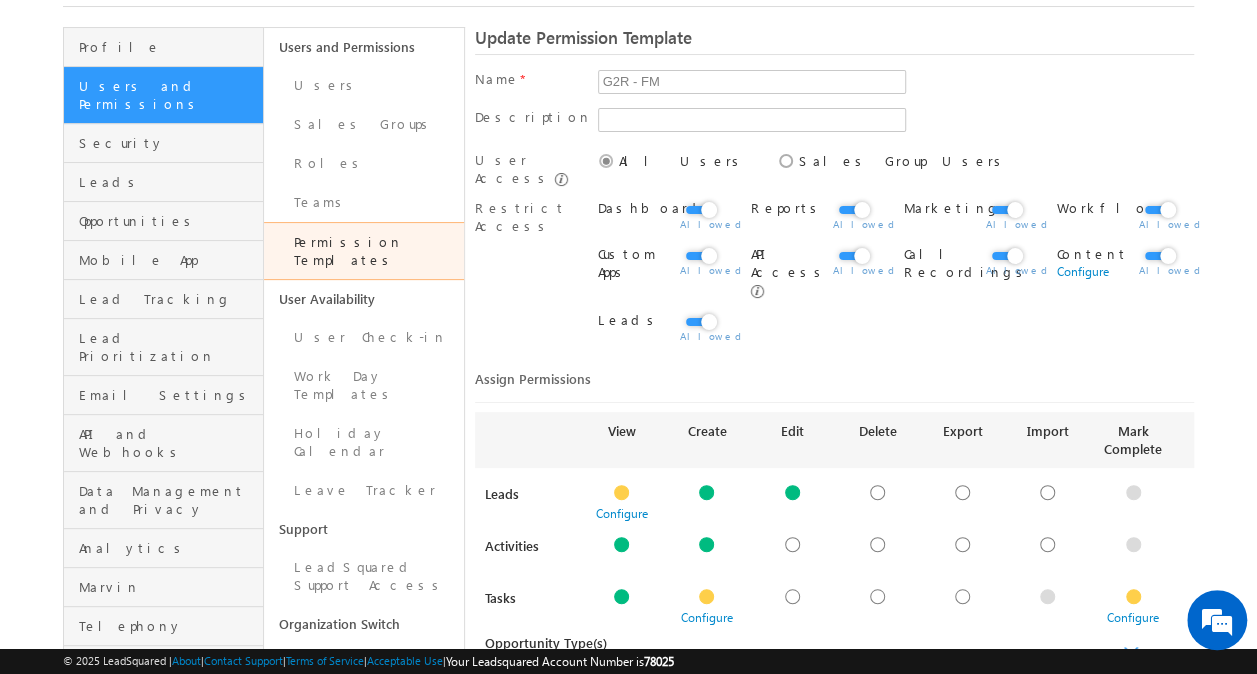 scroll, scrollTop: 115, scrollLeft: 0, axis: vertical 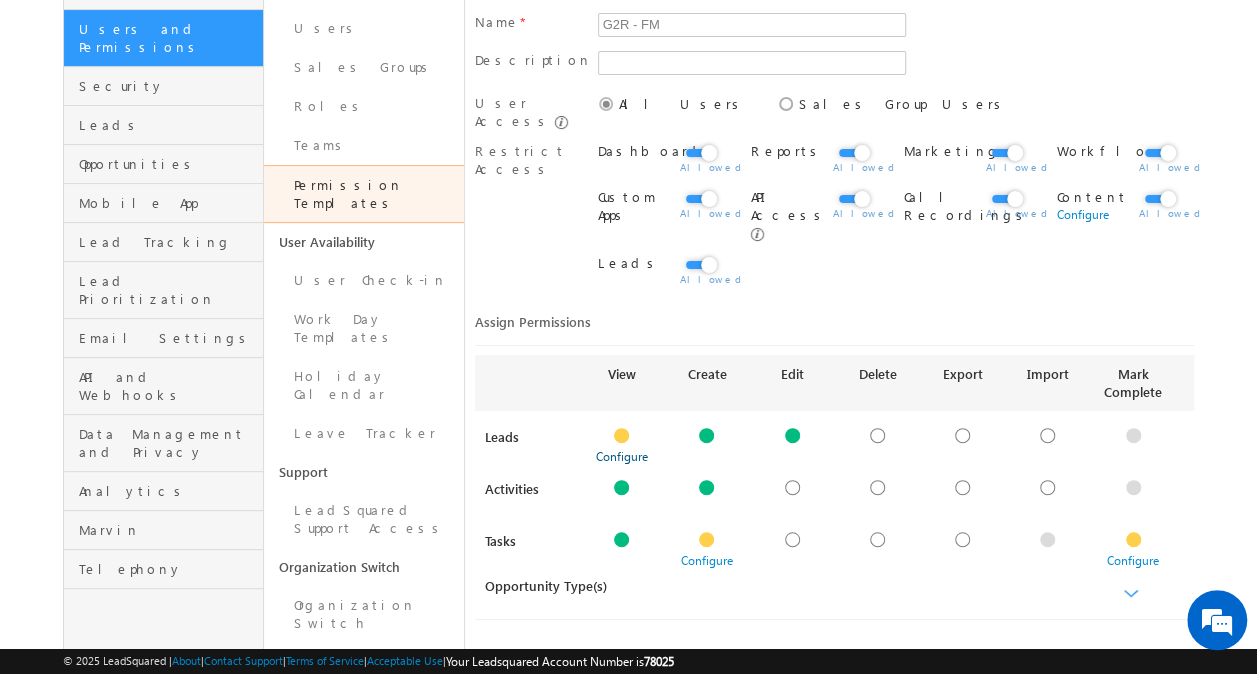 click on "Configure" at bounding box center [622, 456] 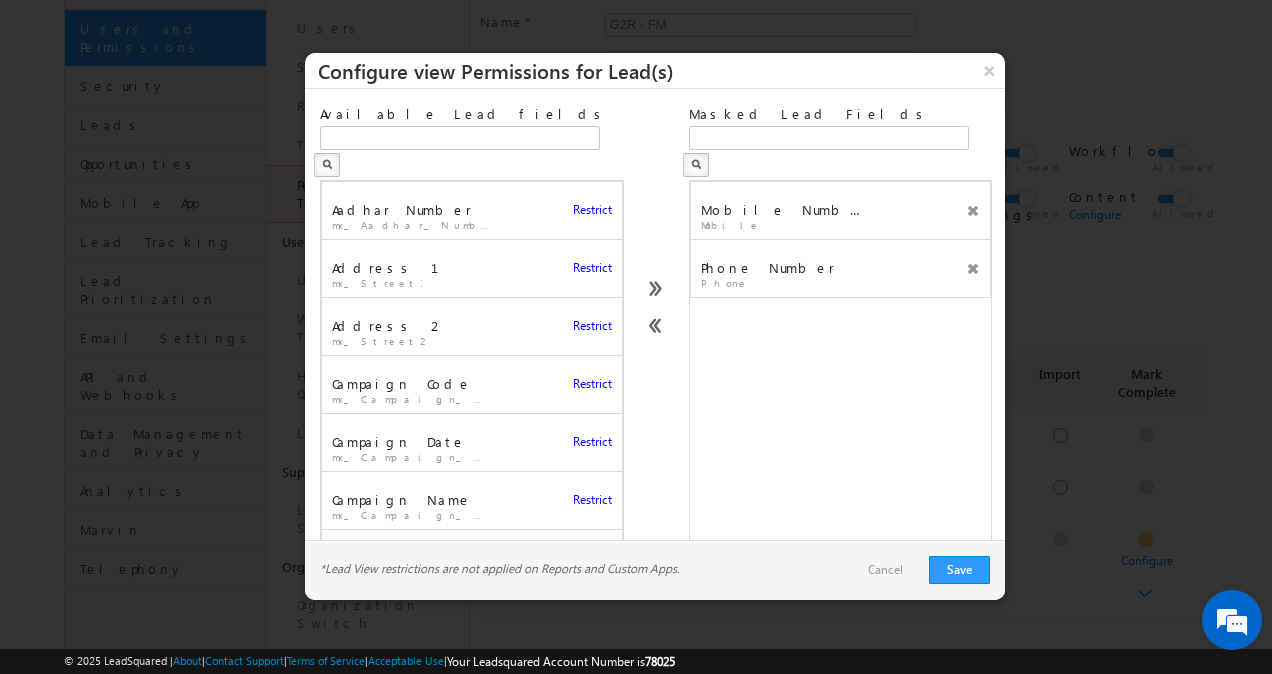 click on "Cancel" at bounding box center [885, 570] 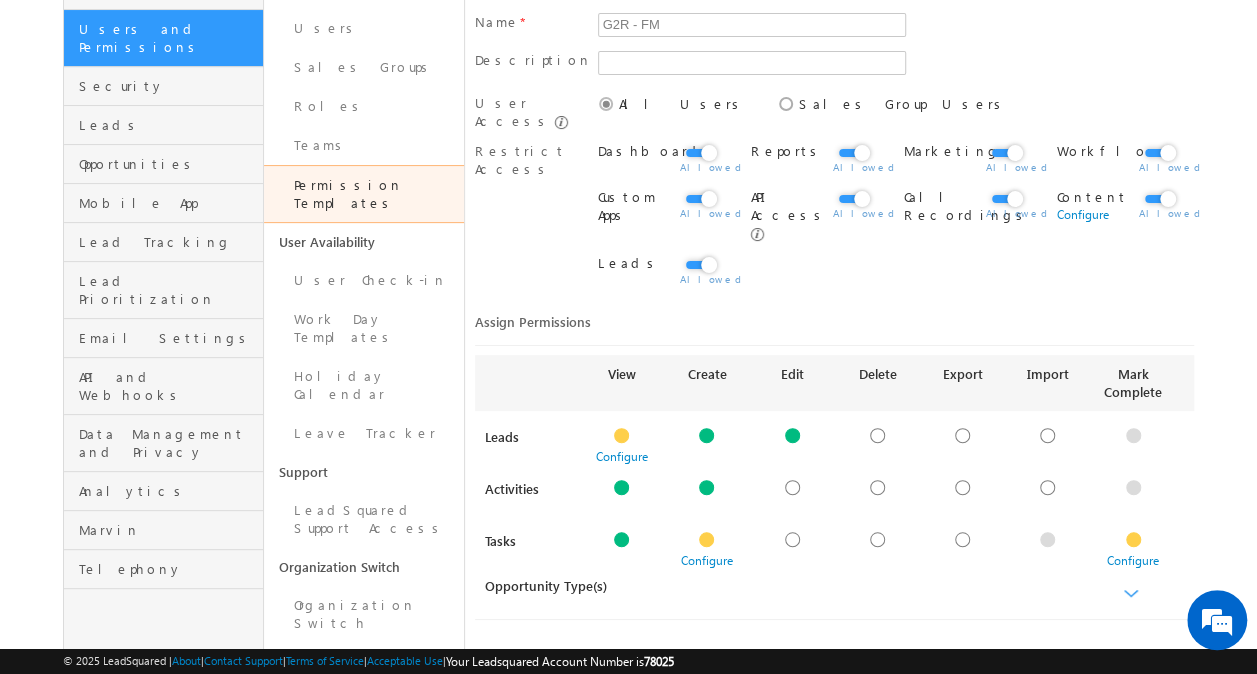 scroll, scrollTop: 0, scrollLeft: 0, axis: both 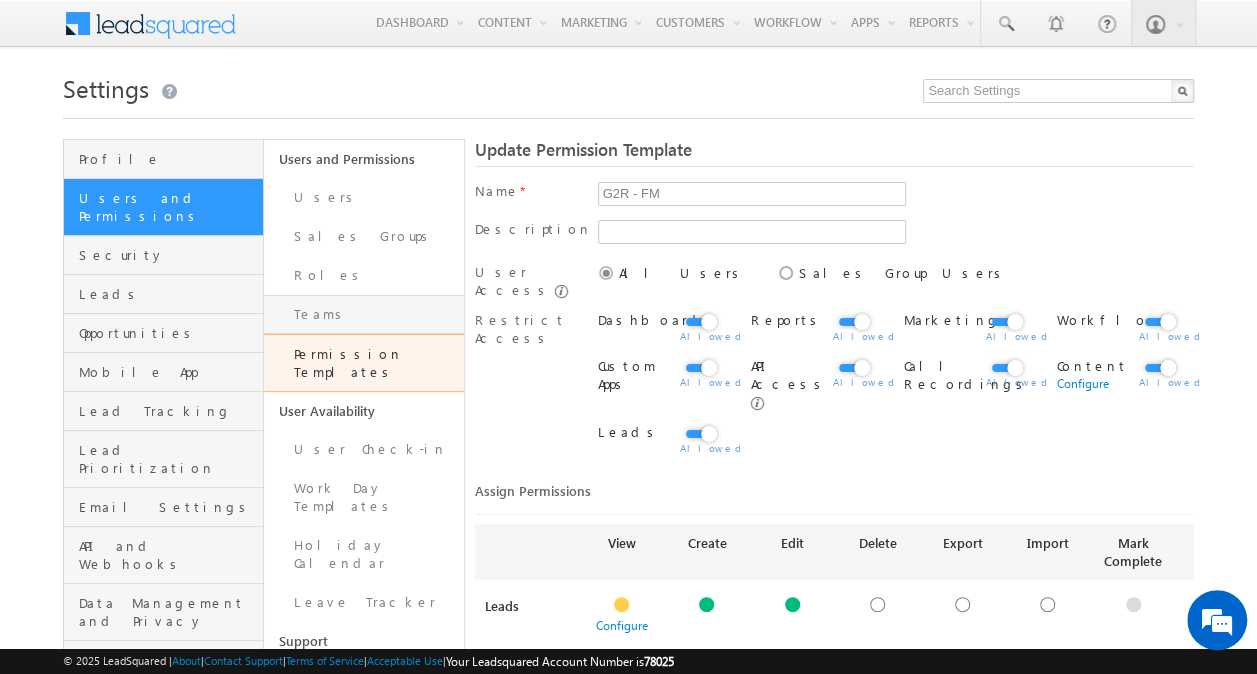 click on "Teams" at bounding box center [364, 314] 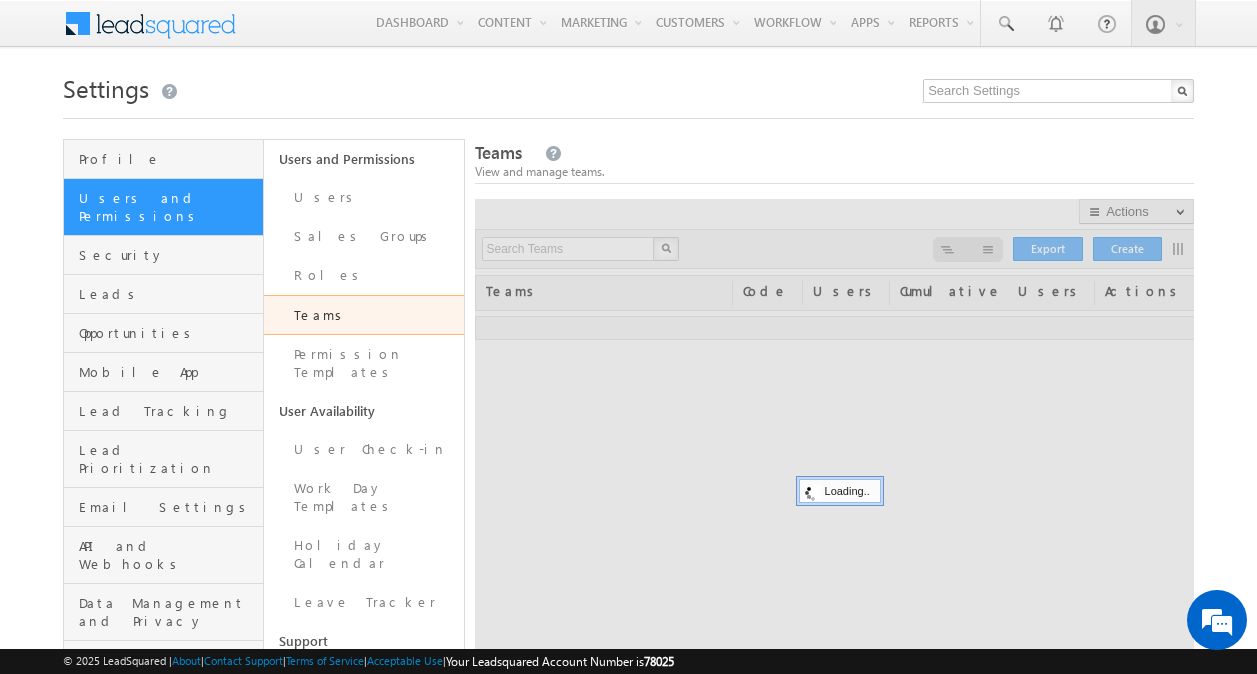 scroll, scrollTop: 0, scrollLeft: 0, axis: both 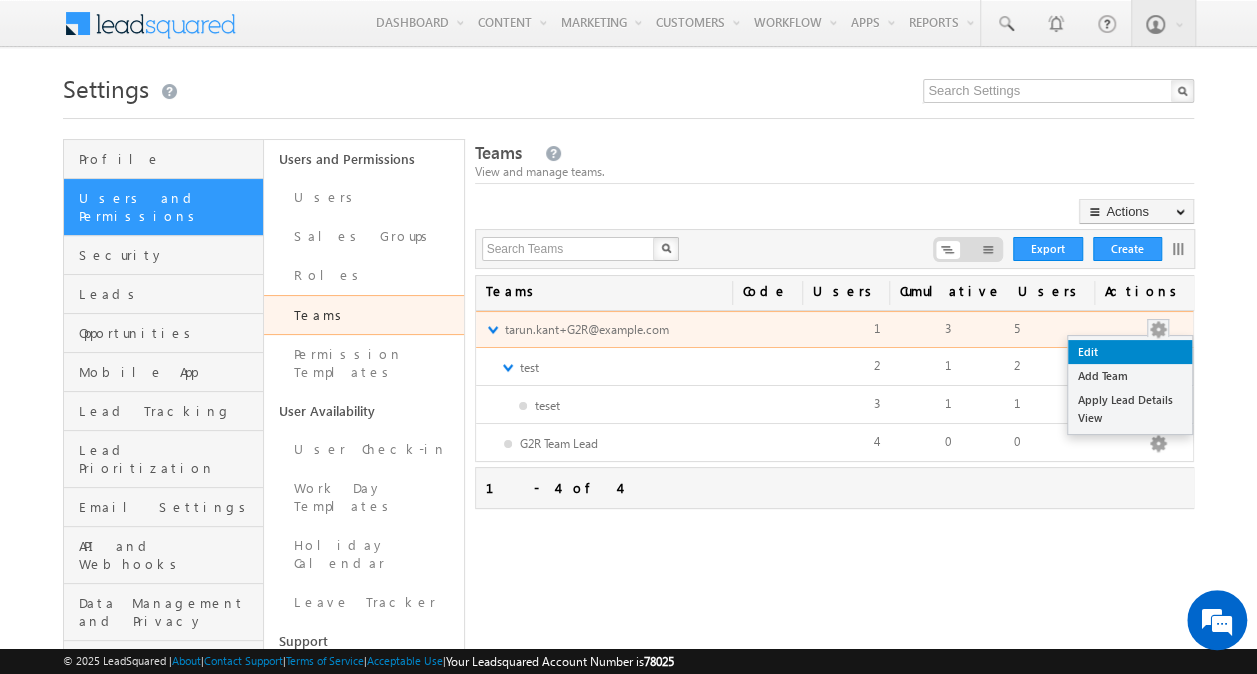 click on "Edit" at bounding box center (1130, 352) 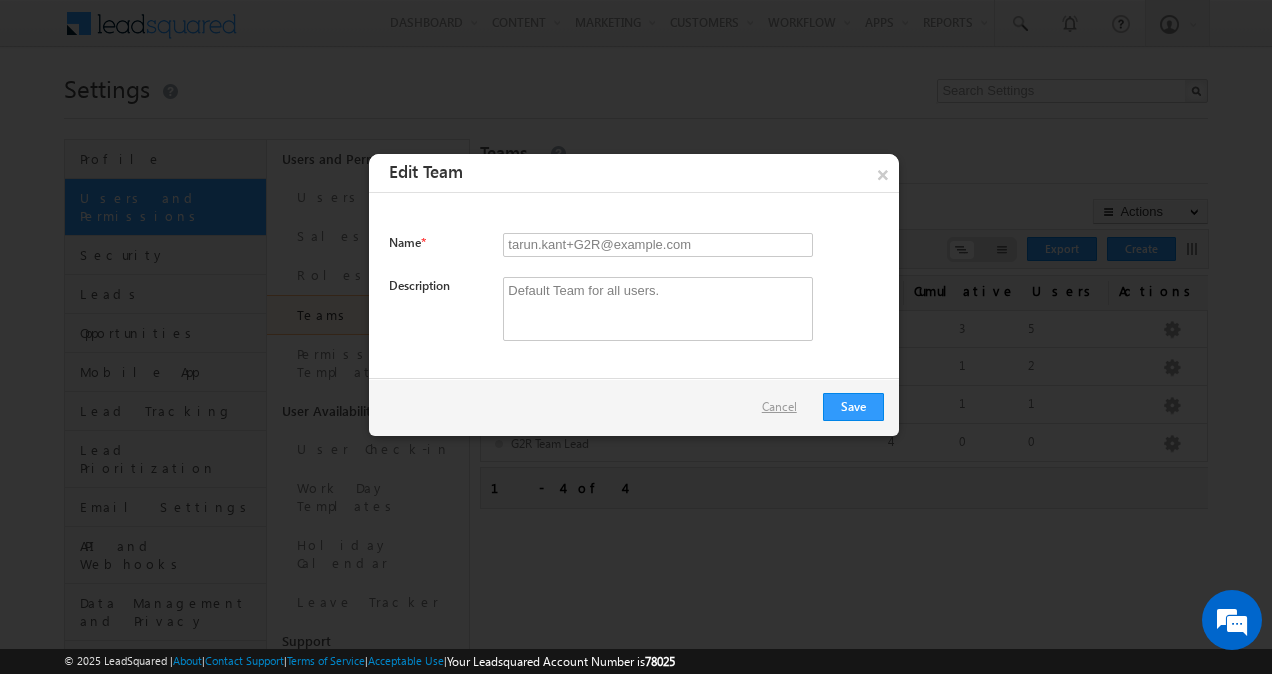 click on "Cancel" at bounding box center [784, 407] 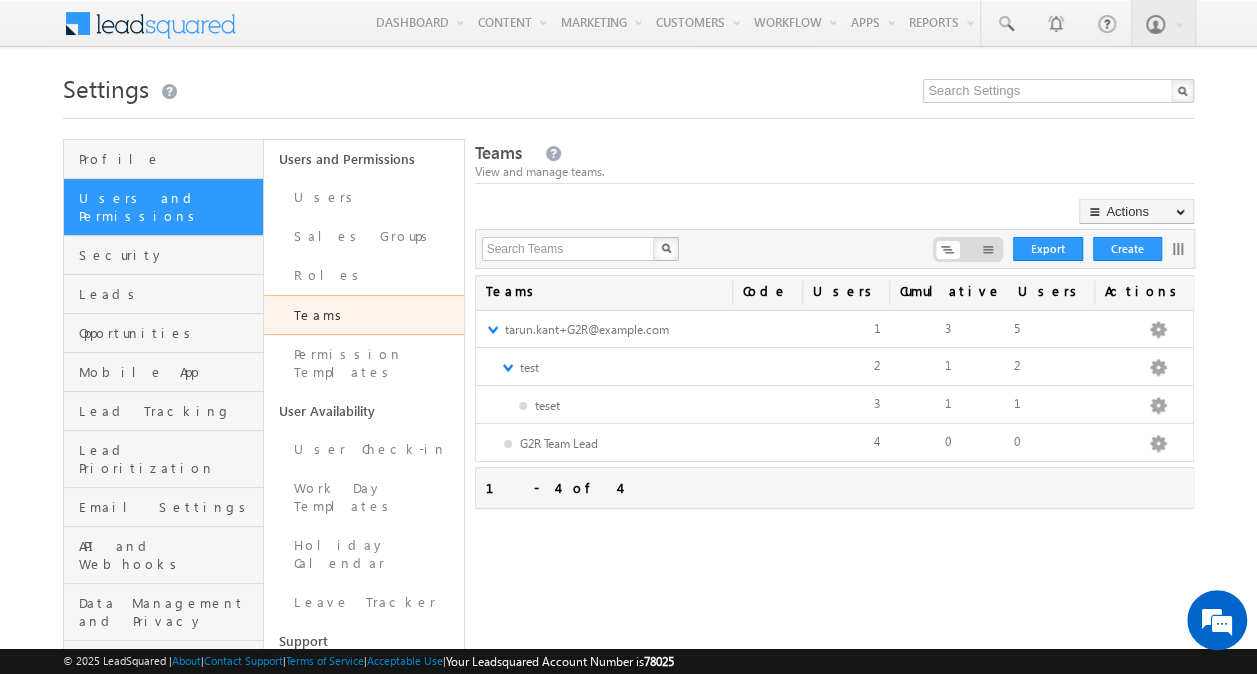 scroll, scrollTop: 0, scrollLeft: 0, axis: both 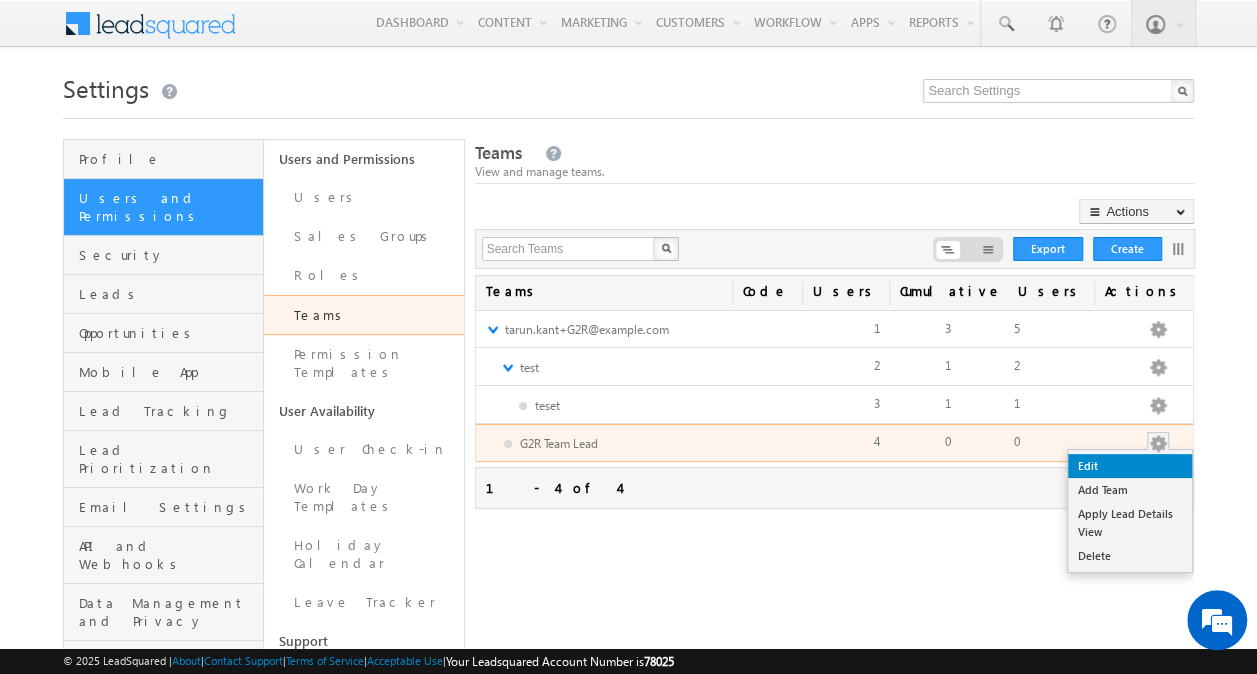 click on "Edit" at bounding box center (1130, 466) 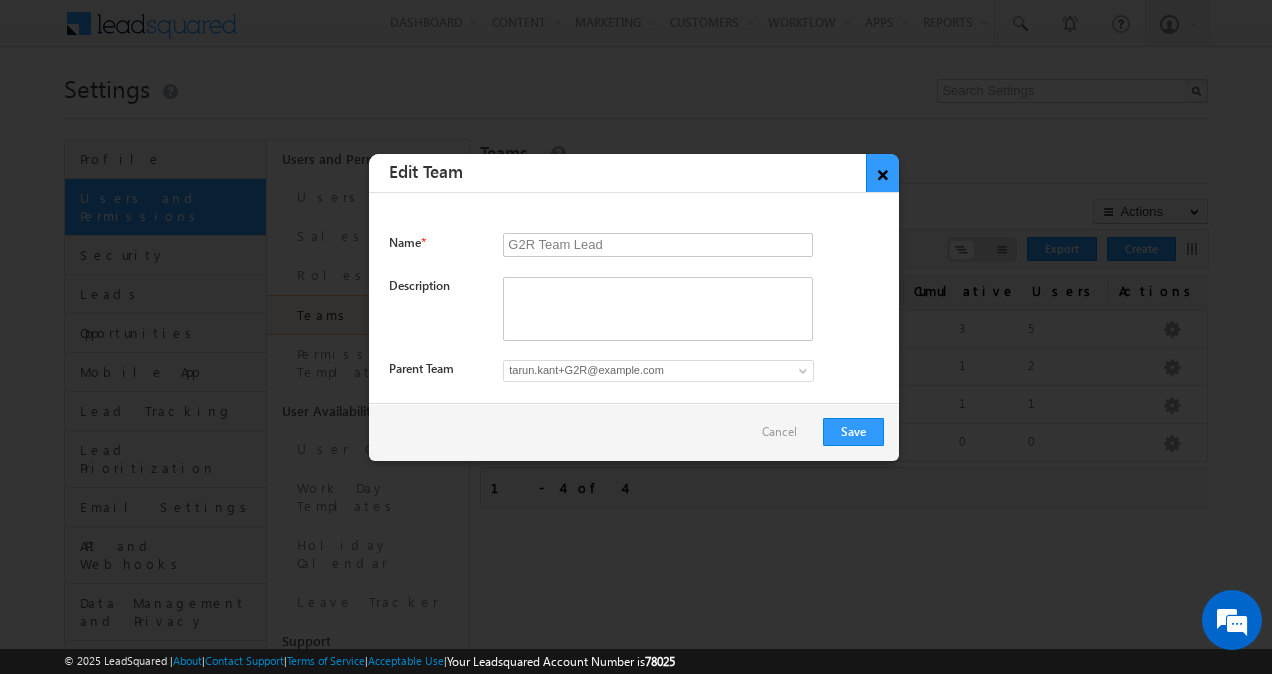 click on "×" at bounding box center [882, 173] 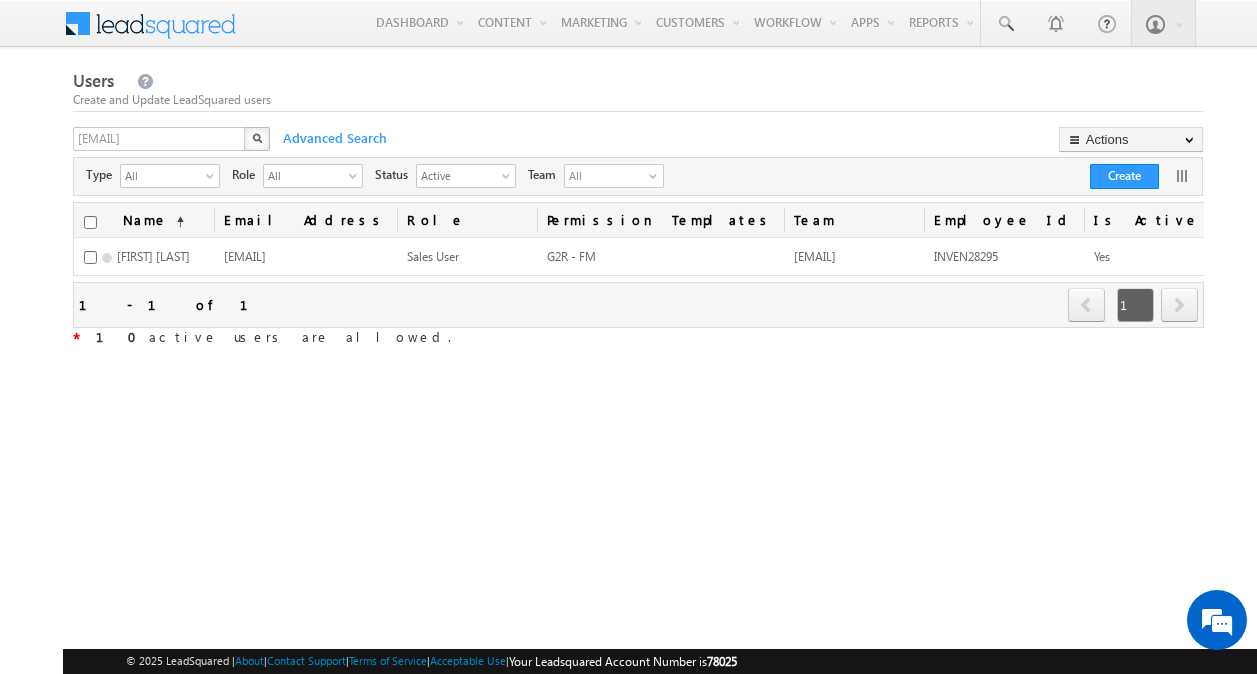 scroll, scrollTop: 0, scrollLeft: 0, axis: both 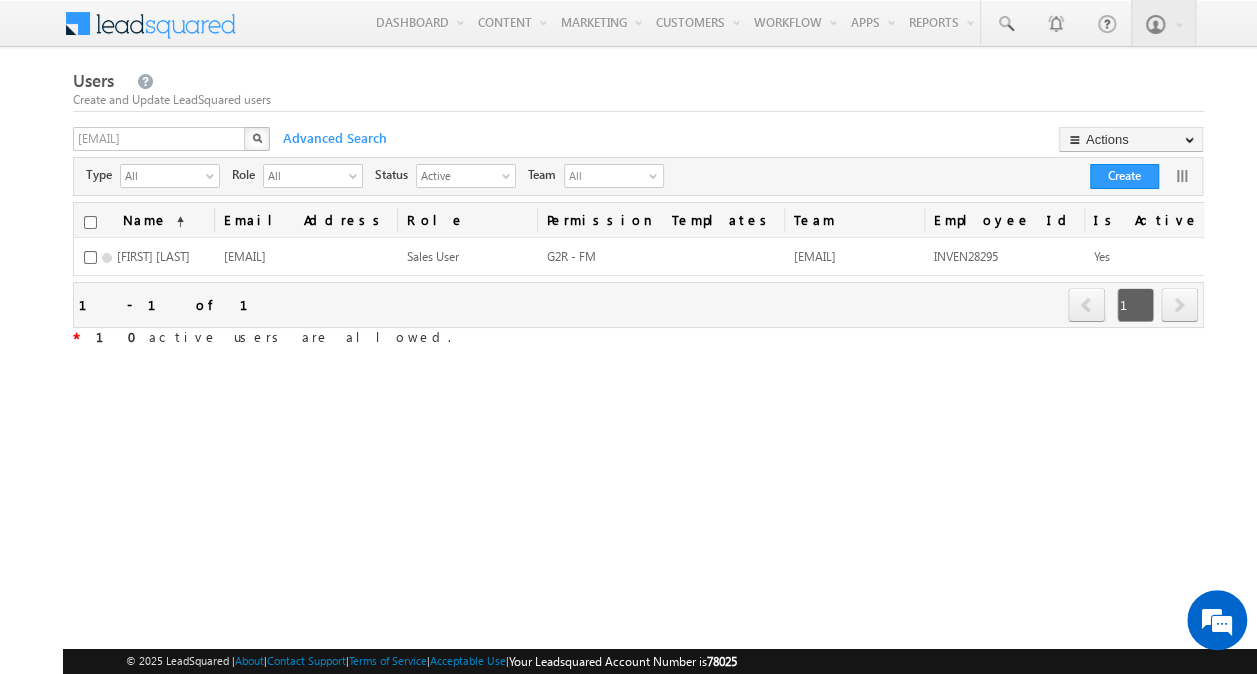 drag, startPoint x: 729, startPoint y: 364, endPoint x: 821, endPoint y: 360, distance: 92.086914 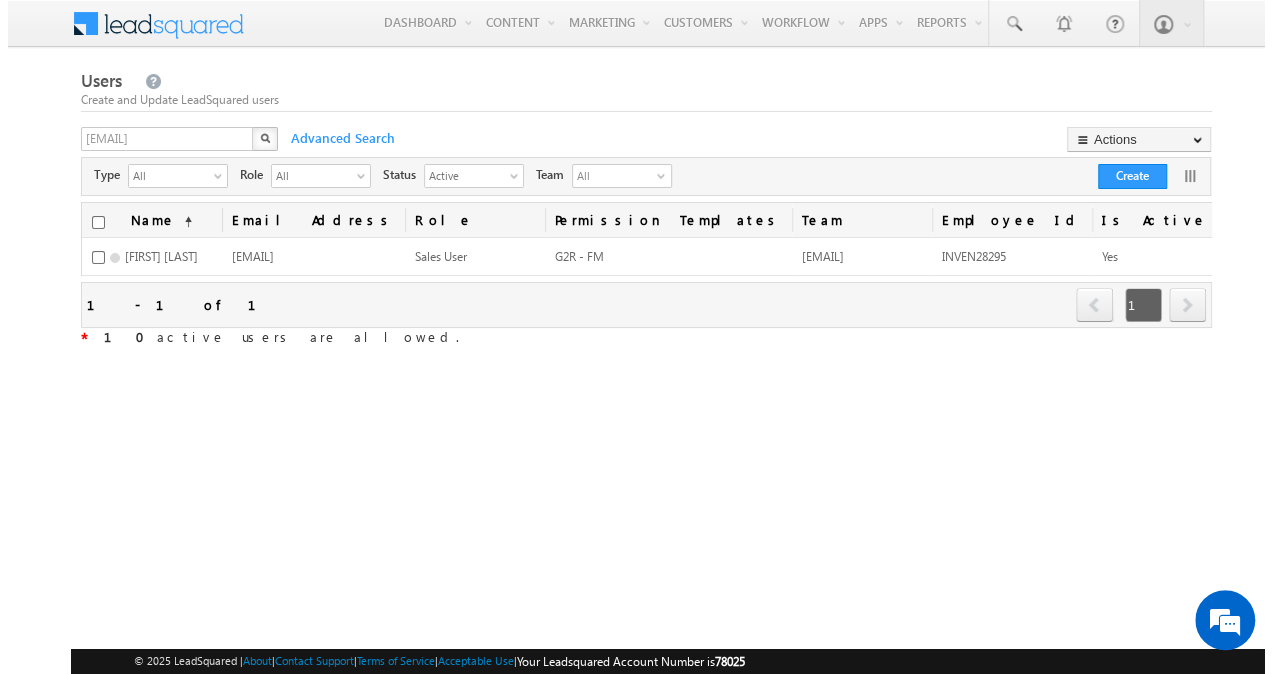 scroll, scrollTop: 0, scrollLeft: 765, axis: horizontal 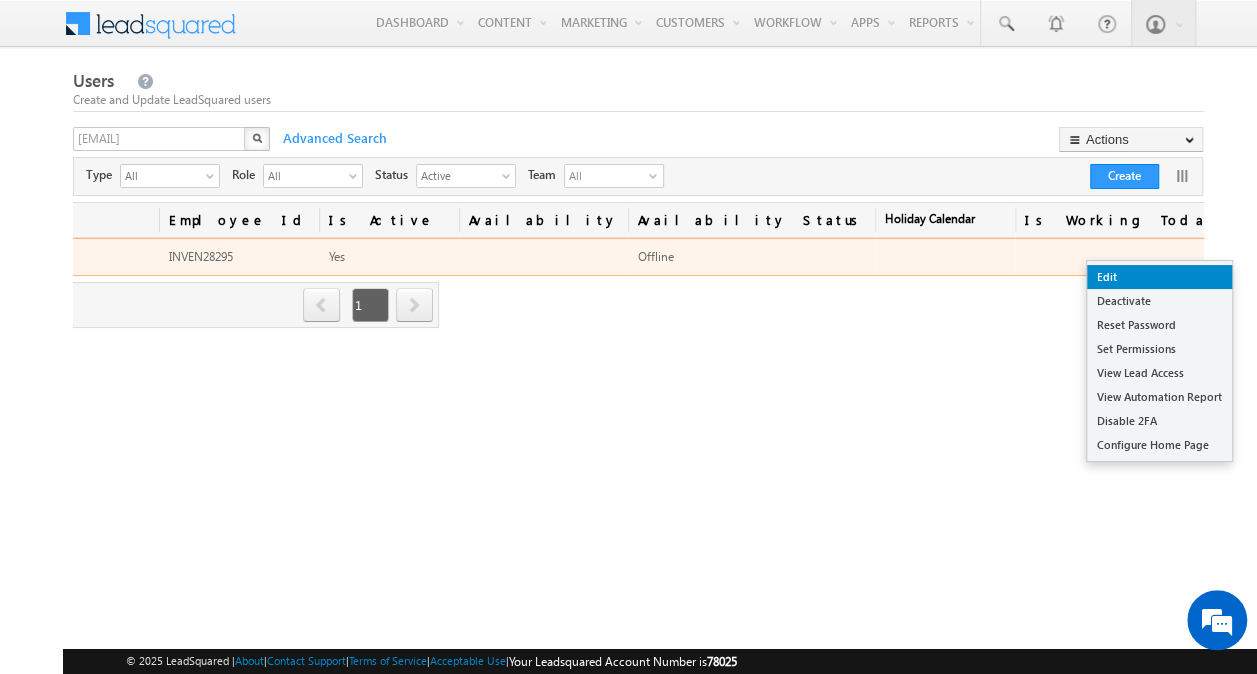 click on "Edit" at bounding box center (1159, 277) 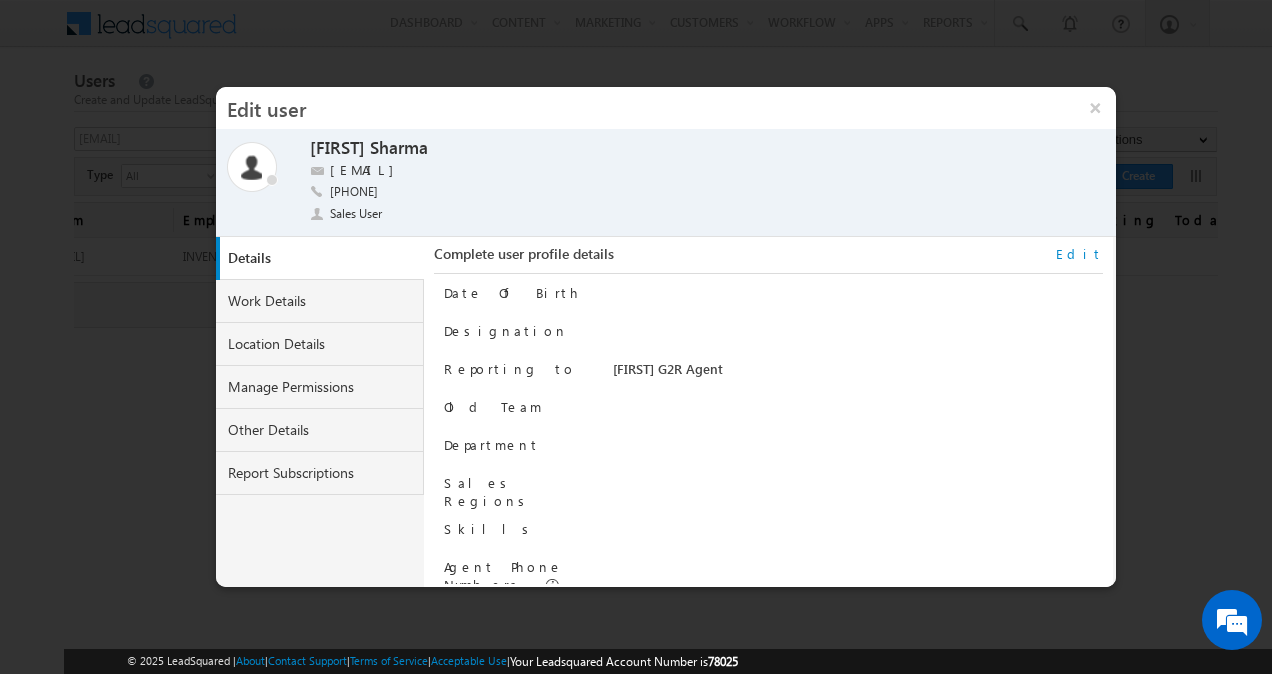 click on "Edit" at bounding box center (1079, 254) 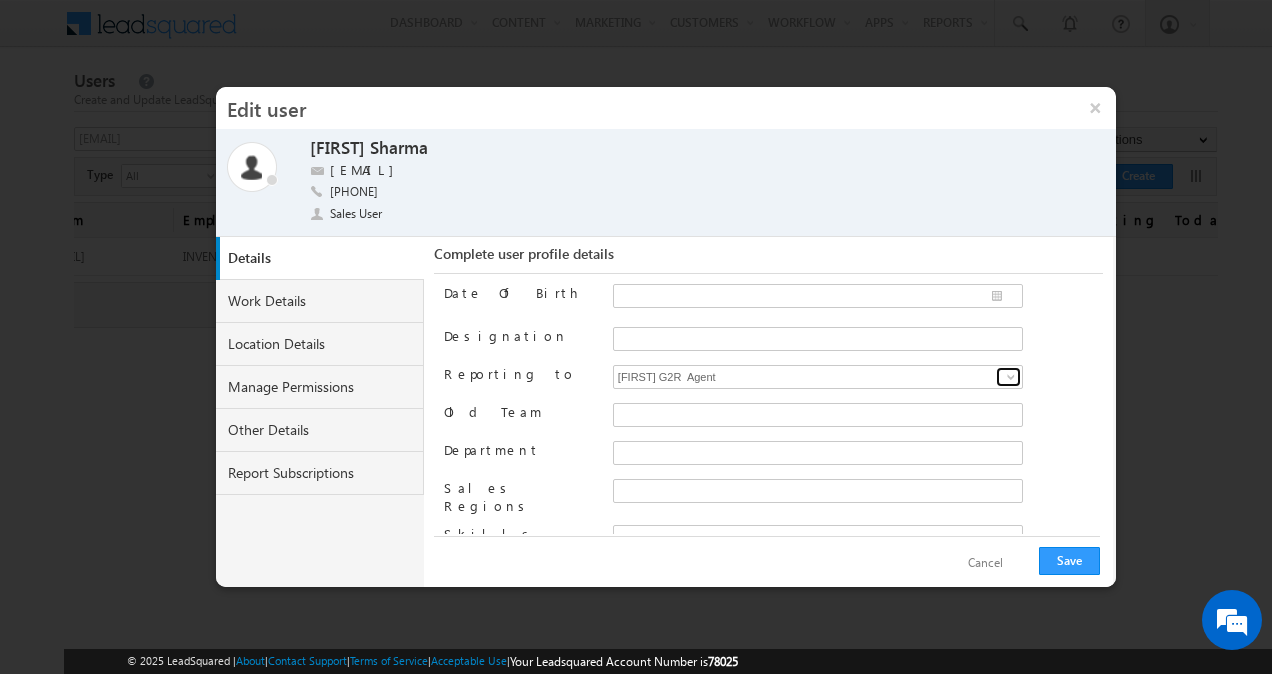 click at bounding box center [1008, 377] 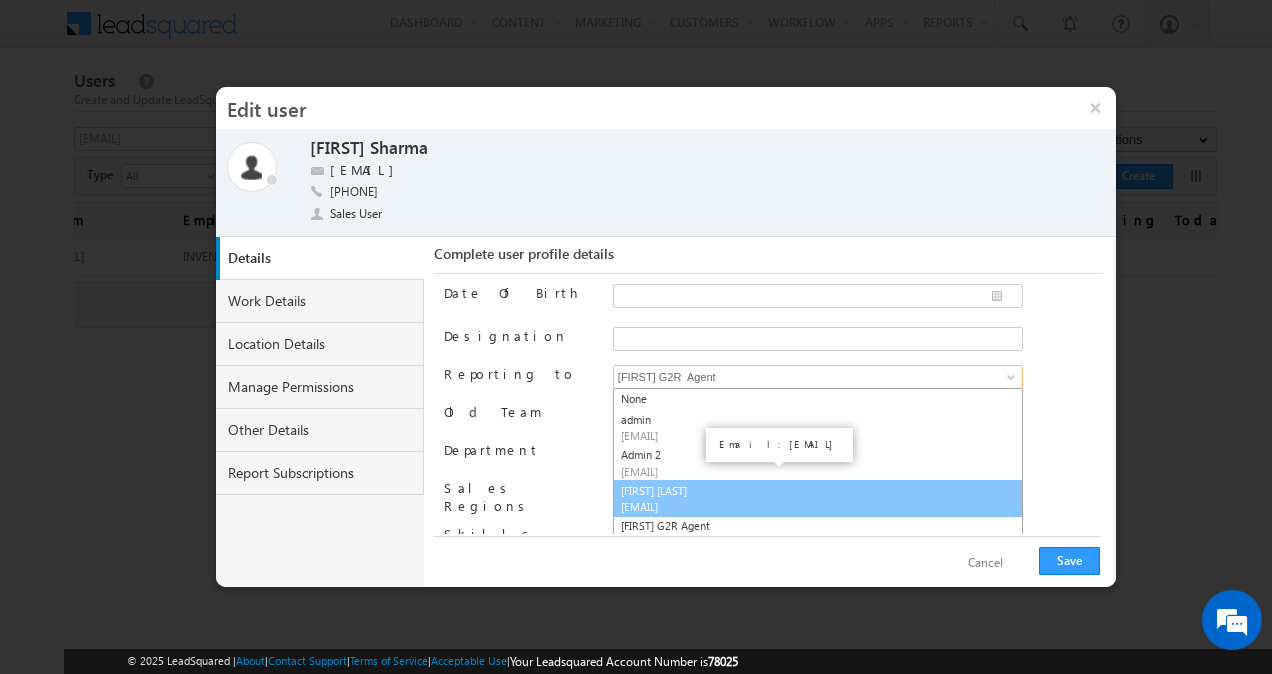 click on "Vikas Nerkar   vikas.nerkar-v+G2R@adityabirlacapital.com" at bounding box center (818, 499) 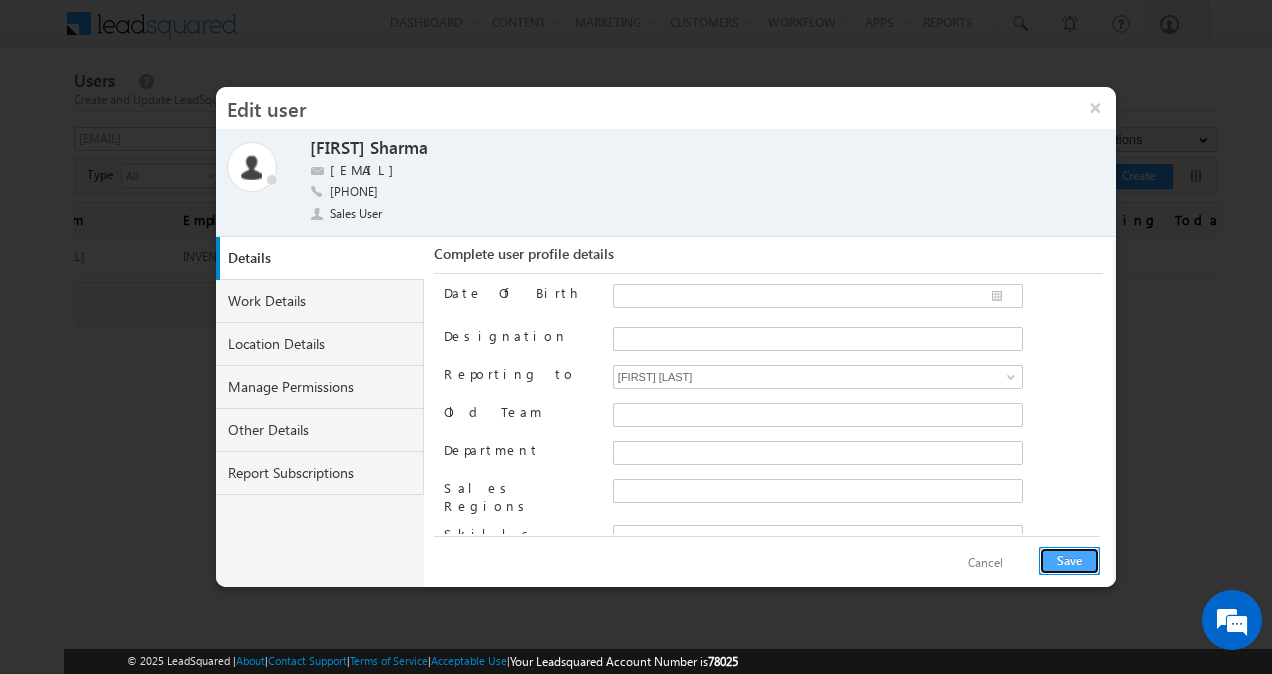click on "Save" at bounding box center (1069, 561) 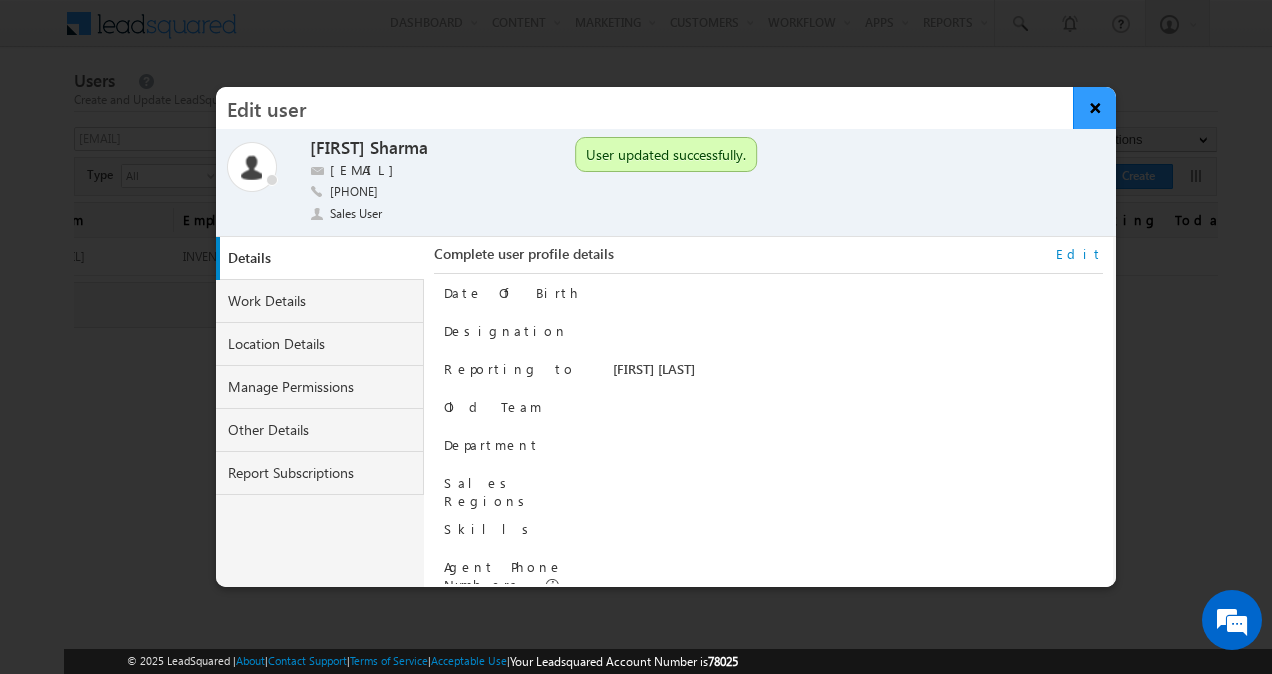 click on "×" at bounding box center (1094, 108) 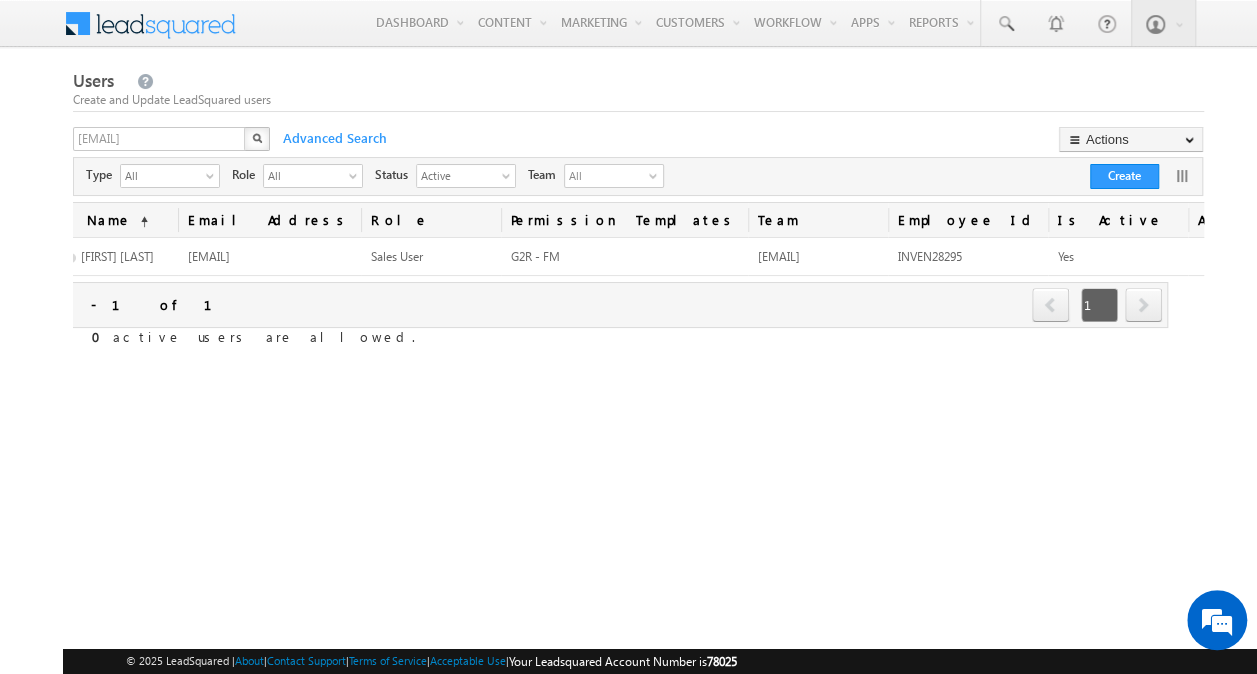 scroll, scrollTop: 0, scrollLeft: 0, axis: both 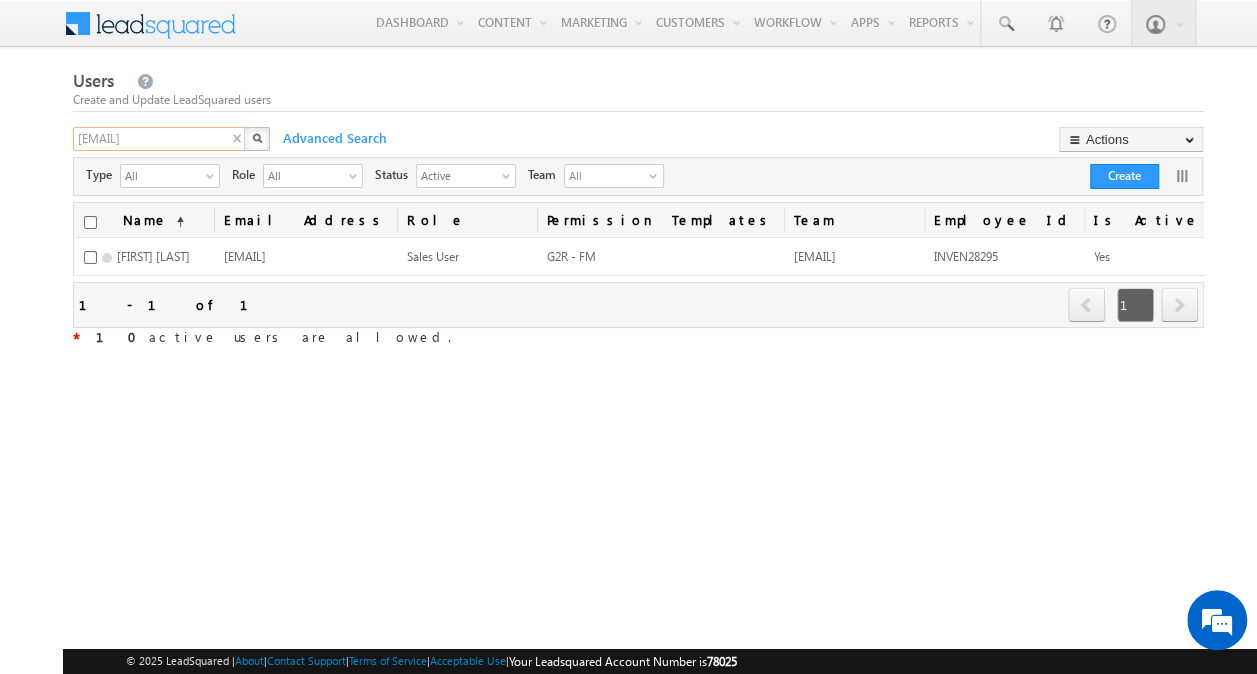 type 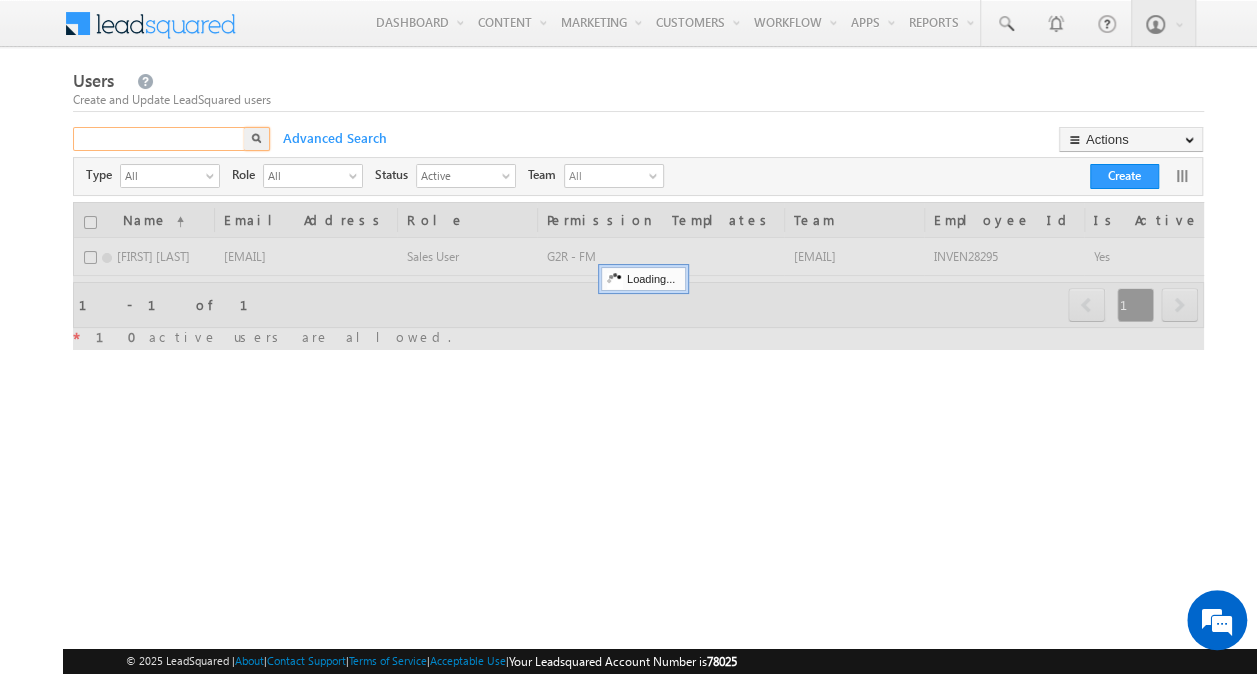 click on "X" at bounding box center (173, 141) 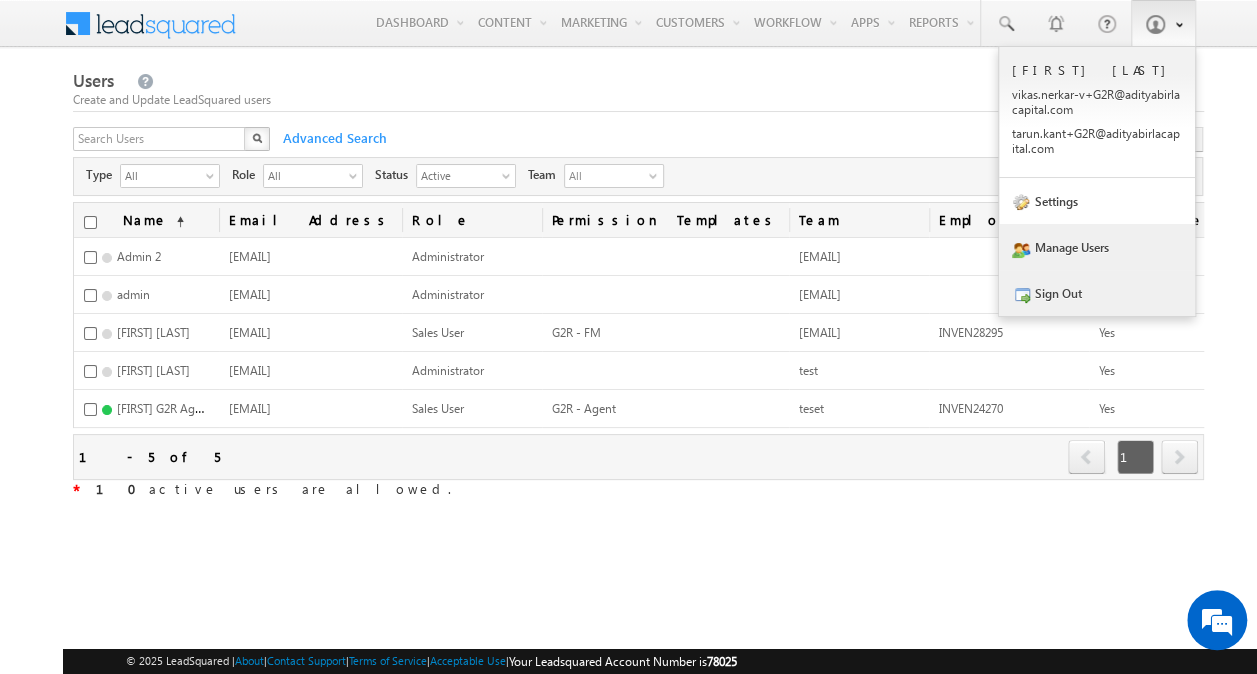 click on "Sign Out" at bounding box center [1097, 293] 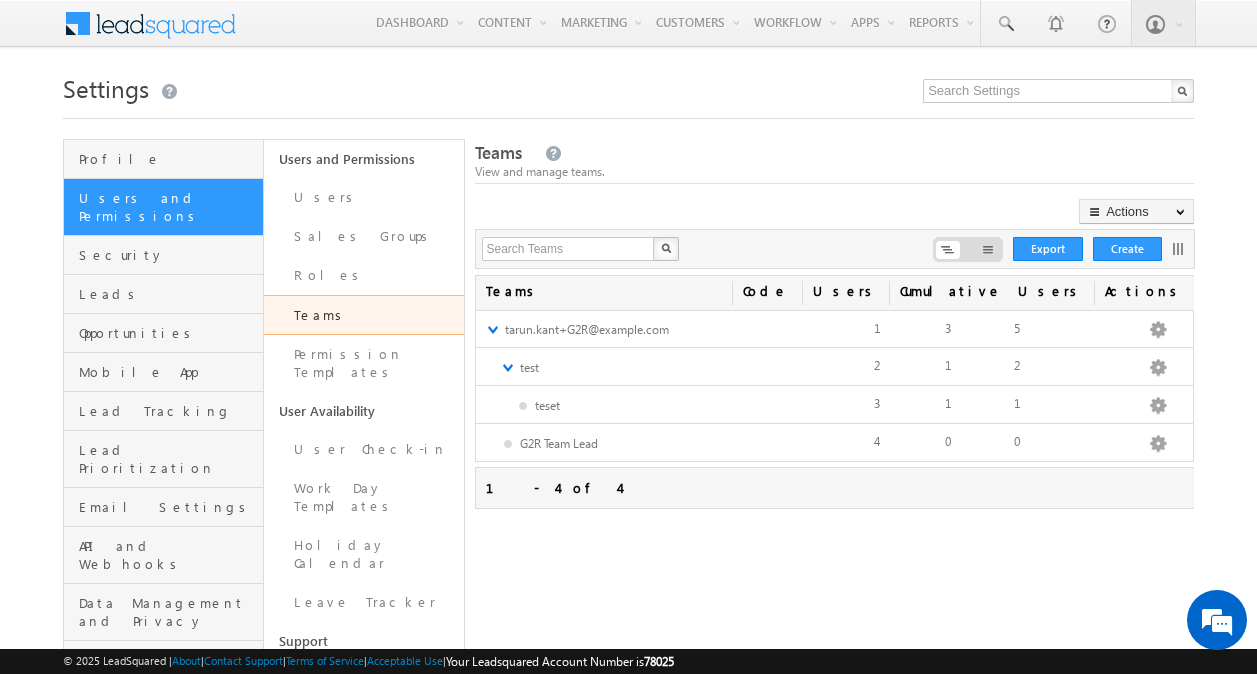 scroll, scrollTop: 0, scrollLeft: 0, axis: both 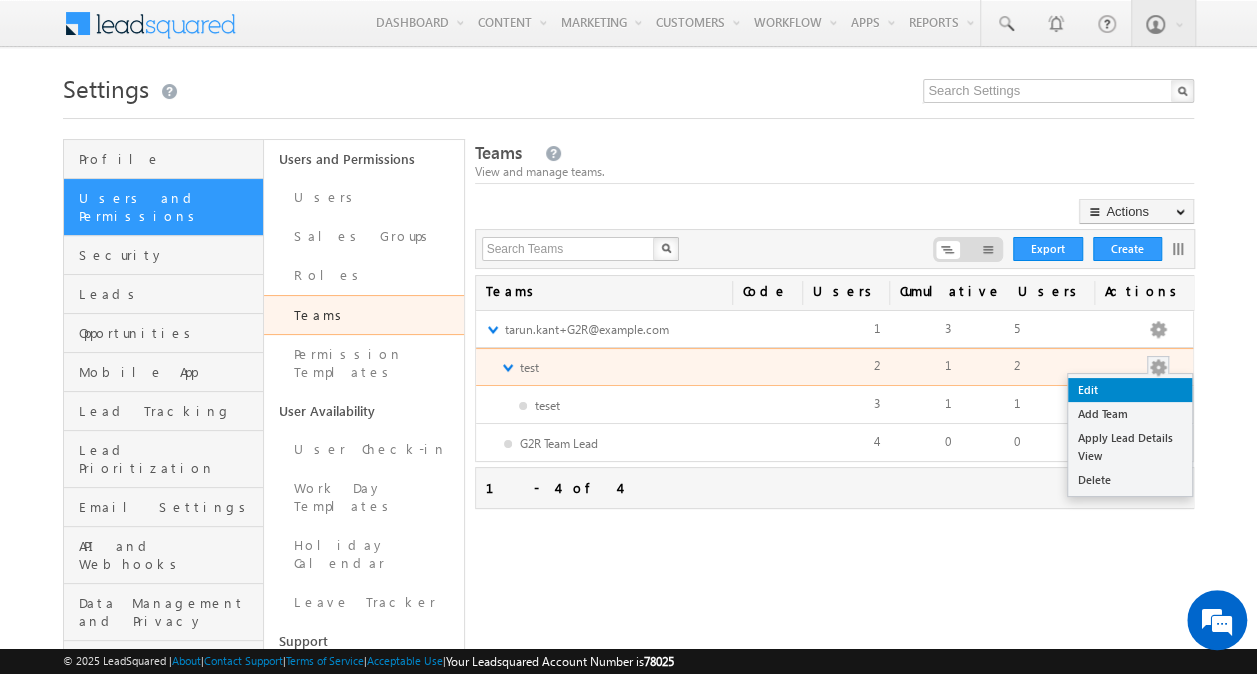 click on "Edit" at bounding box center [1130, 390] 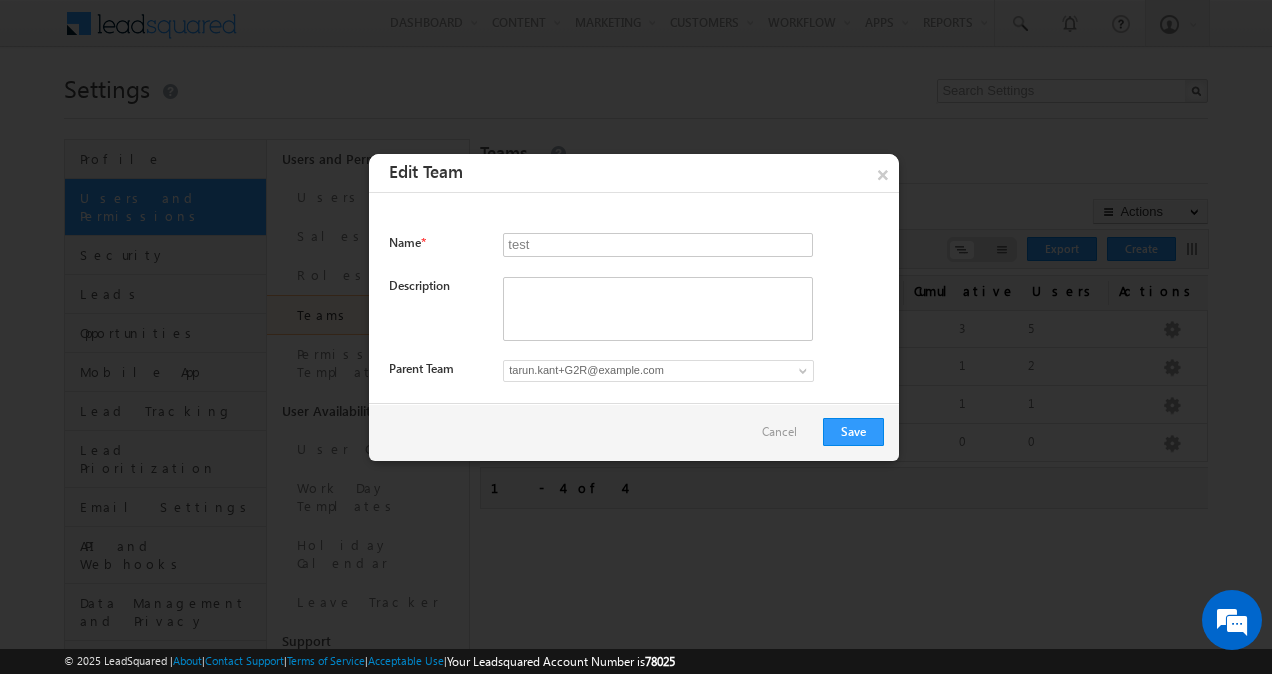 click on "Cancel
Save" at bounding box center [634, 432] 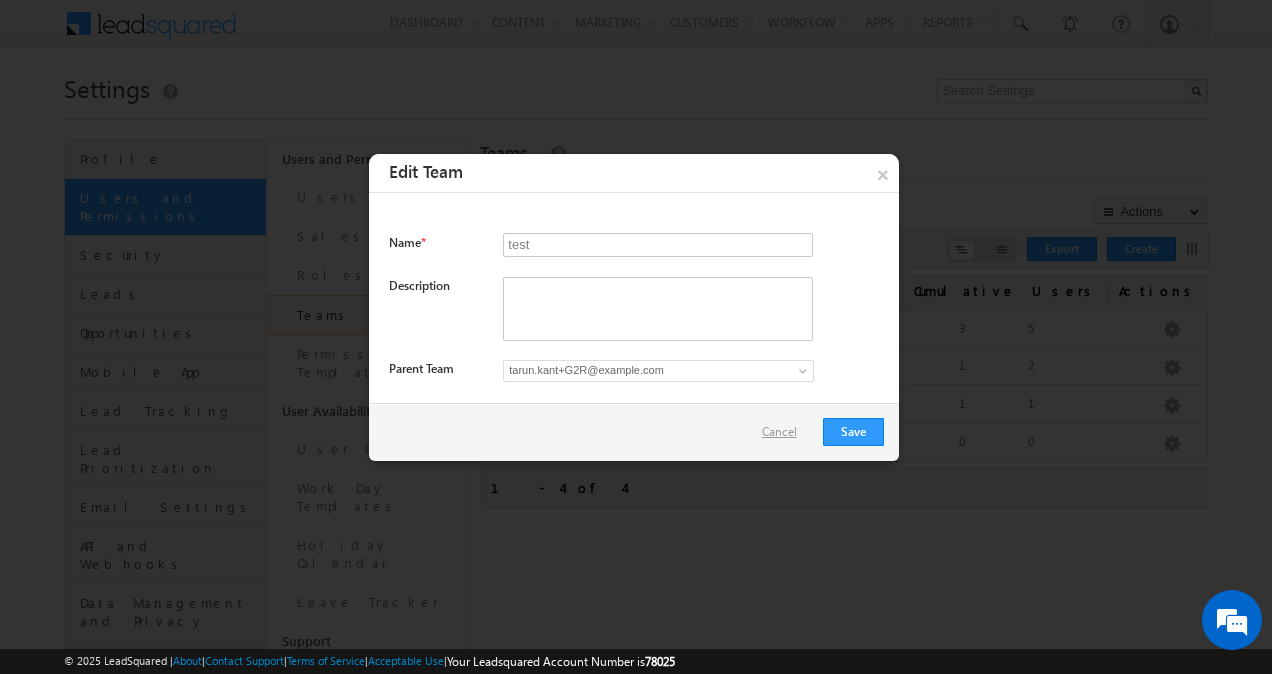 click on "Cancel" at bounding box center [784, 432] 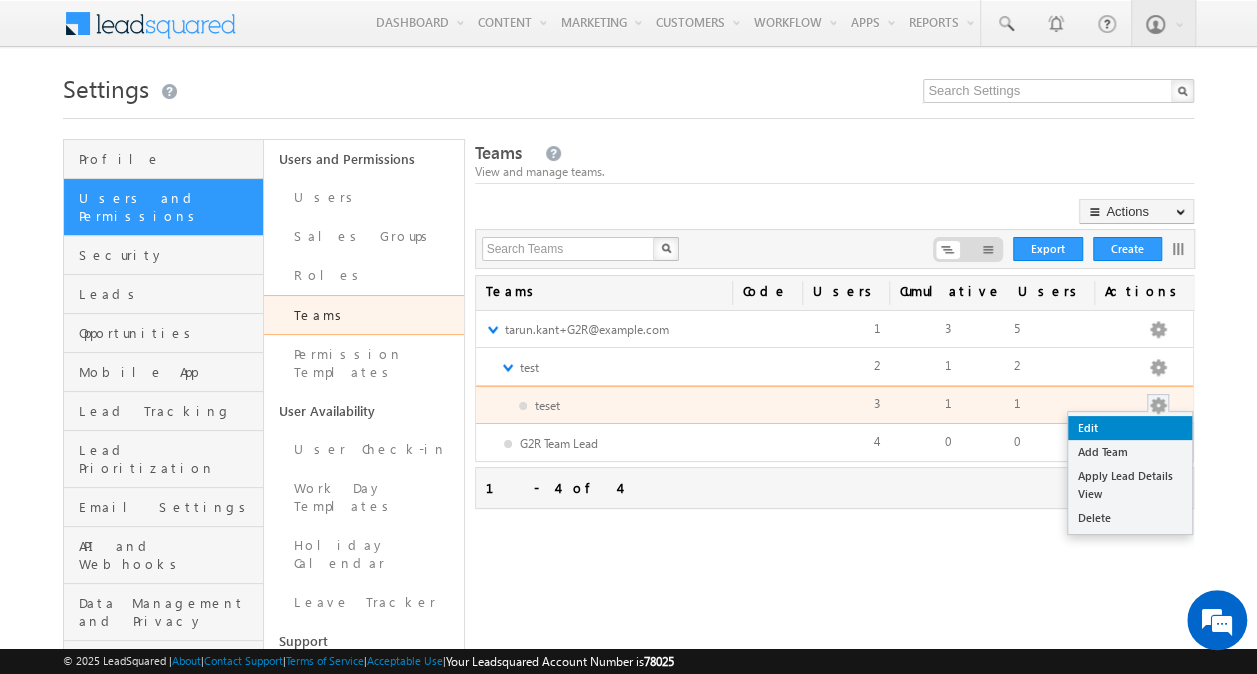 click on "Edit" at bounding box center [1130, 428] 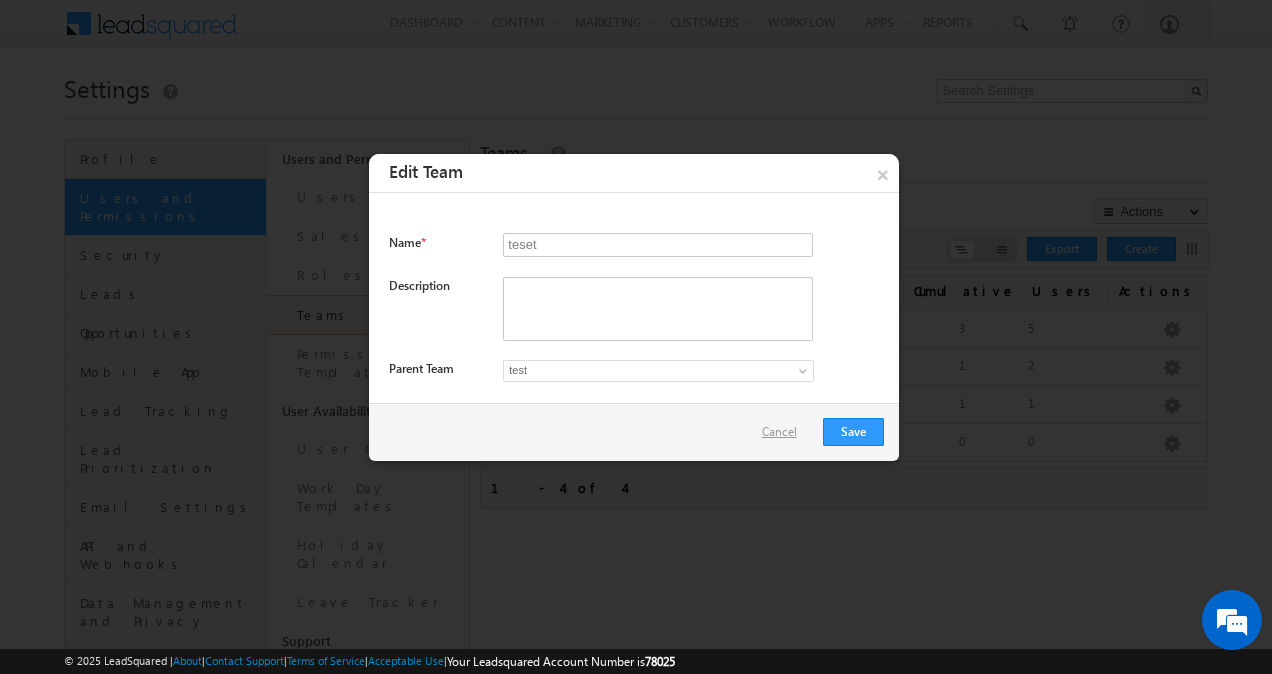 click on "Cancel" at bounding box center [784, 432] 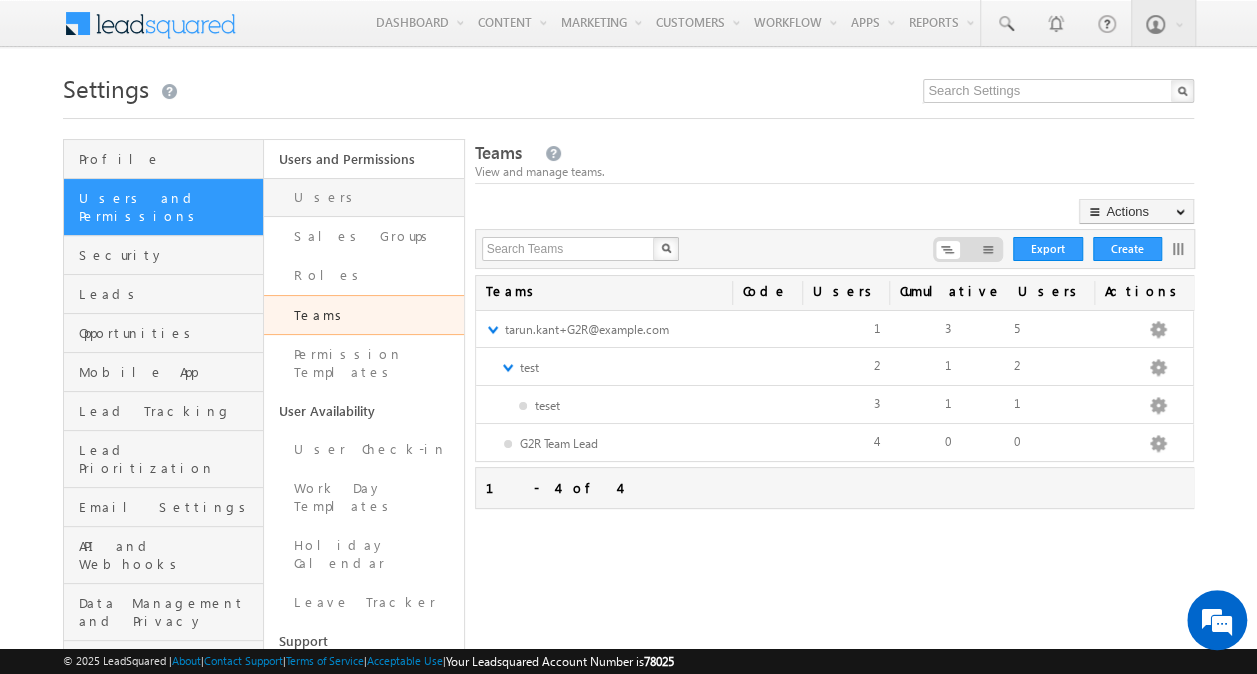 click on "Users" at bounding box center [364, 197] 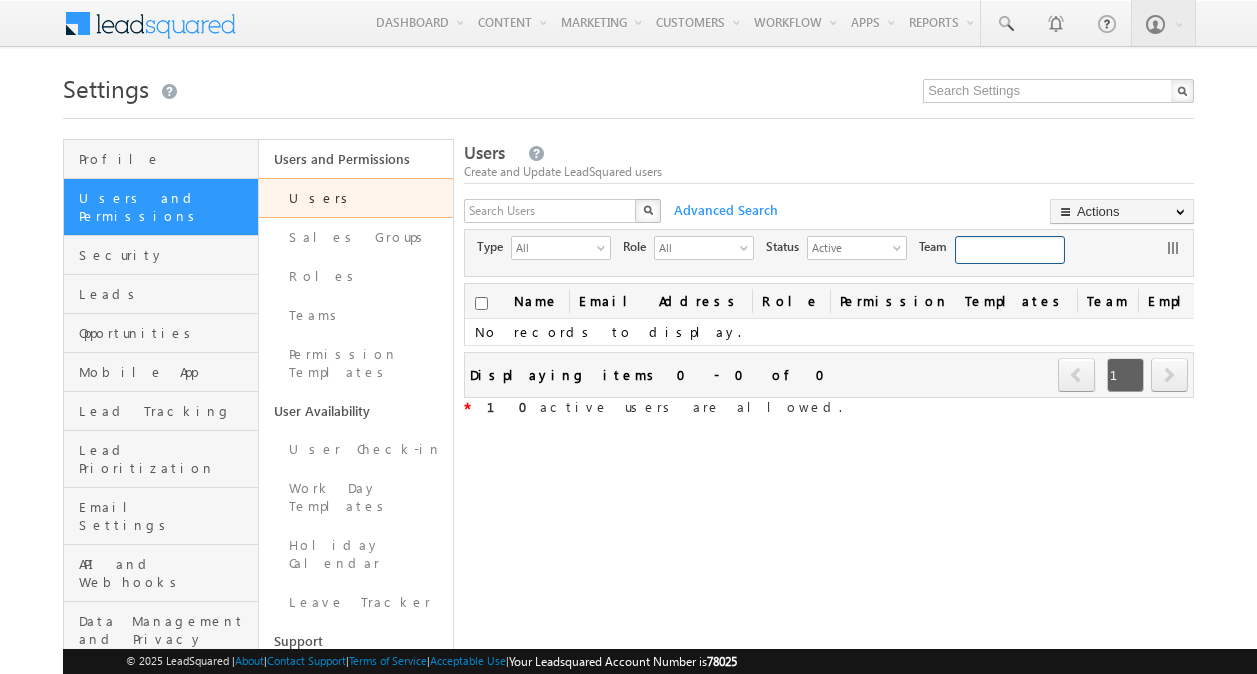 scroll, scrollTop: 0, scrollLeft: 0, axis: both 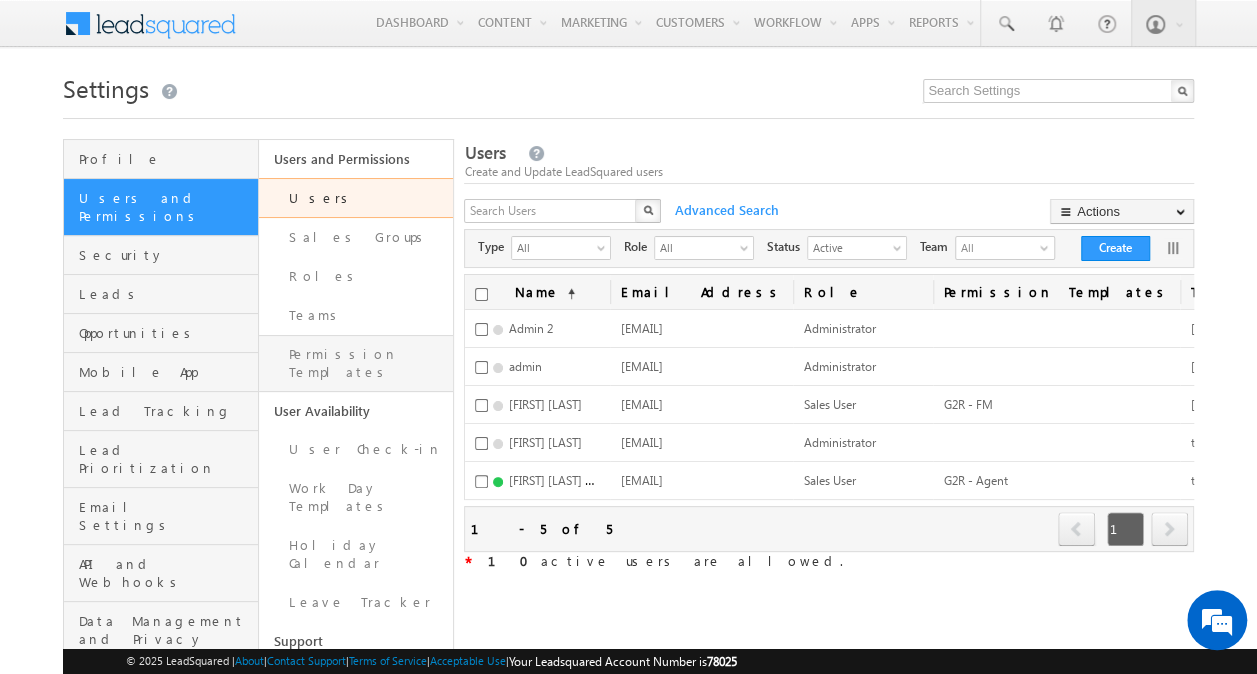 click on "Permission Templates" at bounding box center [356, 363] 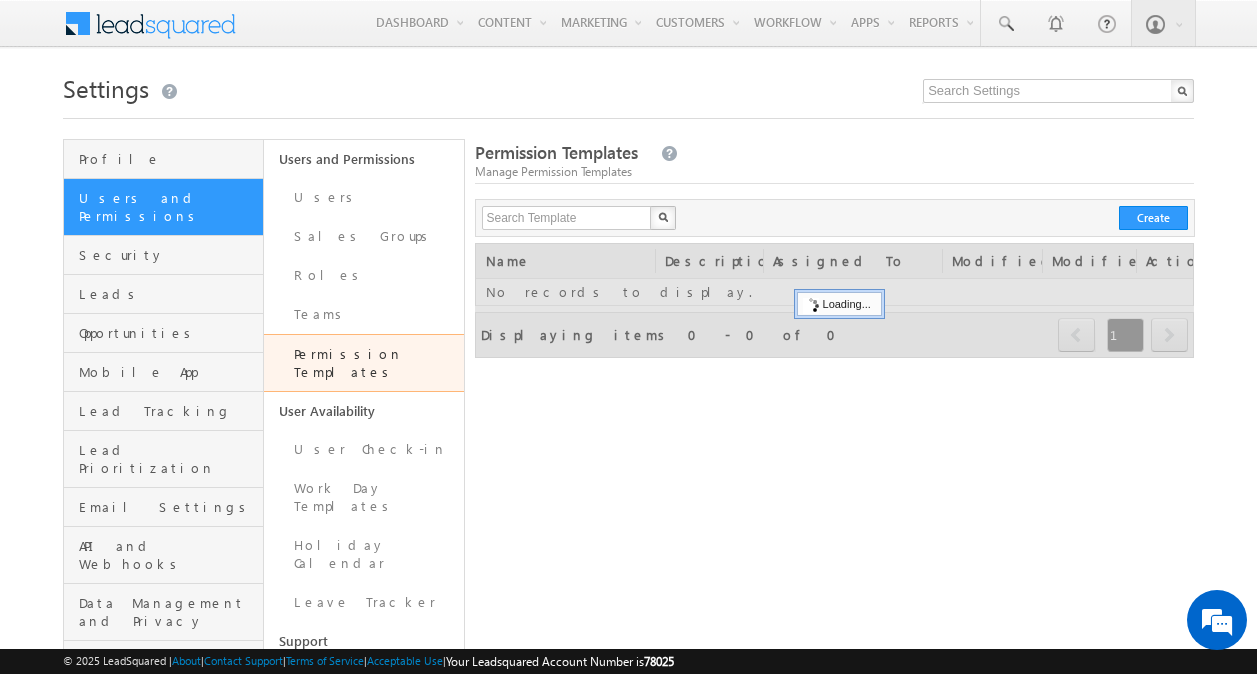 scroll, scrollTop: 0, scrollLeft: 0, axis: both 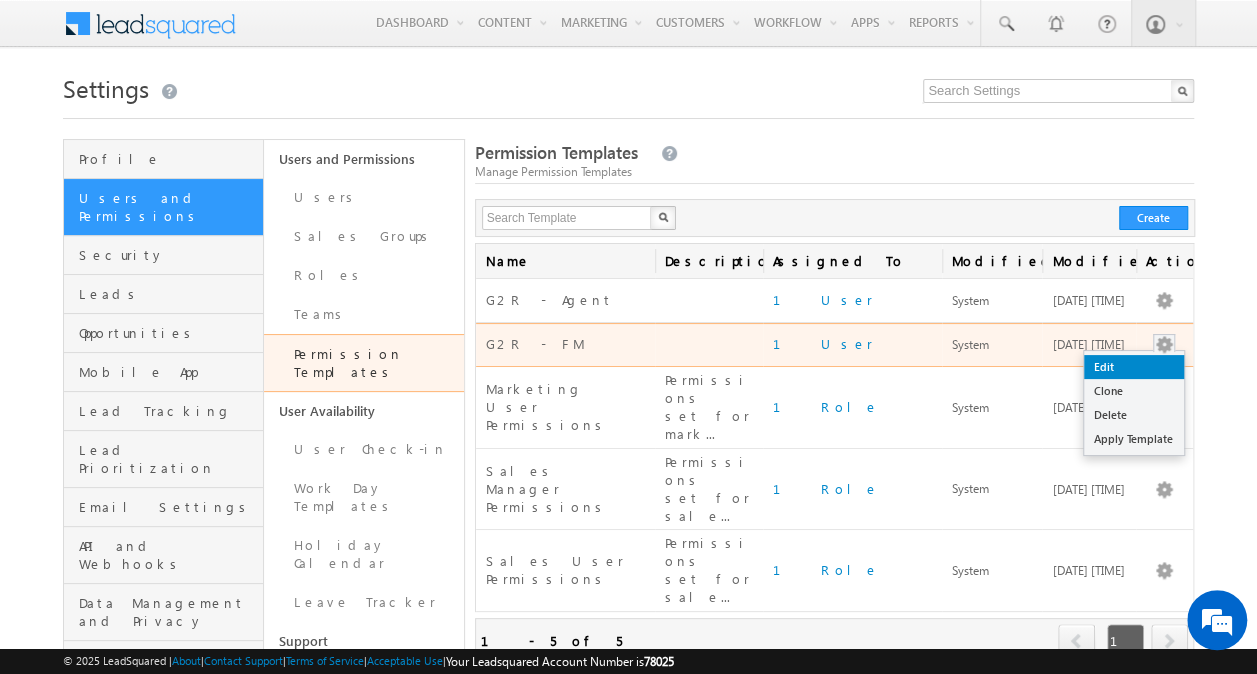 click on "Edit" at bounding box center [1134, 367] 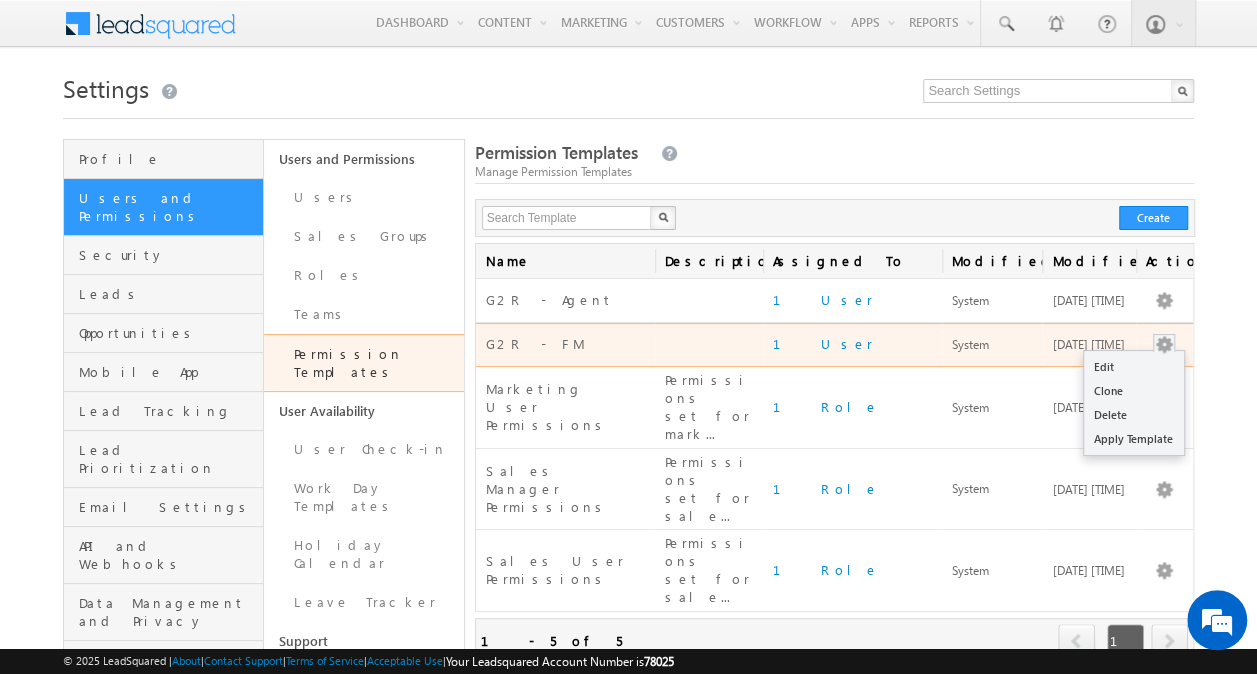 scroll, scrollTop: 0, scrollLeft: 0, axis: both 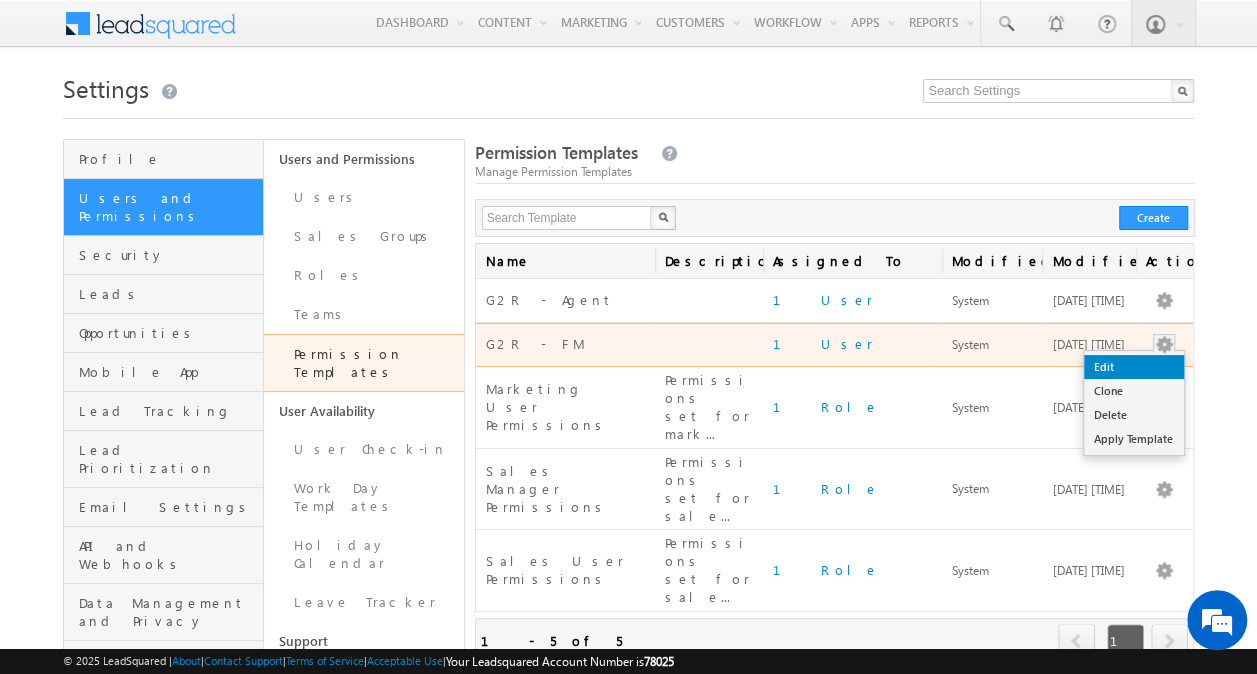 click on "Edit" at bounding box center [1134, 367] 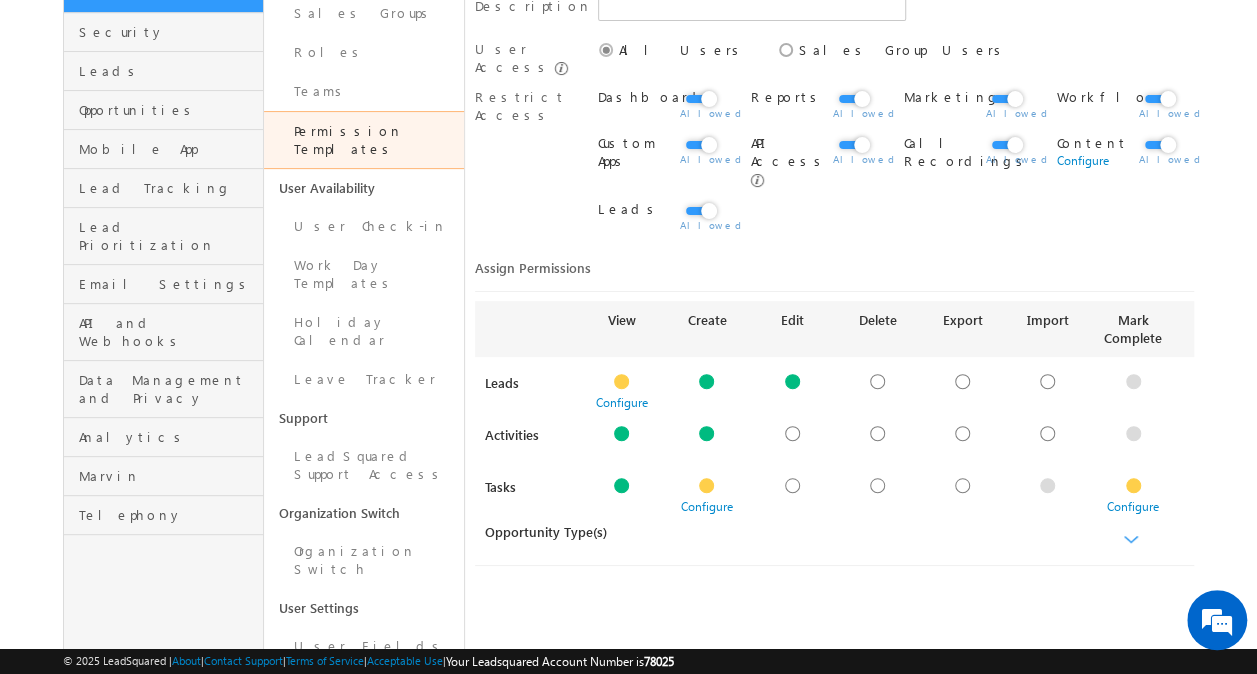 scroll, scrollTop: 267, scrollLeft: 0, axis: vertical 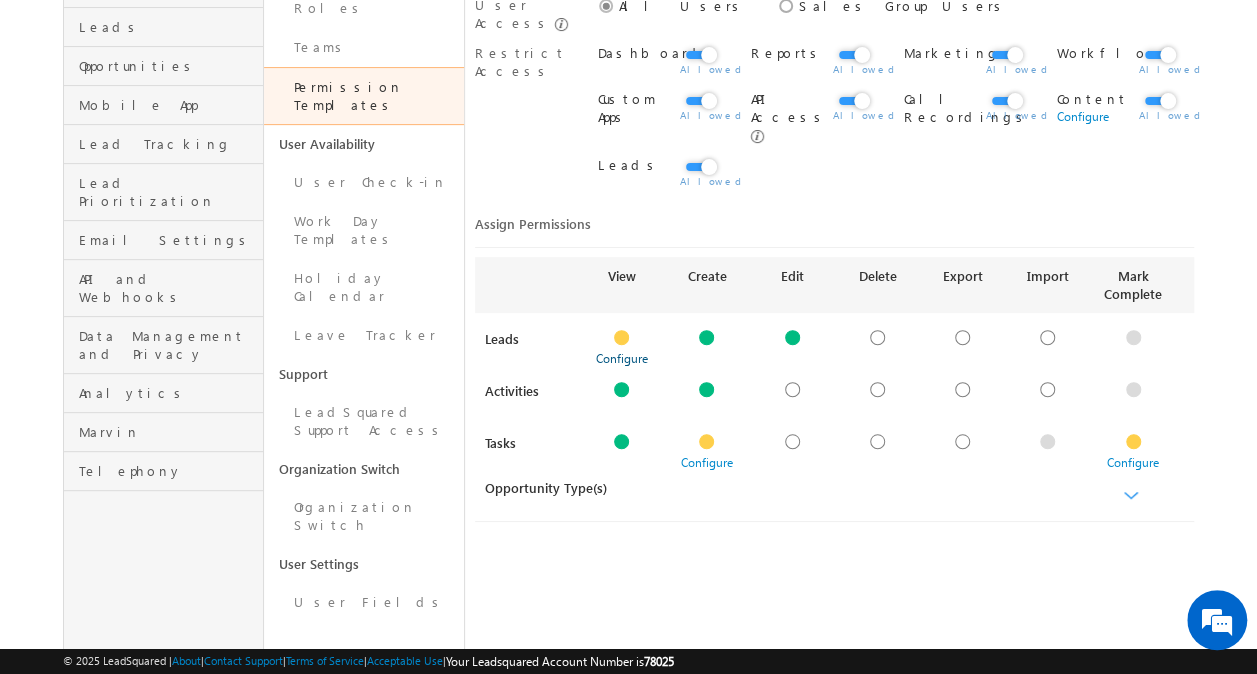click on "Configure" at bounding box center (622, 358) 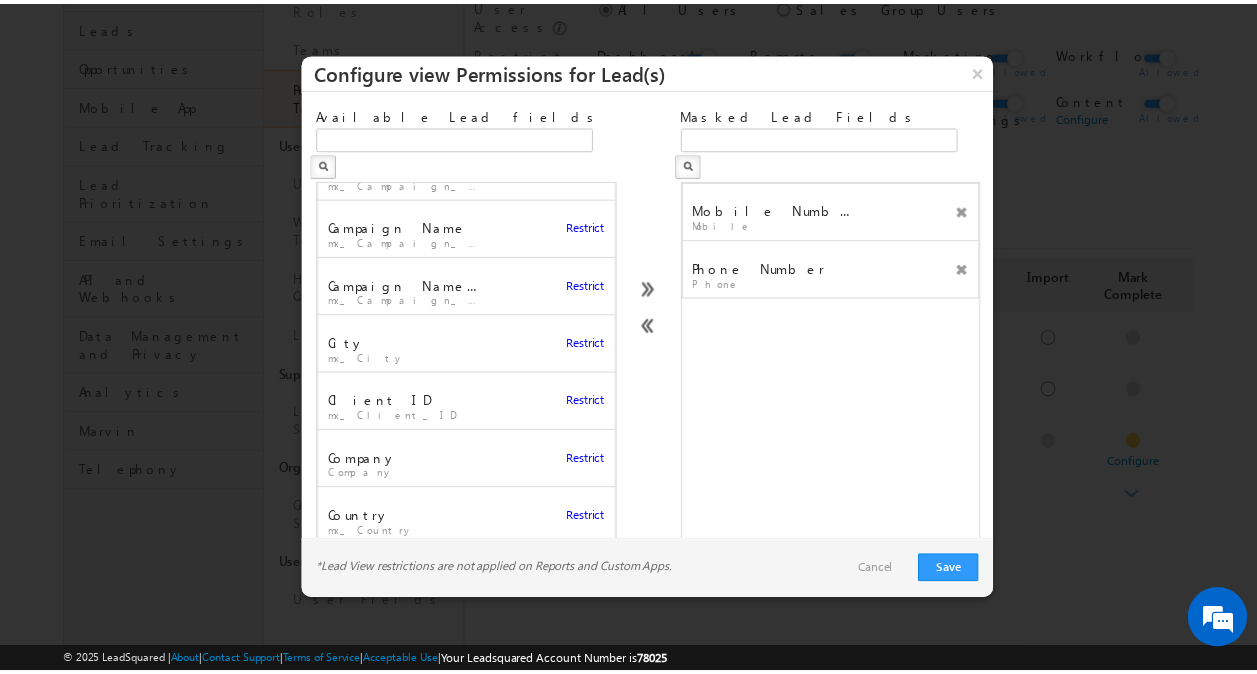 scroll, scrollTop: 0, scrollLeft: 0, axis: both 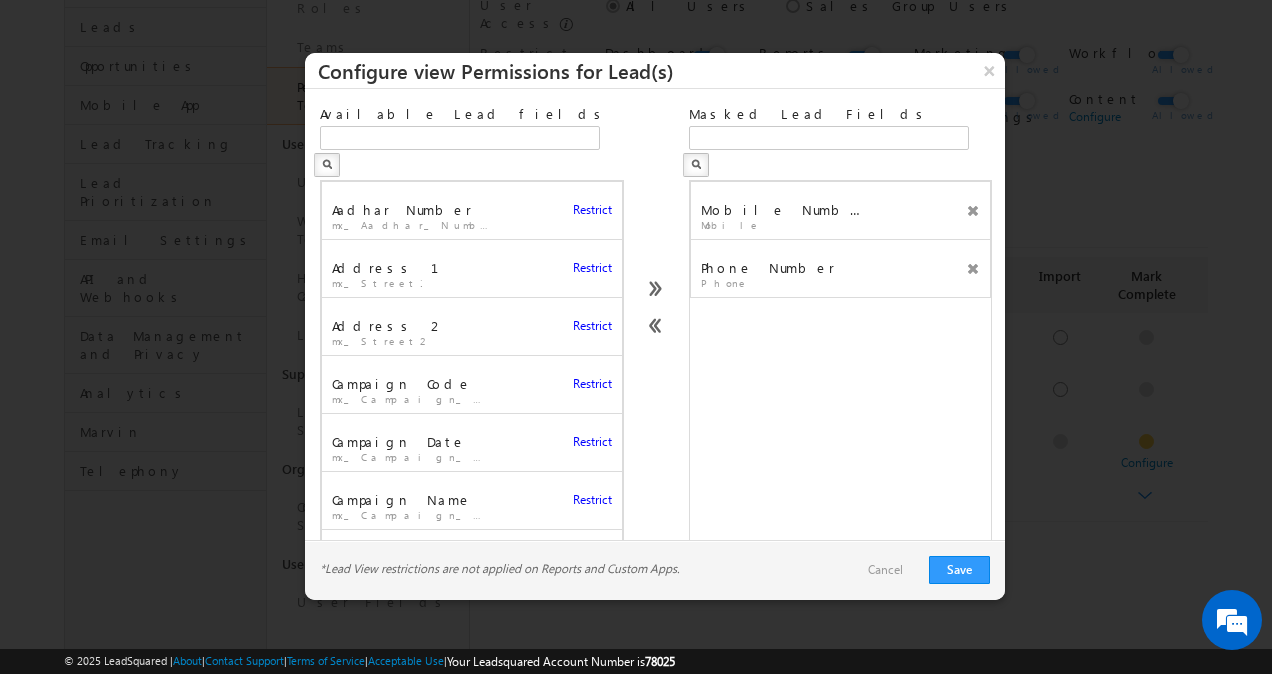click on "Cancel" at bounding box center [885, 570] 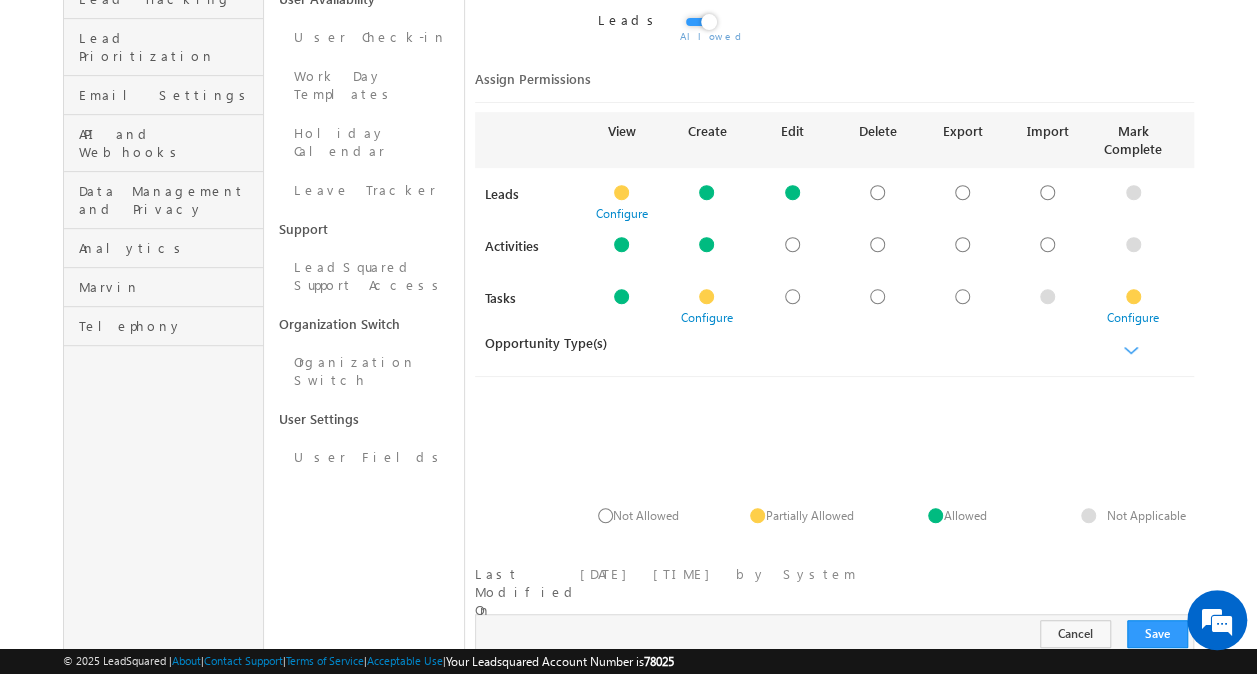 scroll, scrollTop: 440, scrollLeft: 0, axis: vertical 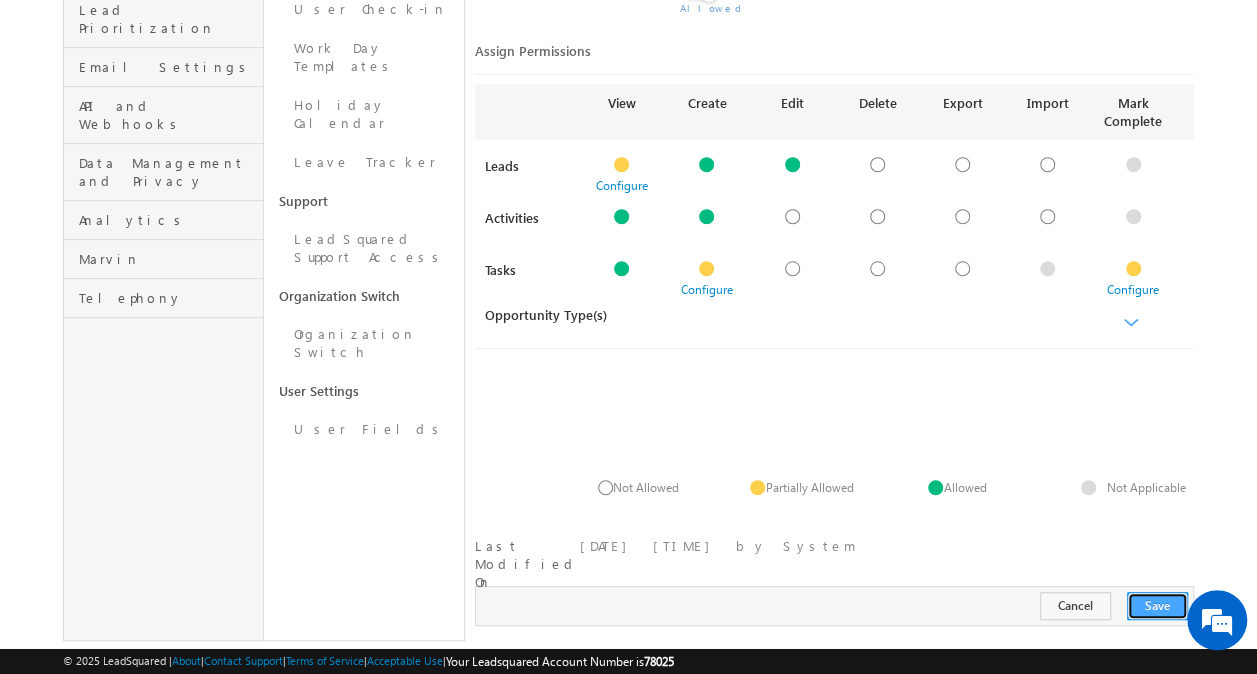 click on "Save" at bounding box center (1157, 606) 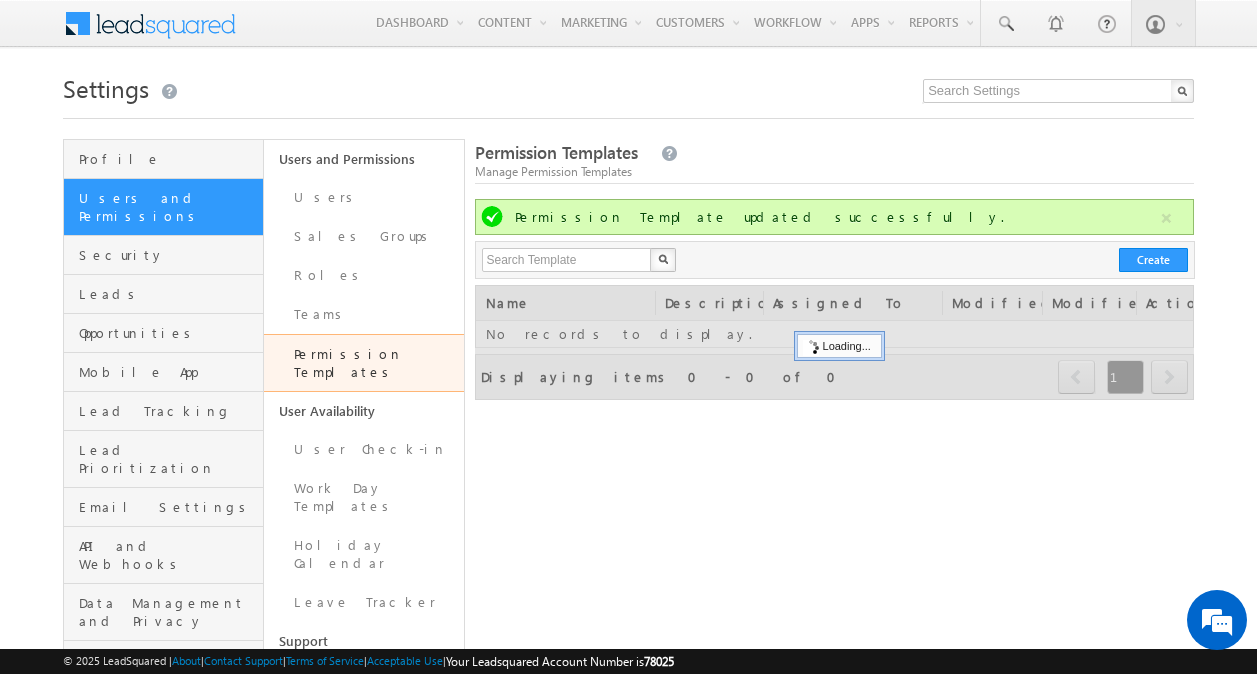 scroll, scrollTop: 0, scrollLeft: 0, axis: both 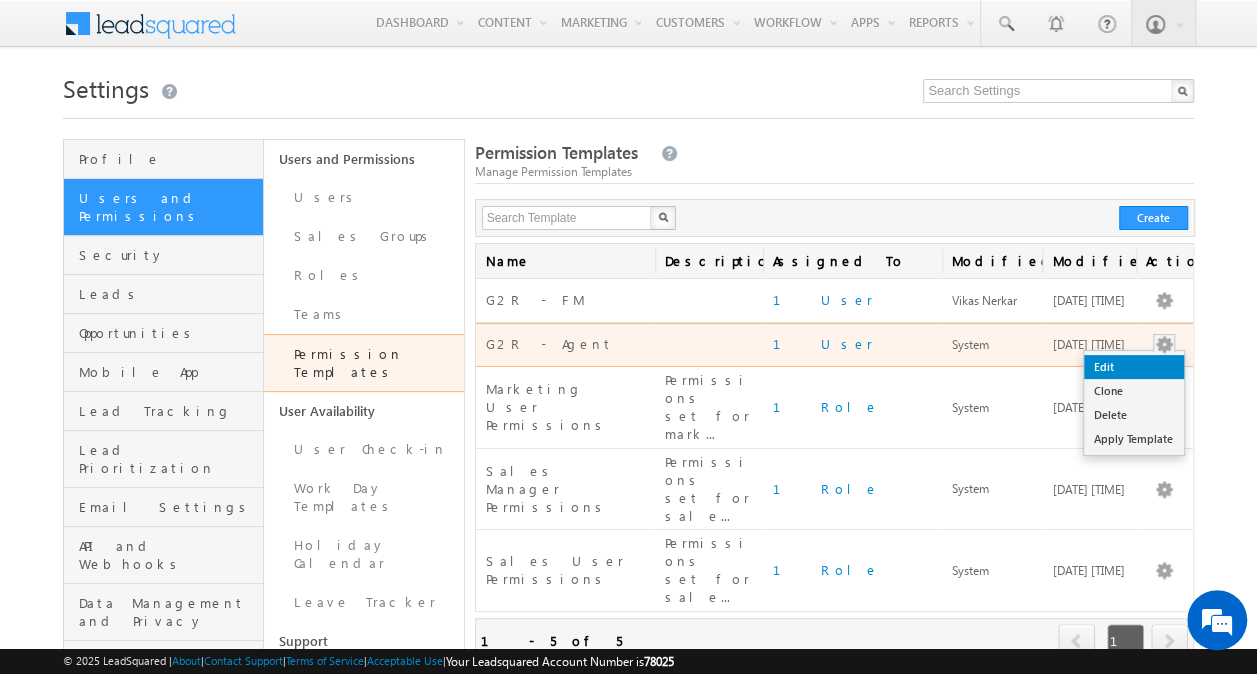 click on "Edit" at bounding box center (1134, 367) 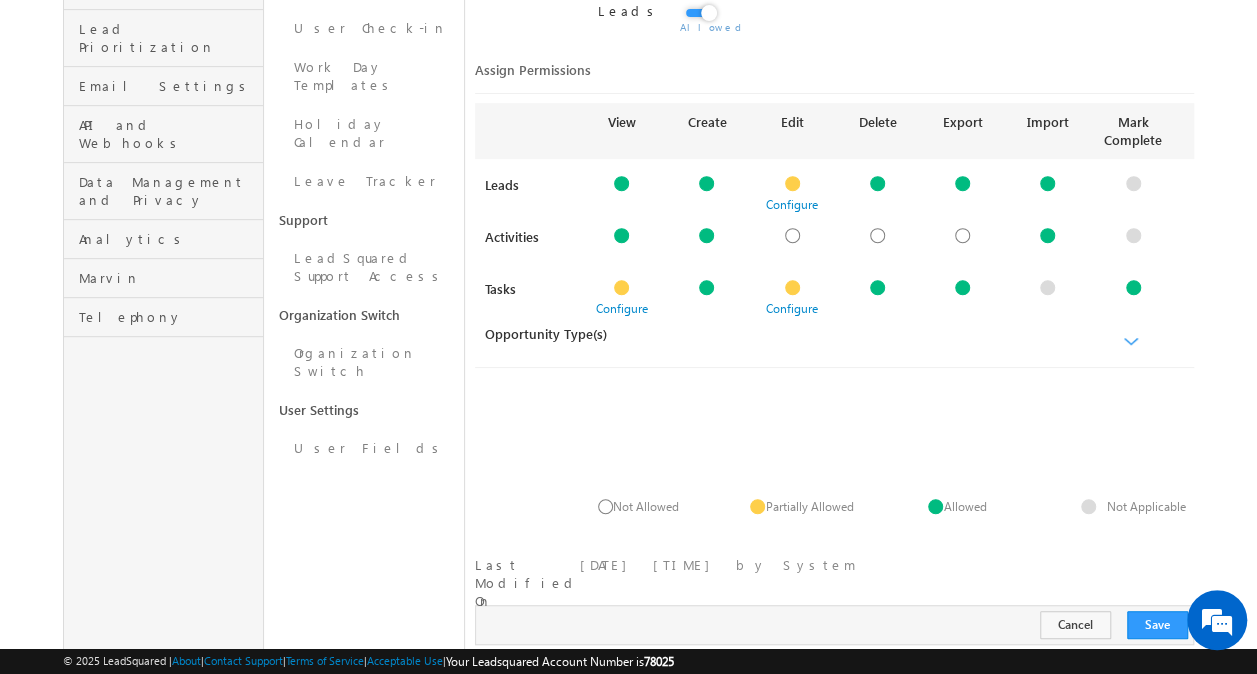 scroll, scrollTop: 422, scrollLeft: 0, axis: vertical 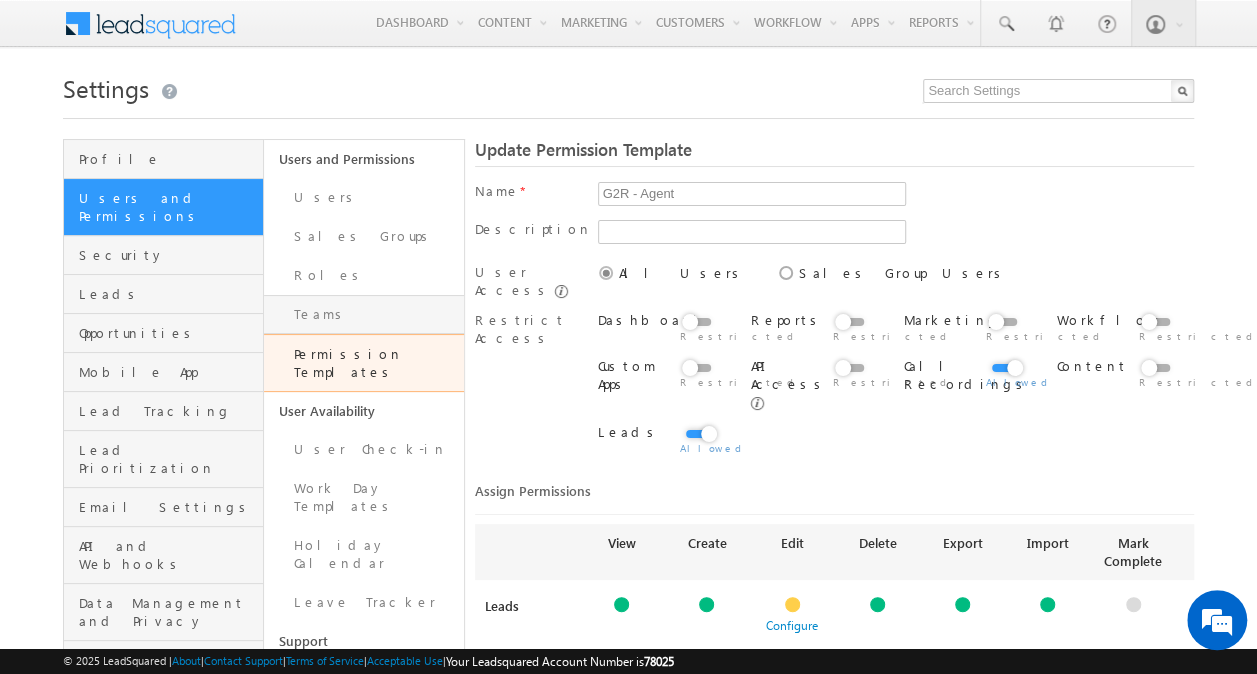 click on "Teams" at bounding box center (364, 314) 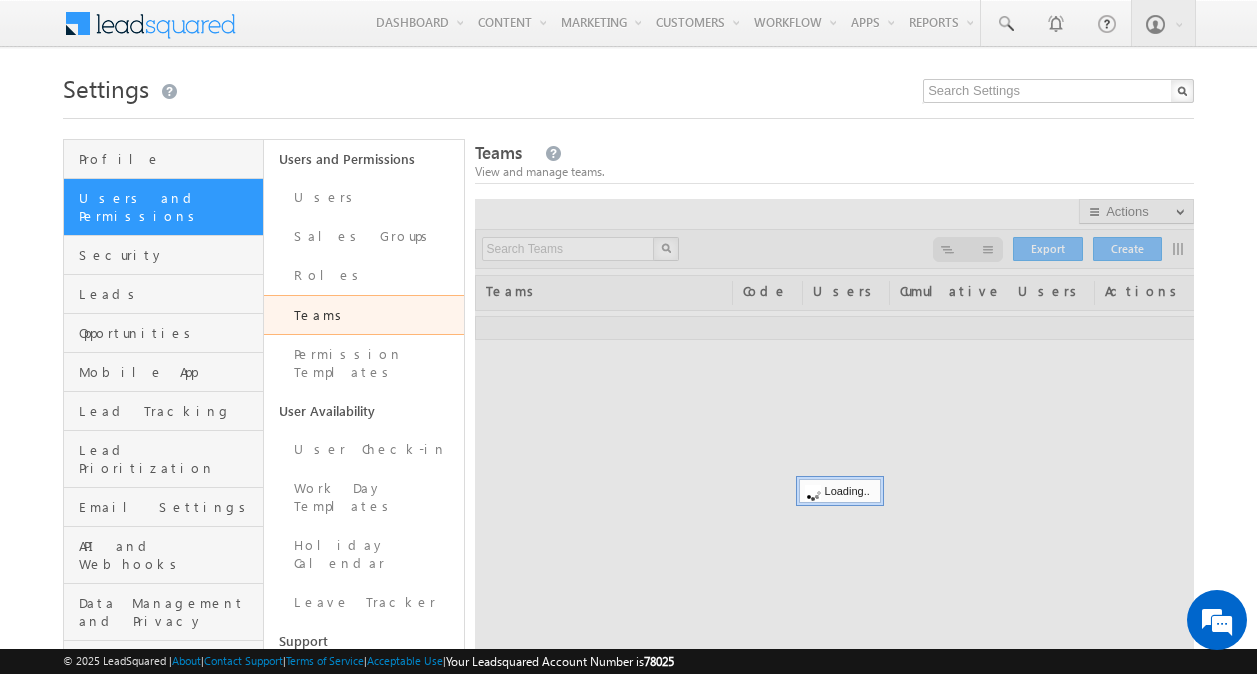 scroll, scrollTop: 0, scrollLeft: 0, axis: both 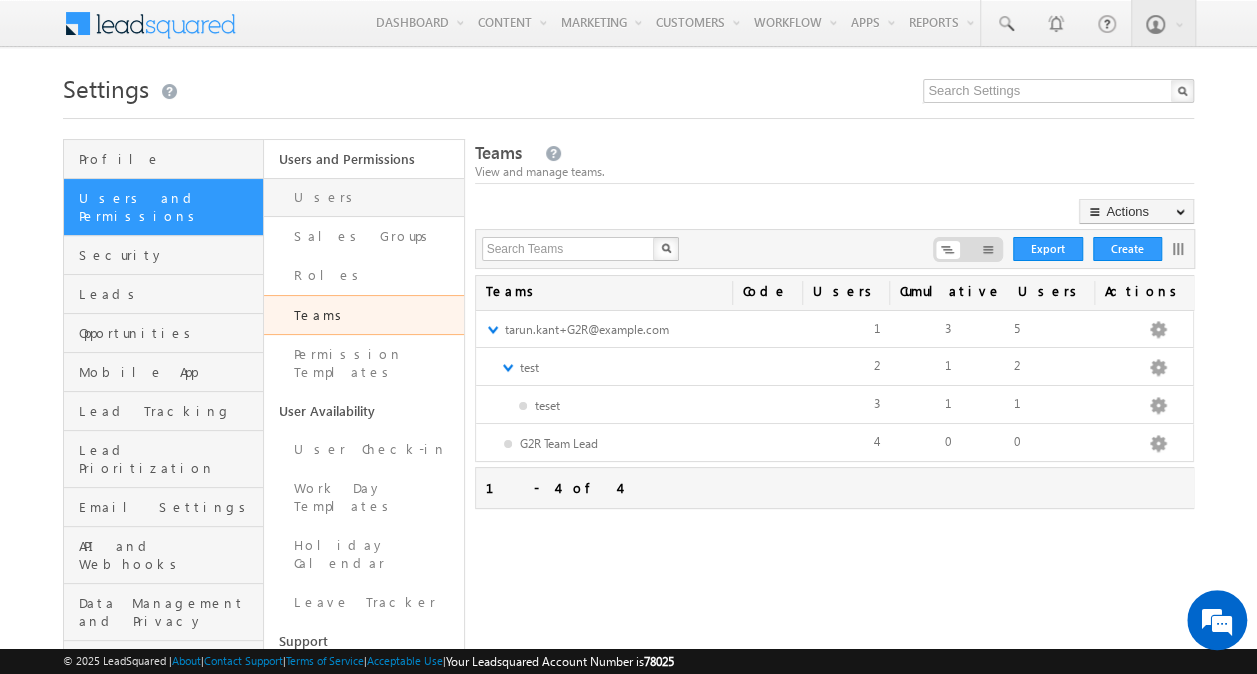 click on "Users" at bounding box center (364, 197) 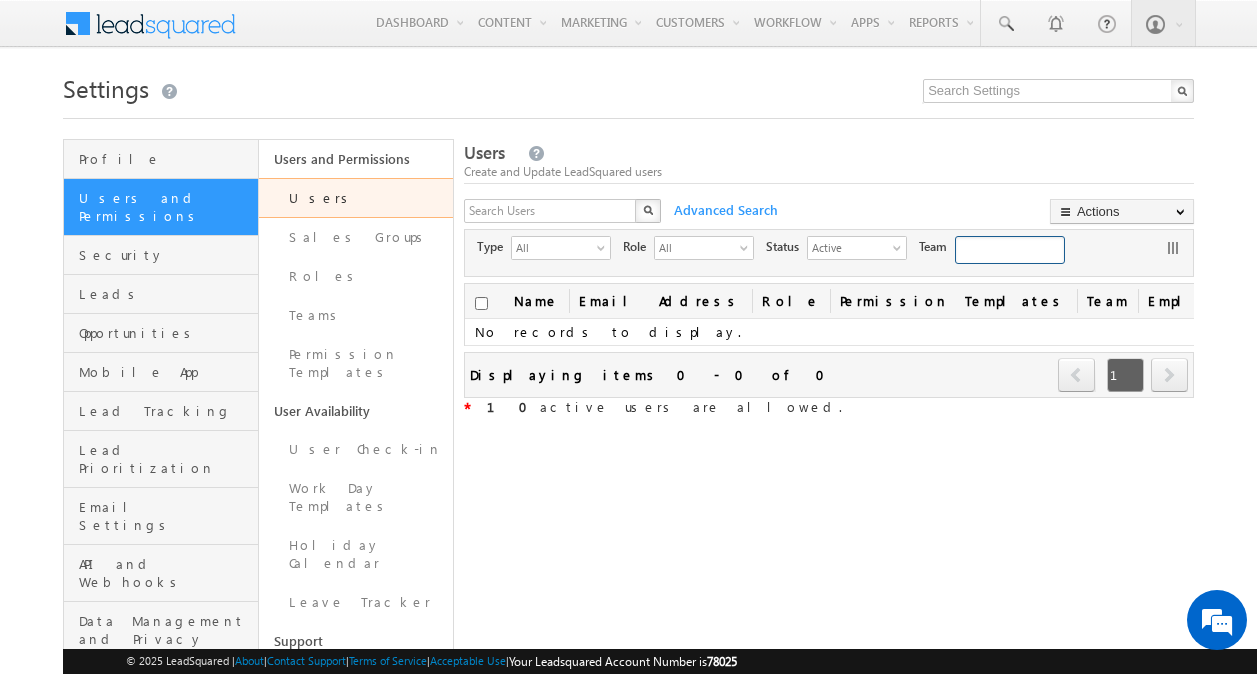 scroll, scrollTop: 0, scrollLeft: 0, axis: both 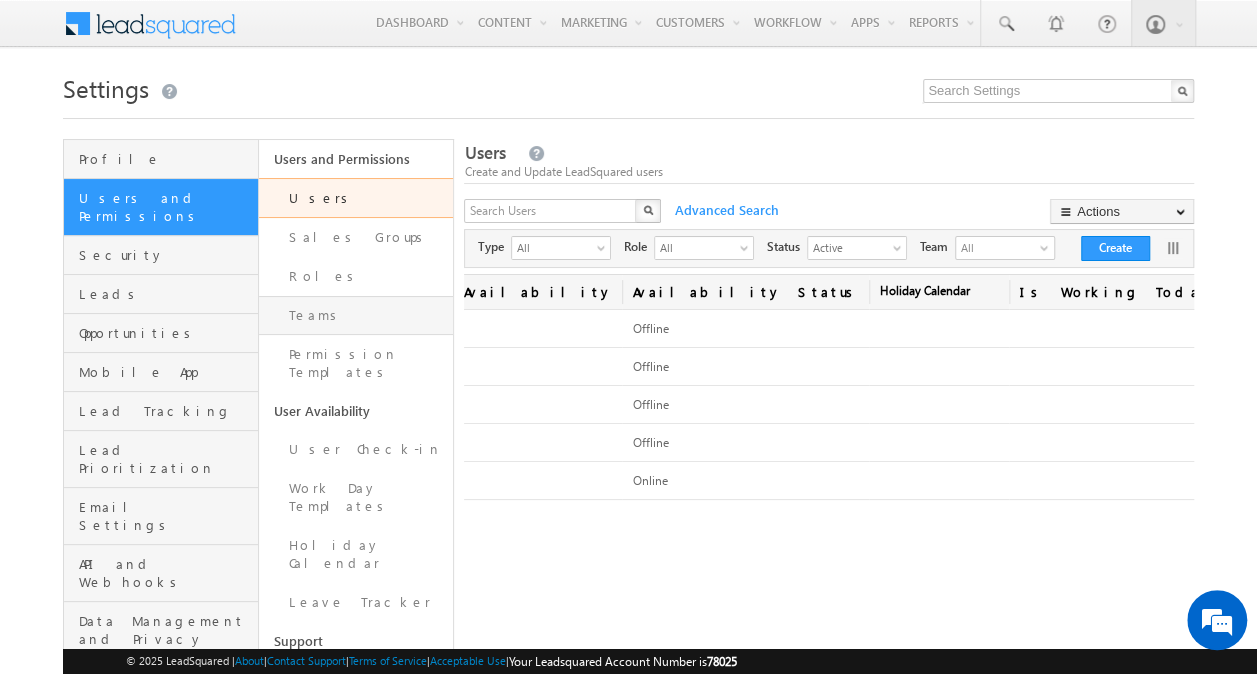click on "Teams" at bounding box center [356, 315] 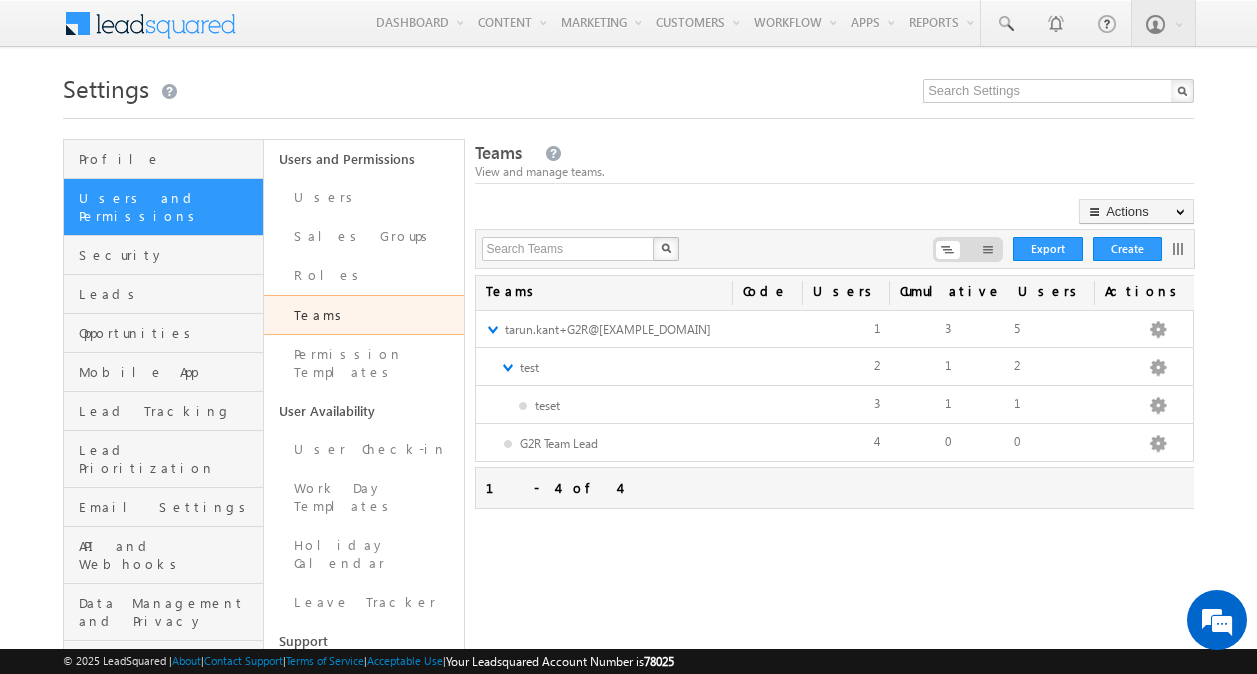 scroll, scrollTop: 0, scrollLeft: 0, axis: both 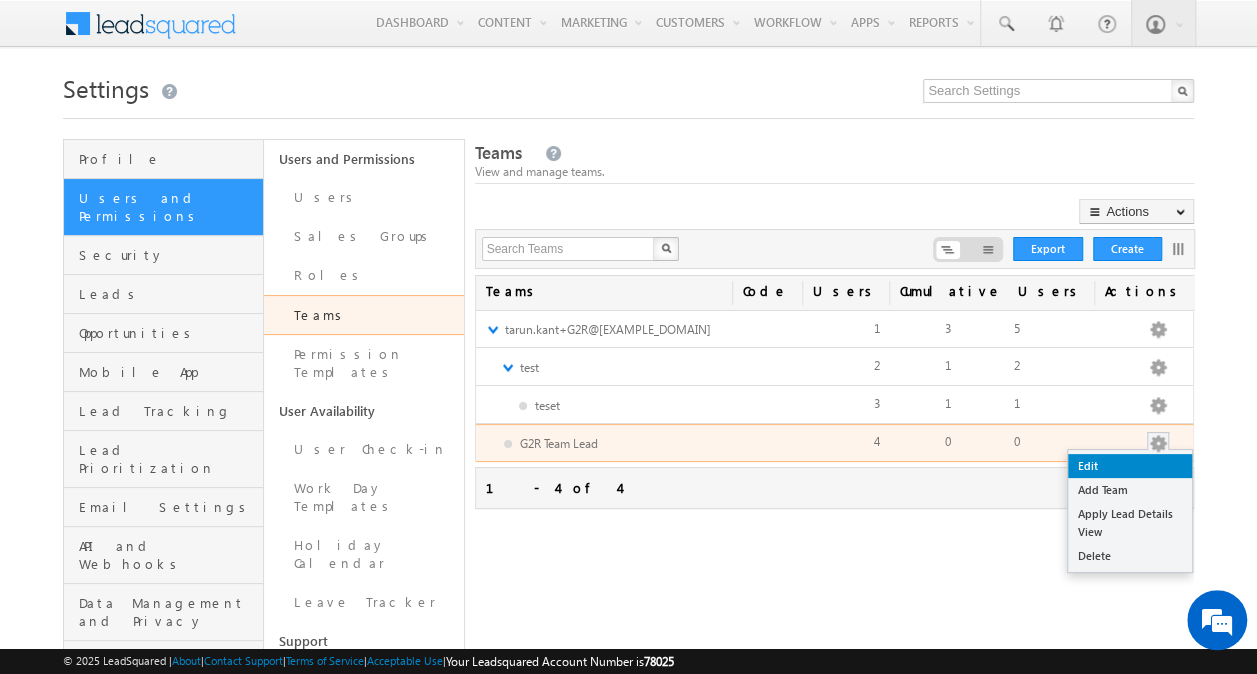 click on "Edit" at bounding box center (1130, 466) 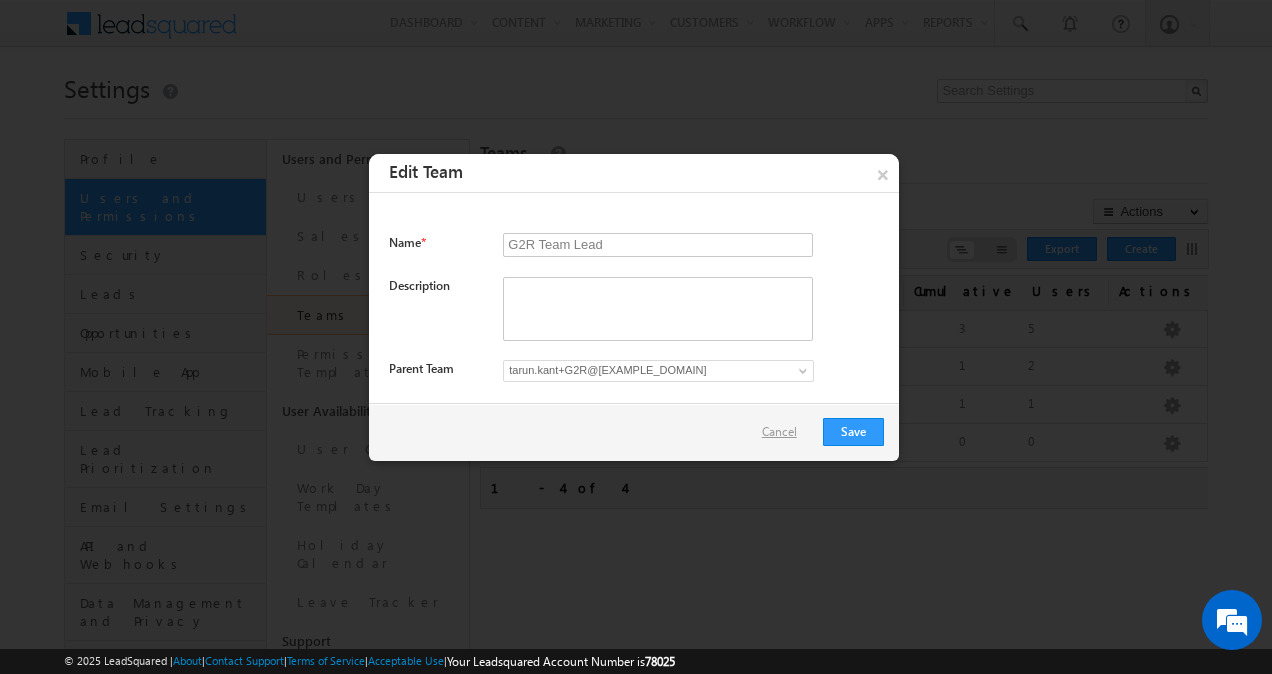 click on "Cancel" at bounding box center (784, 432) 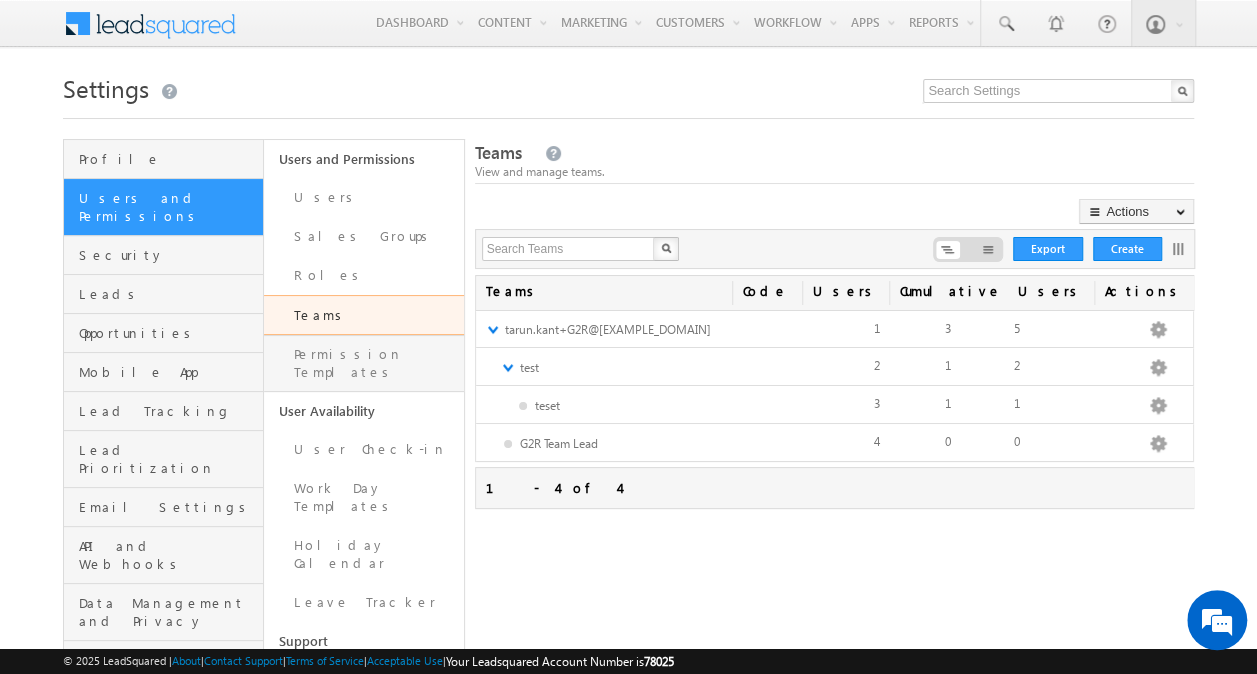 scroll, scrollTop: 0, scrollLeft: 0, axis: both 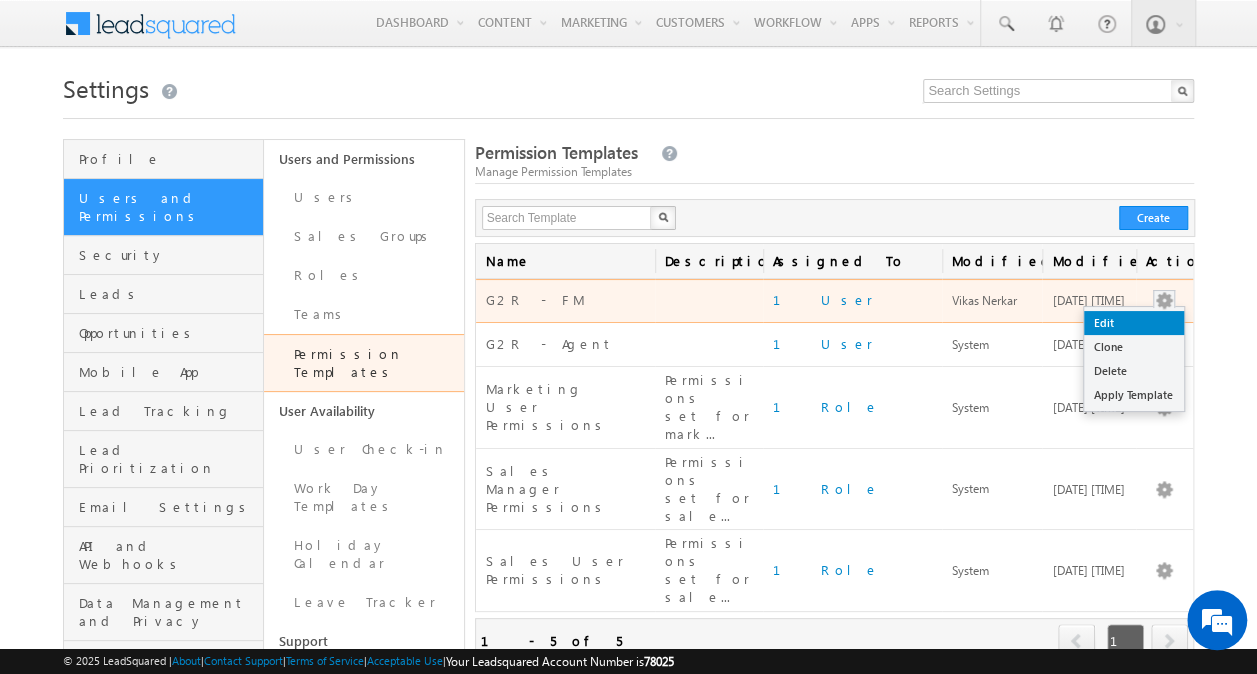 click on "Edit" at bounding box center (1134, 323) 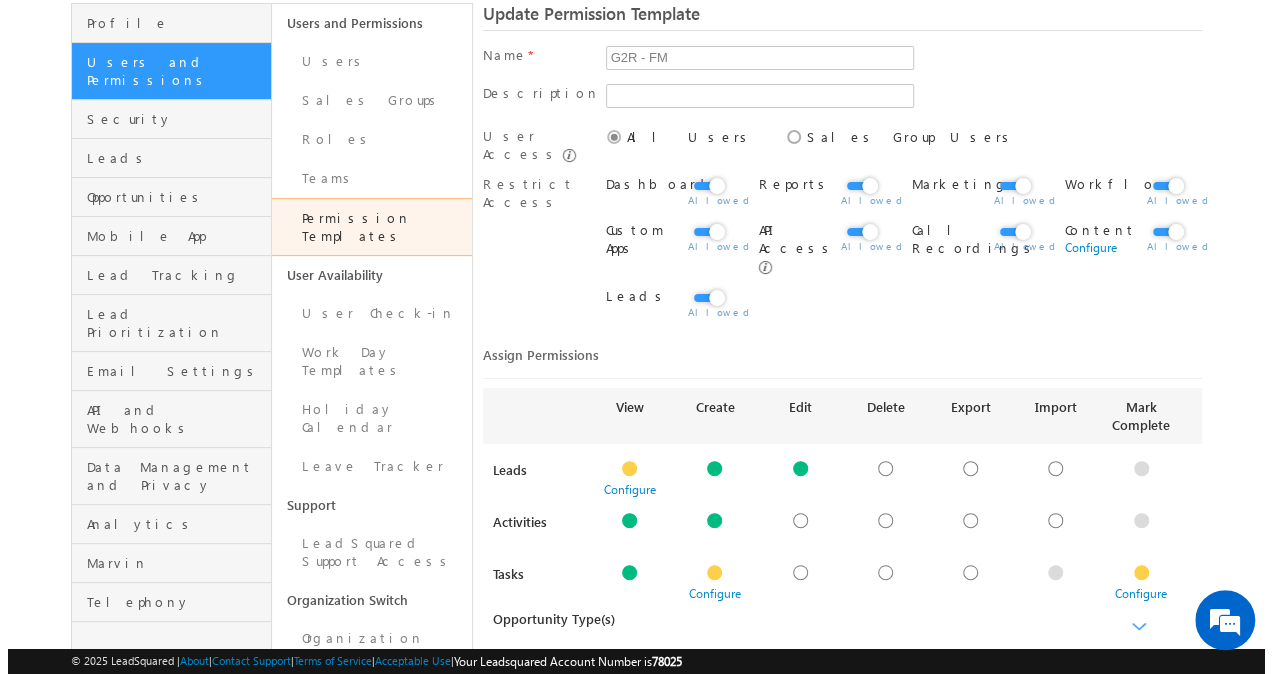 scroll, scrollTop: 139, scrollLeft: 0, axis: vertical 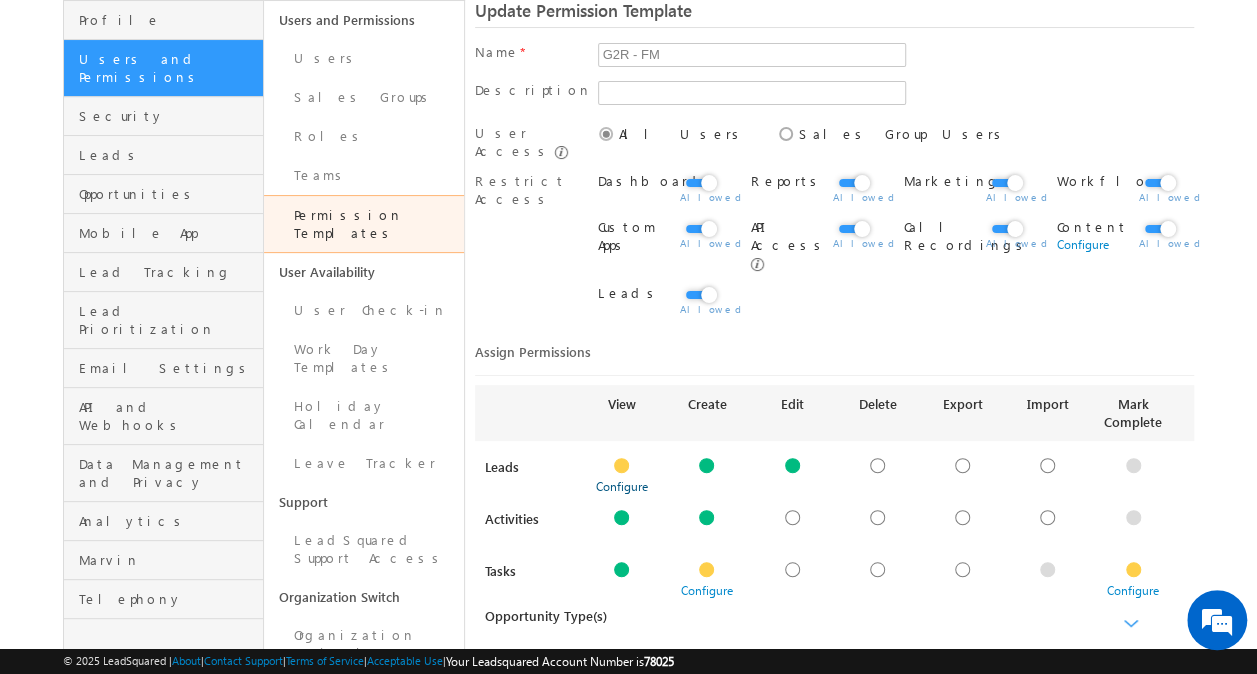 click on "Configure" at bounding box center (622, 486) 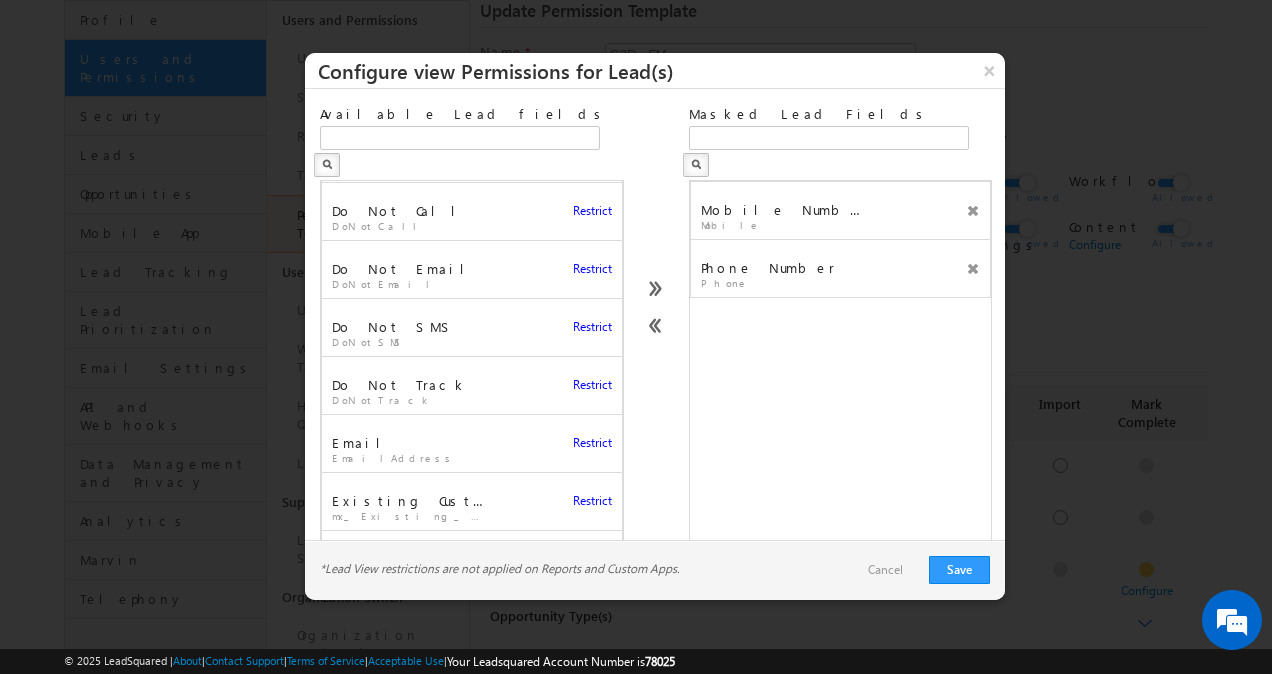 scroll, scrollTop: 1676, scrollLeft: 0, axis: vertical 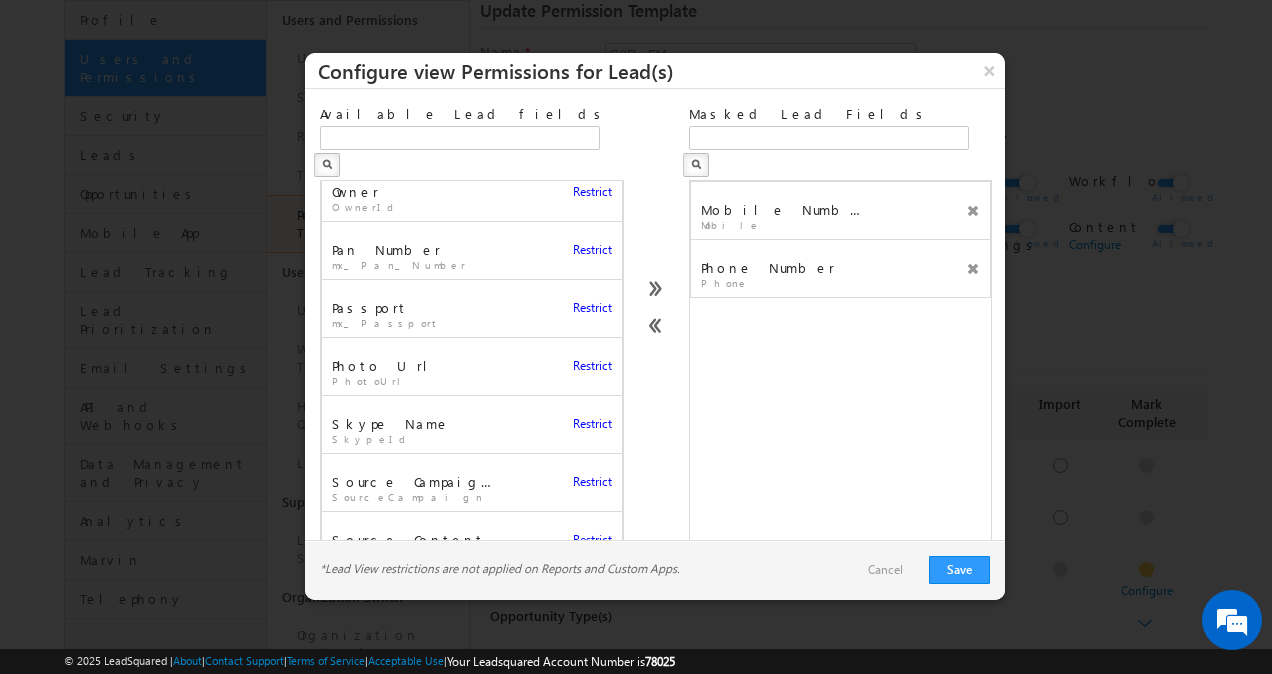 click on "Skype Name" at bounding box center (412, 419) 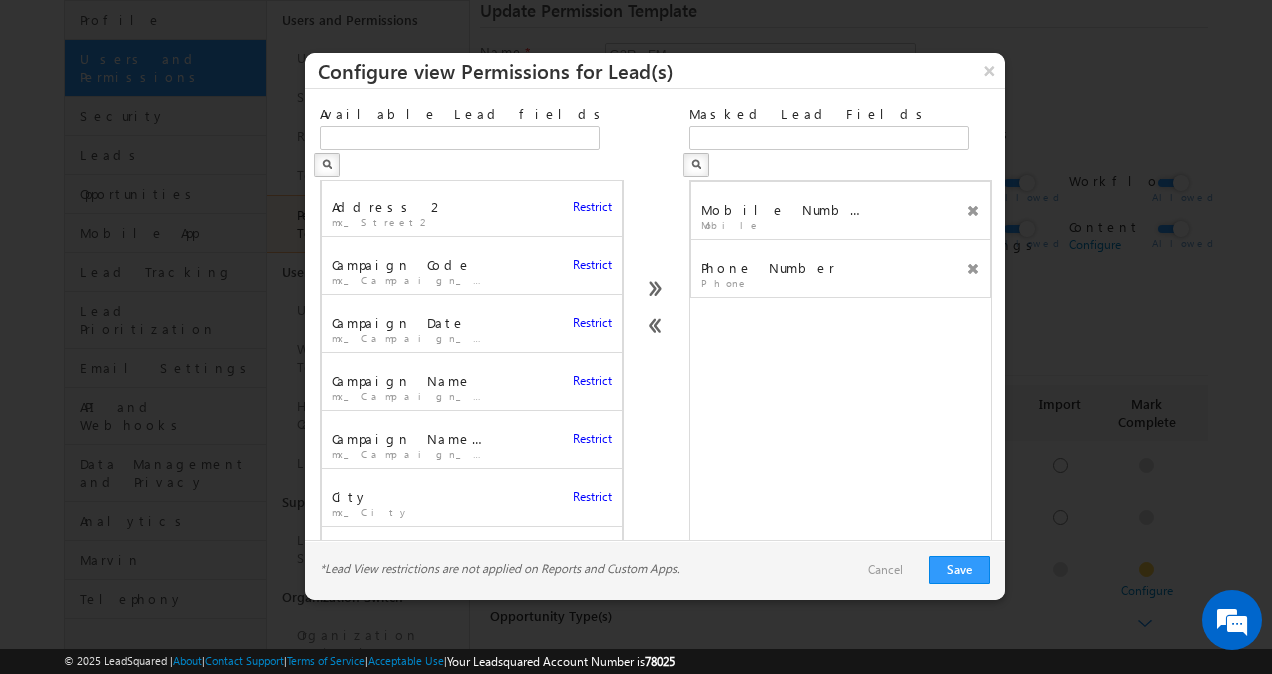 scroll, scrollTop: 129, scrollLeft: 0, axis: vertical 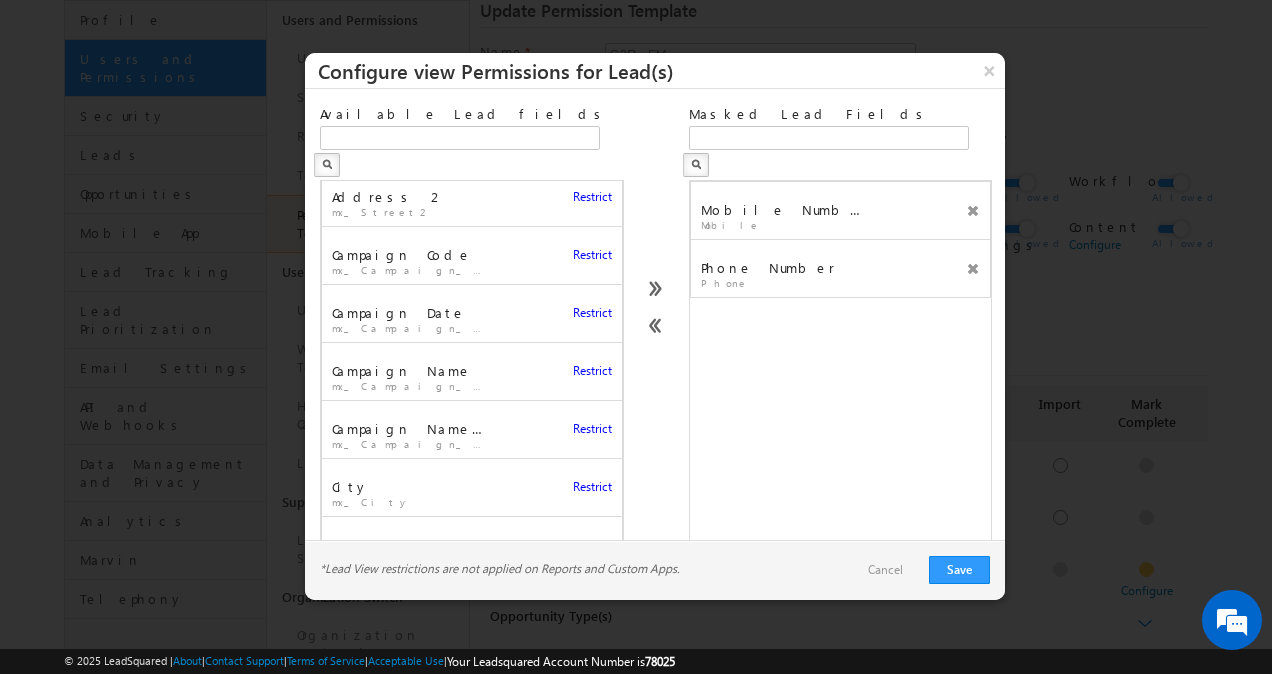 click on "Restrict" at bounding box center [592, 371] 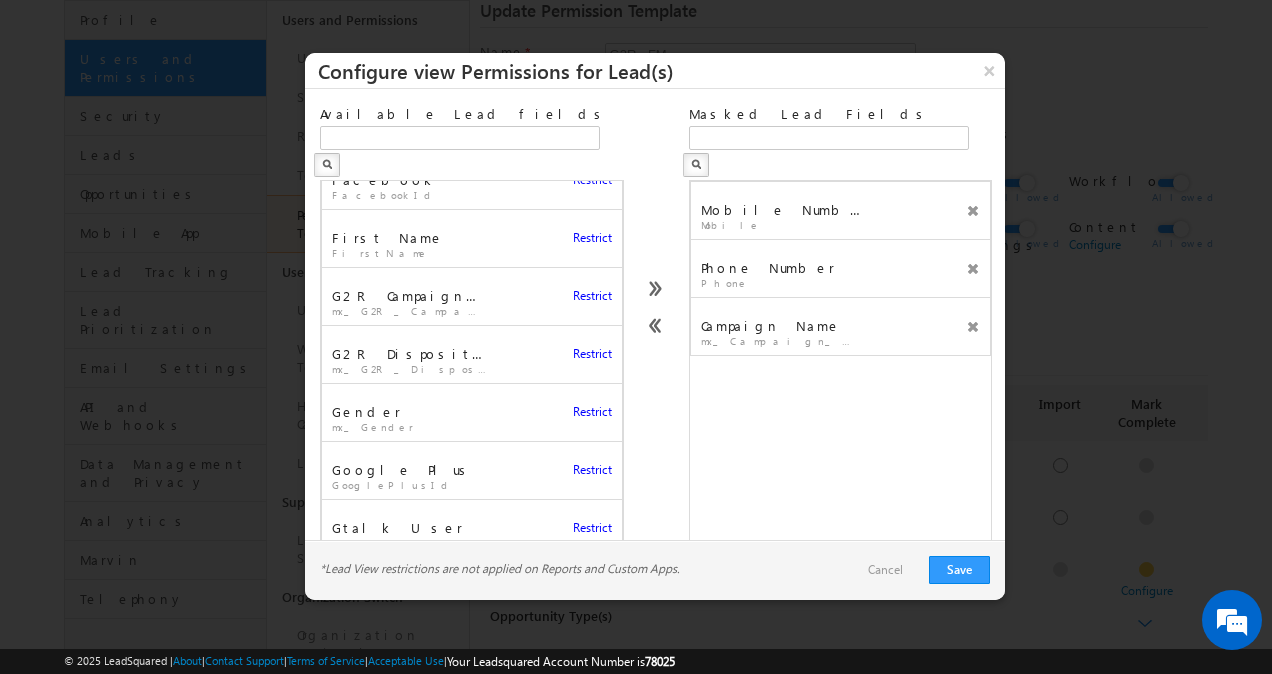 scroll, scrollTop: 1191, scrollLeft: 0, axis: vertical 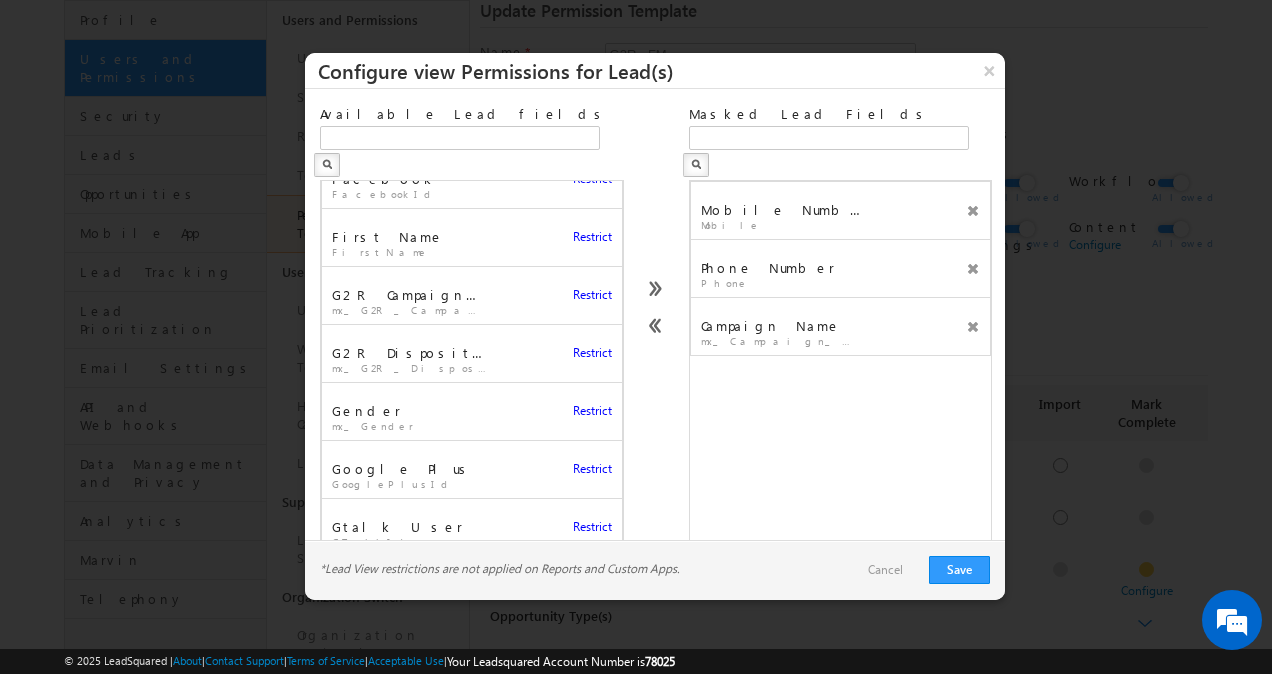 click on "Restrict" at bounding box center [592, 237] 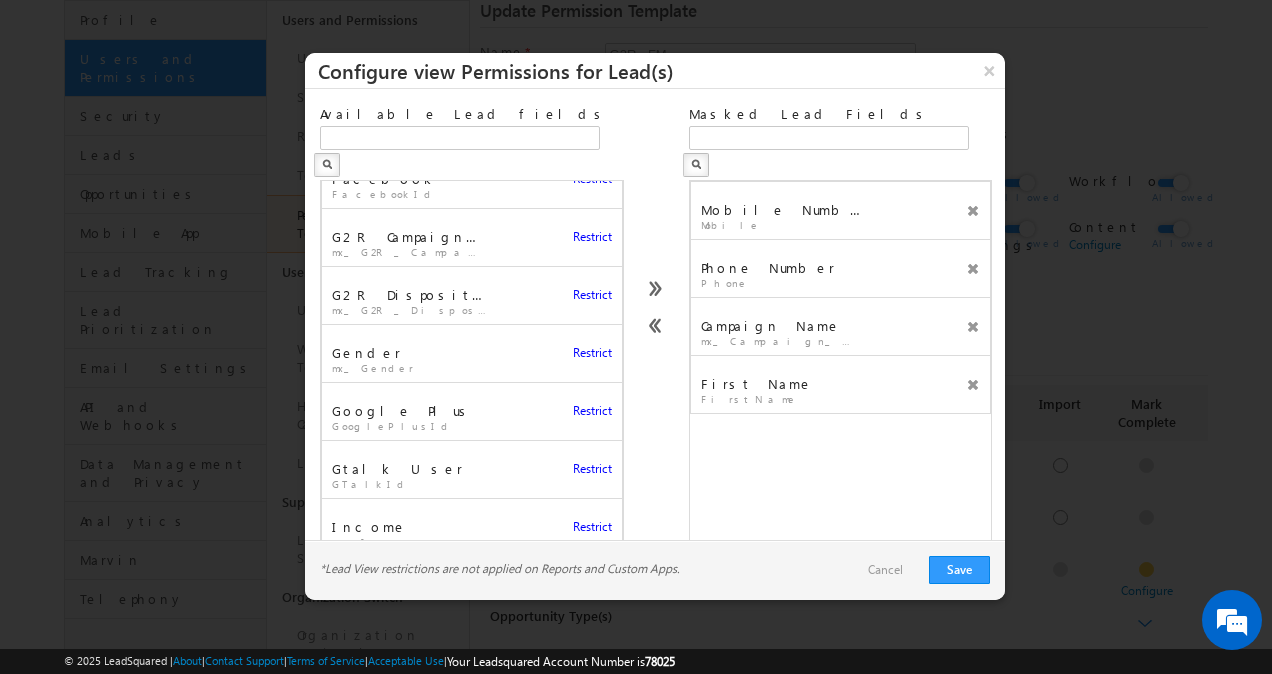 click on "Restrict" at bounding box center [592, 295] 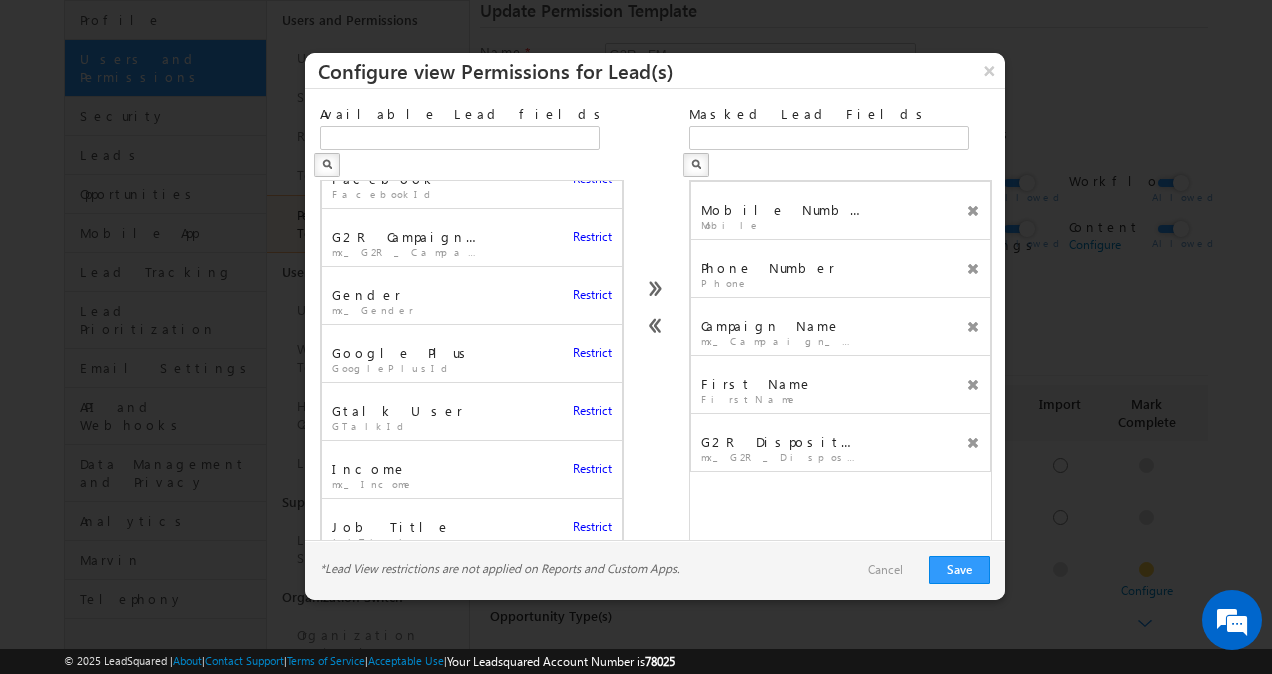 click on "Restrict" at bounding box center (592, 295) 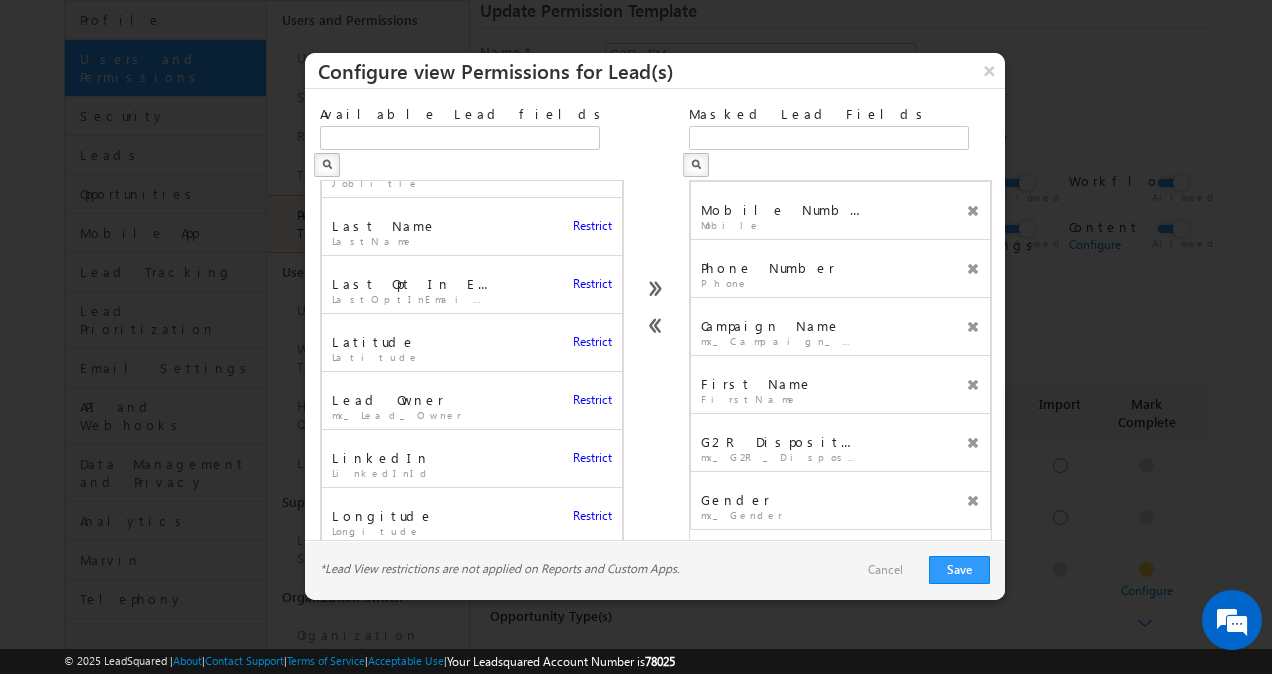 scroll, scrollTop: 1489, scrollLeft: 0, axis: vertical 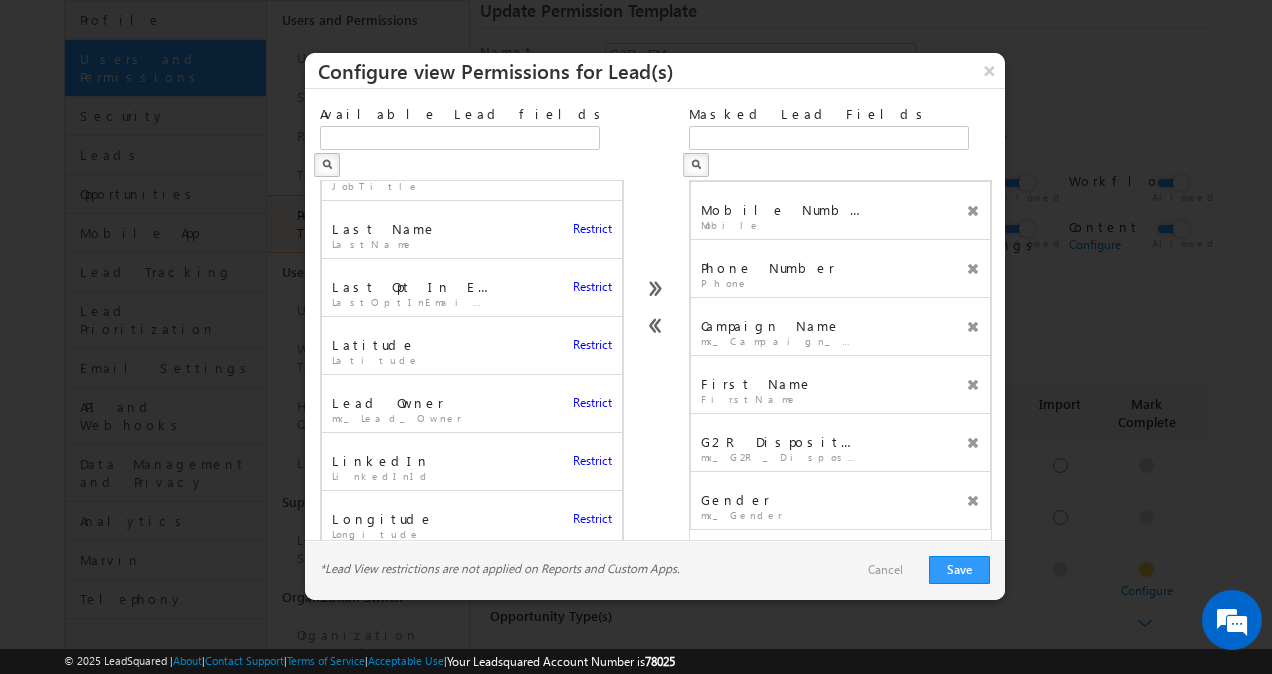 click on "Restrict" at bounding box center (592, 229) 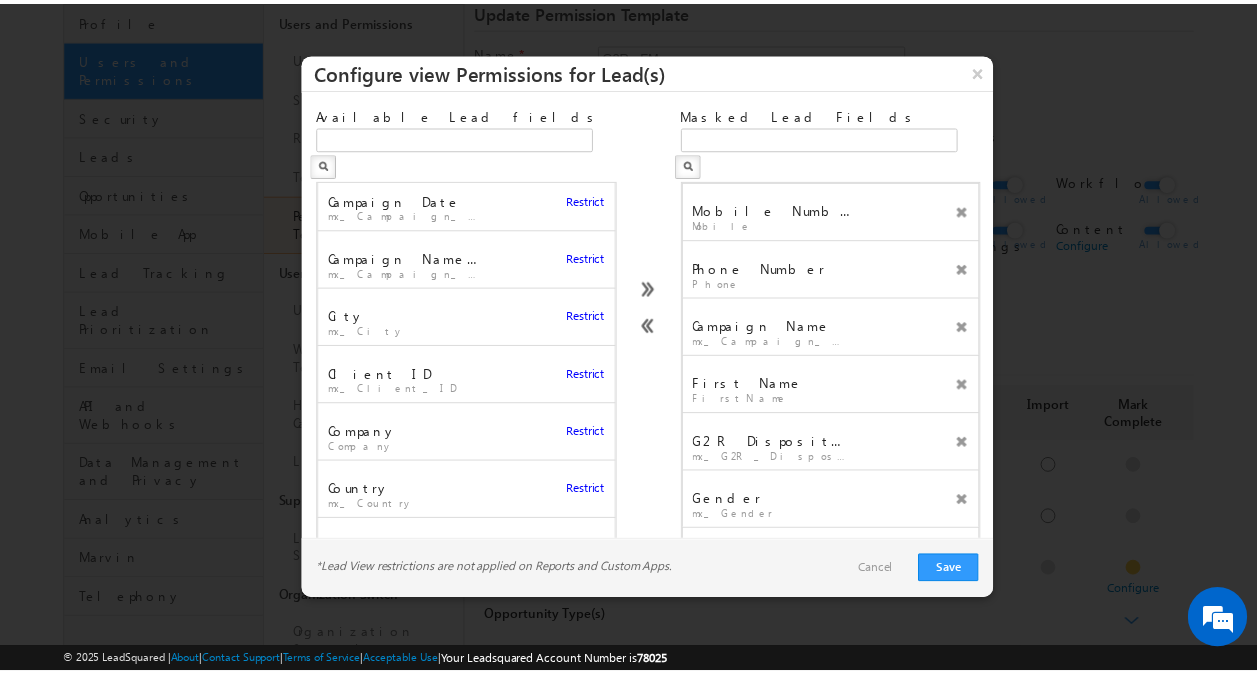 scroll, scrollTop: 0, scrollLeft: 0, axis: both 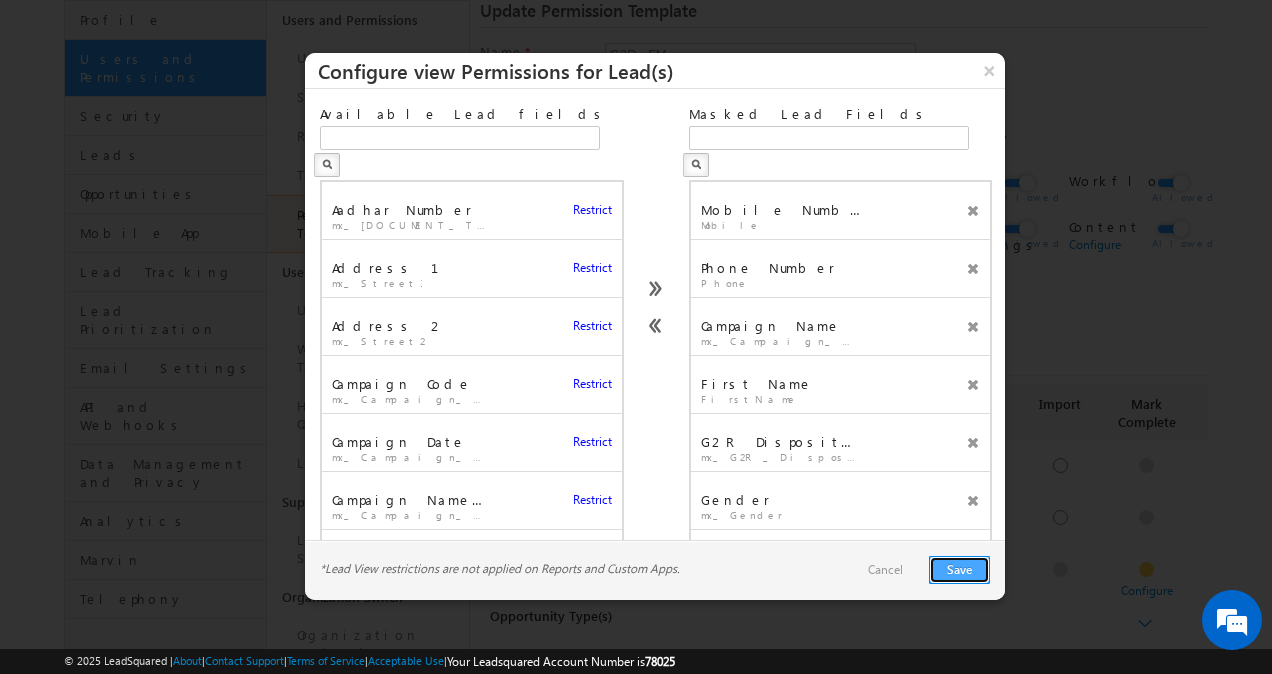 click on "Save" at bounding box center (959, 570) 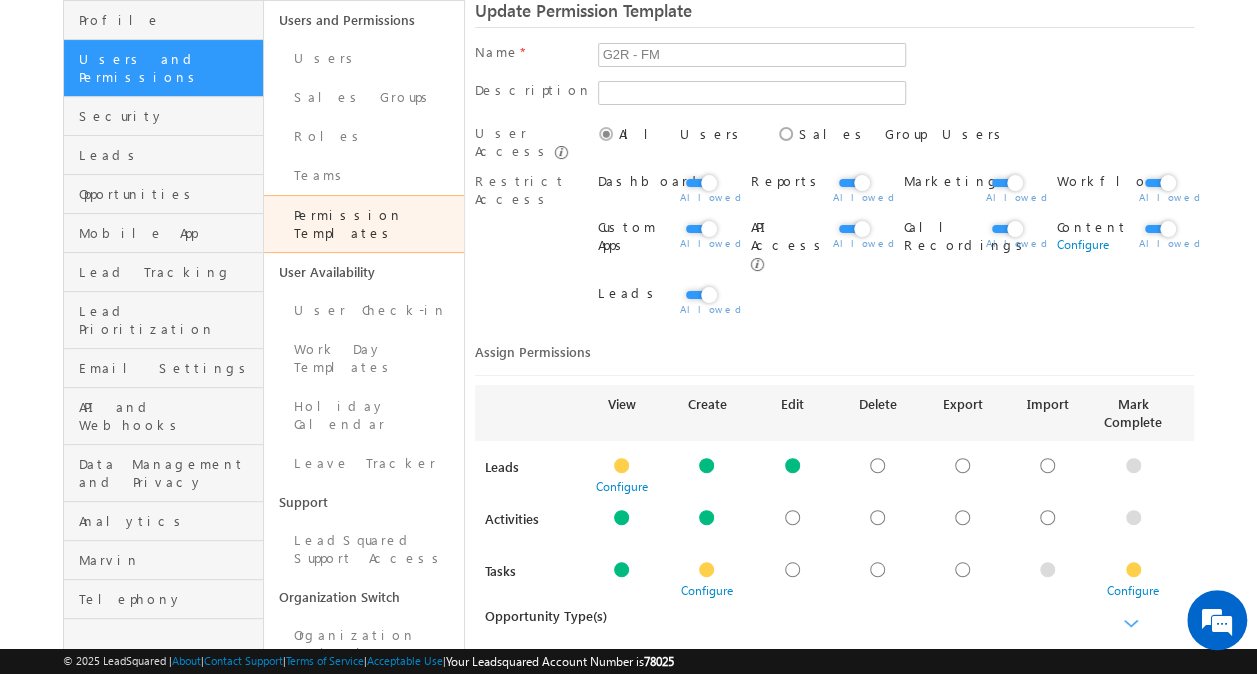 scroll, scrollTop: 440, scrollLeft: 0, axis: vertical 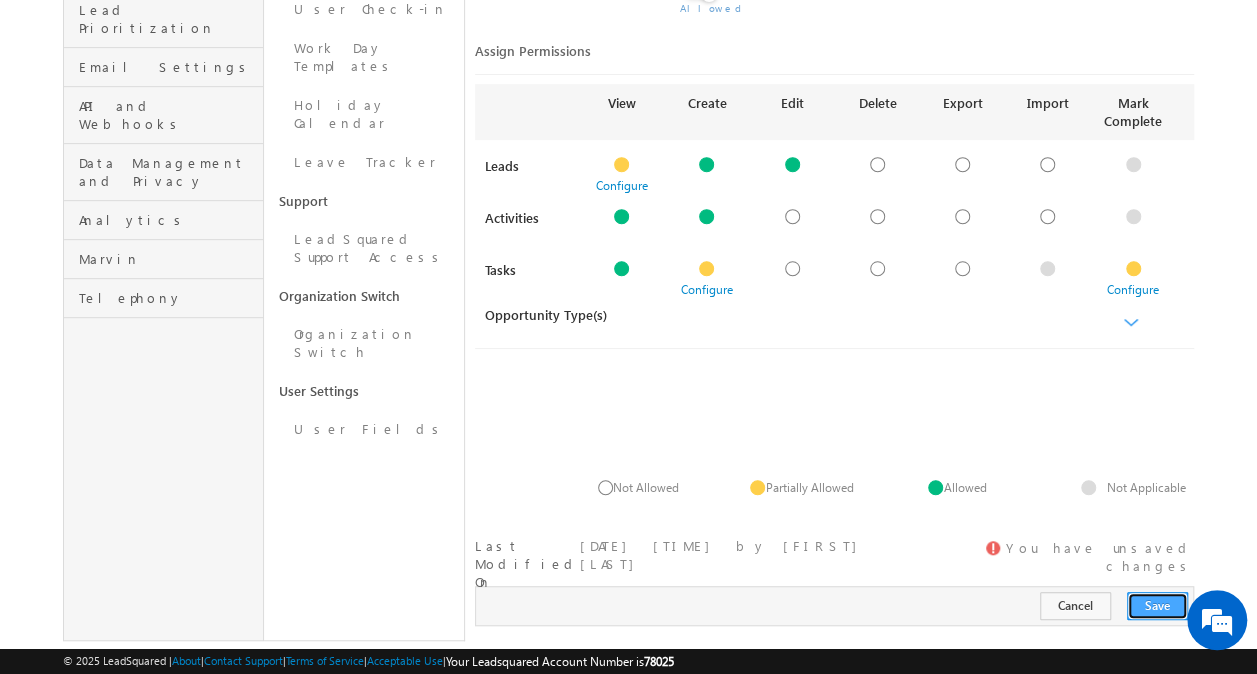 click on "Save" at bounding box center (1157, 606) 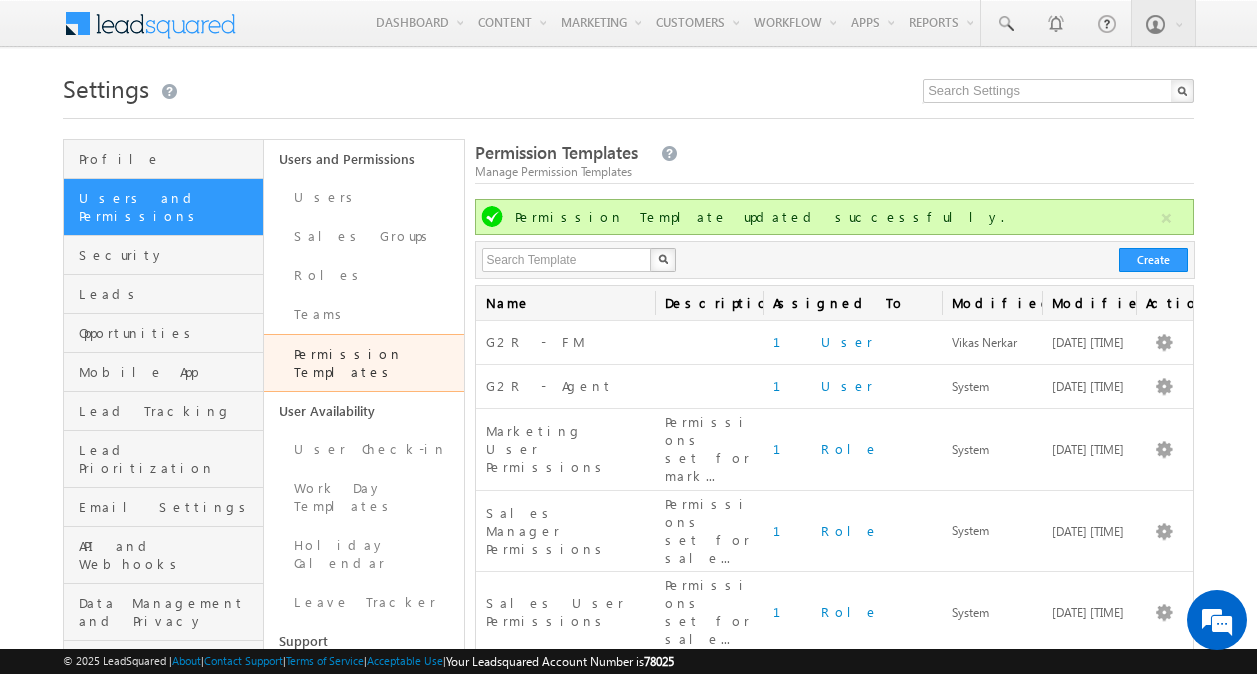 scroll, scrollTop: 0, scrollLeft: 0, axis: both 